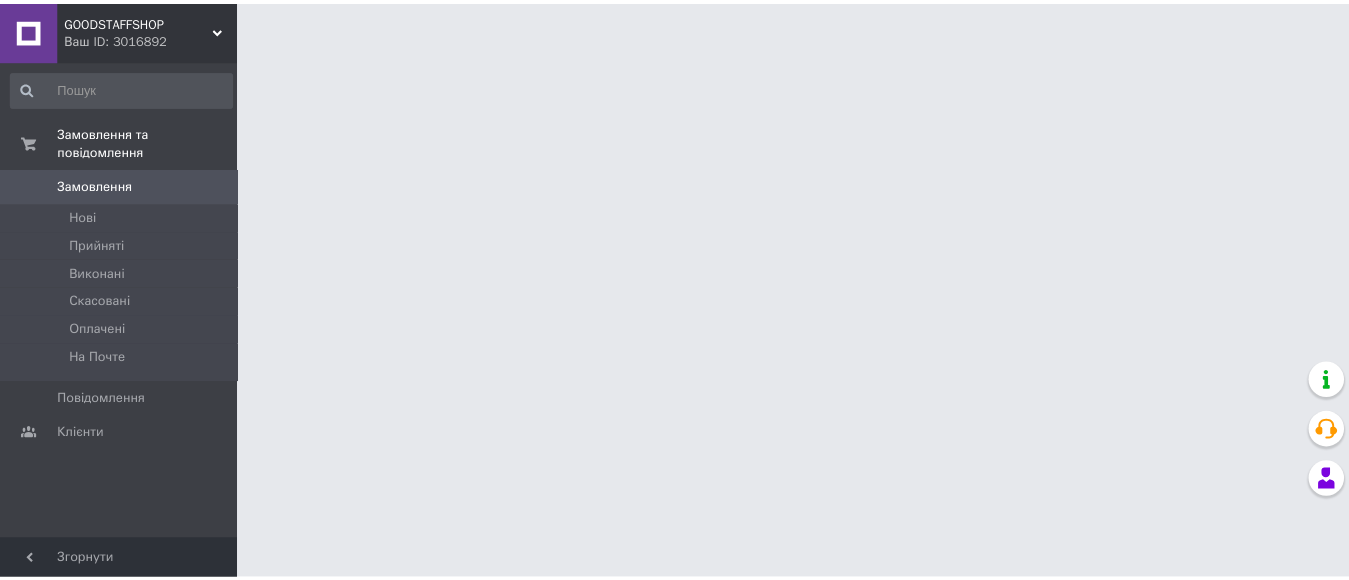scroll, scrollTop: 0, scrollLeft: 0, axis: both 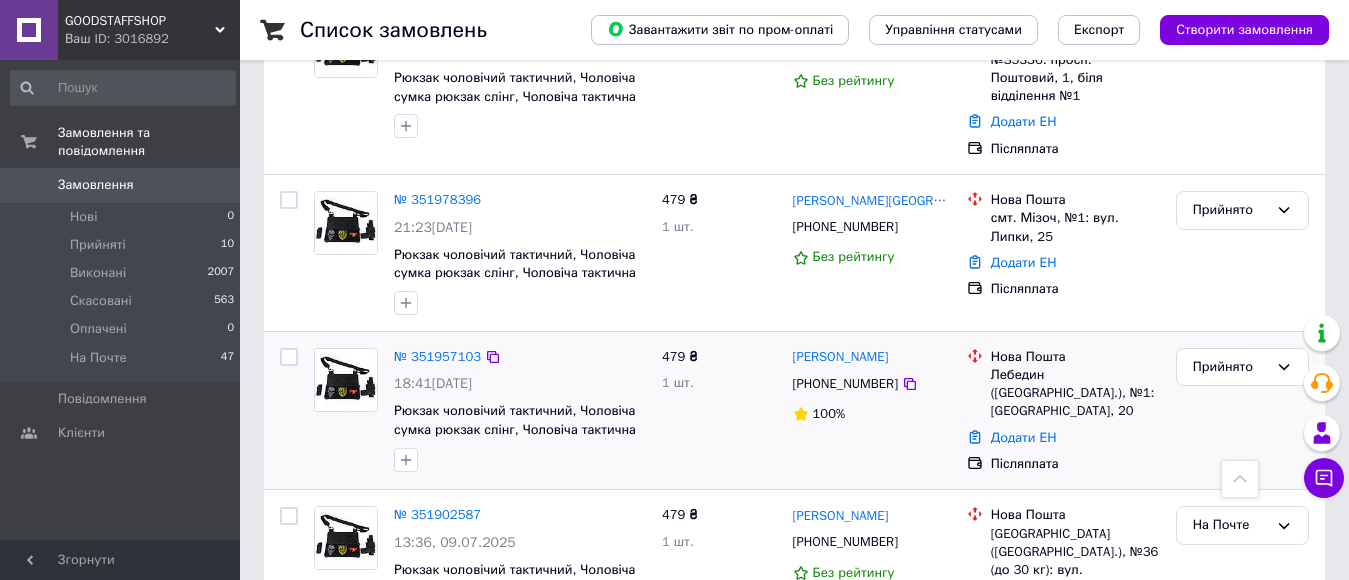 click at bounding box center (346, 380) 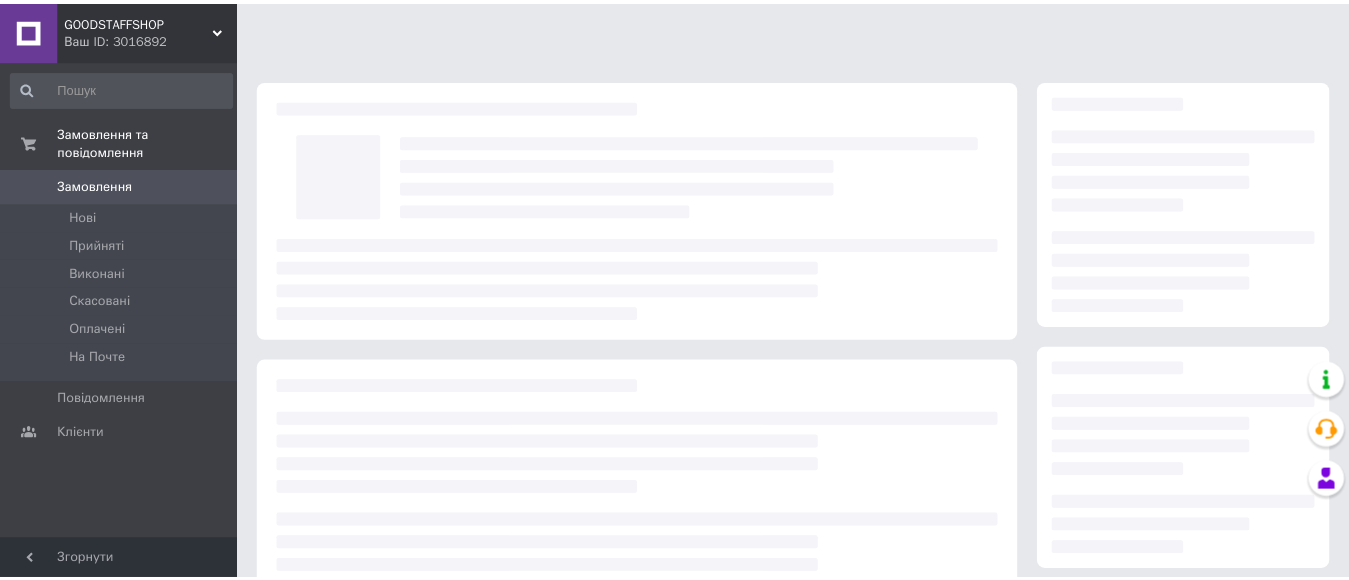scroll, scrollTop: 0, scrollLeft: 0, axis: both 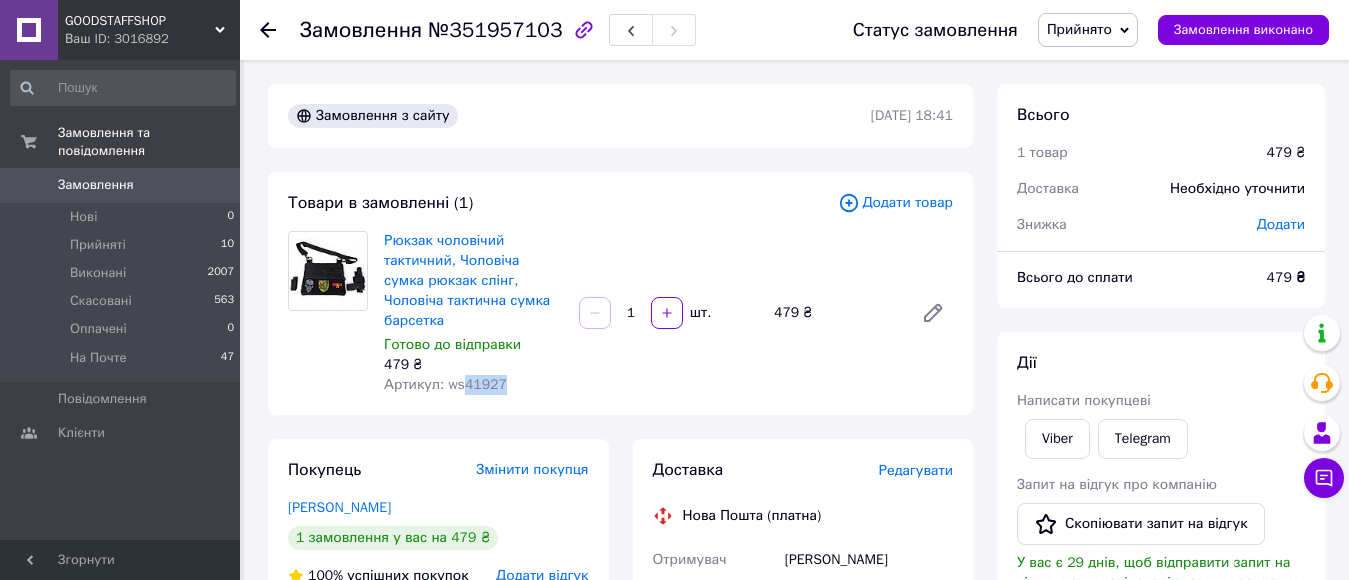 drag, startPoint x: 459, startPoint y: 366, endPoint x: 503, endPoint y: 368, distance: 44.04543 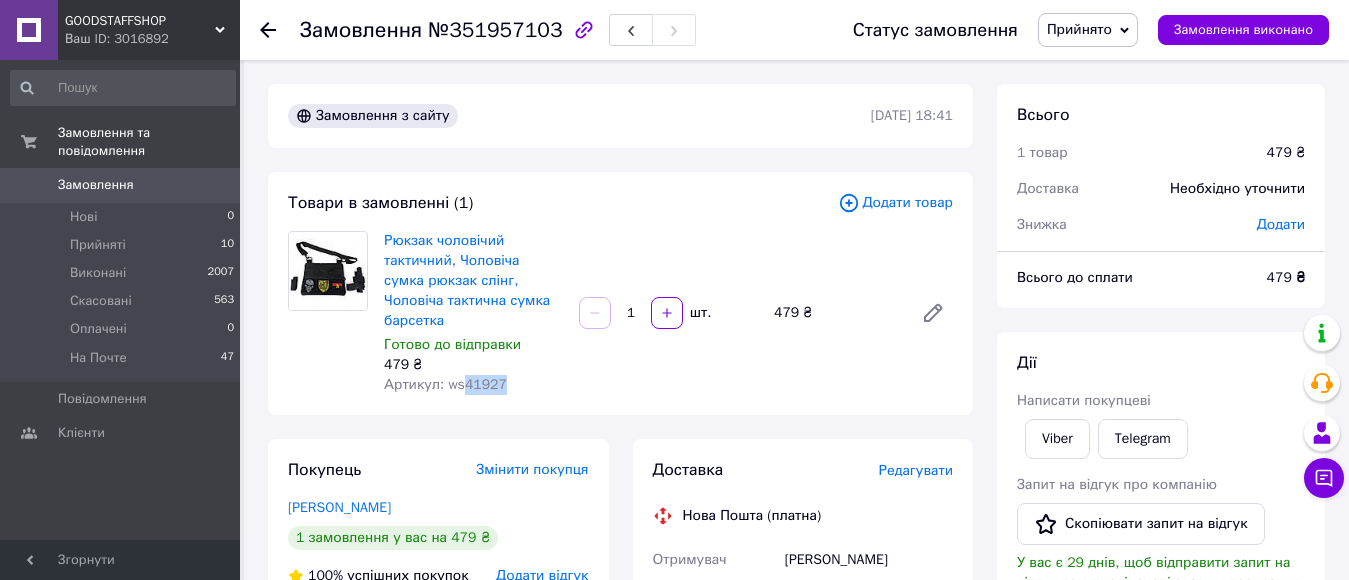 copy on "41927" 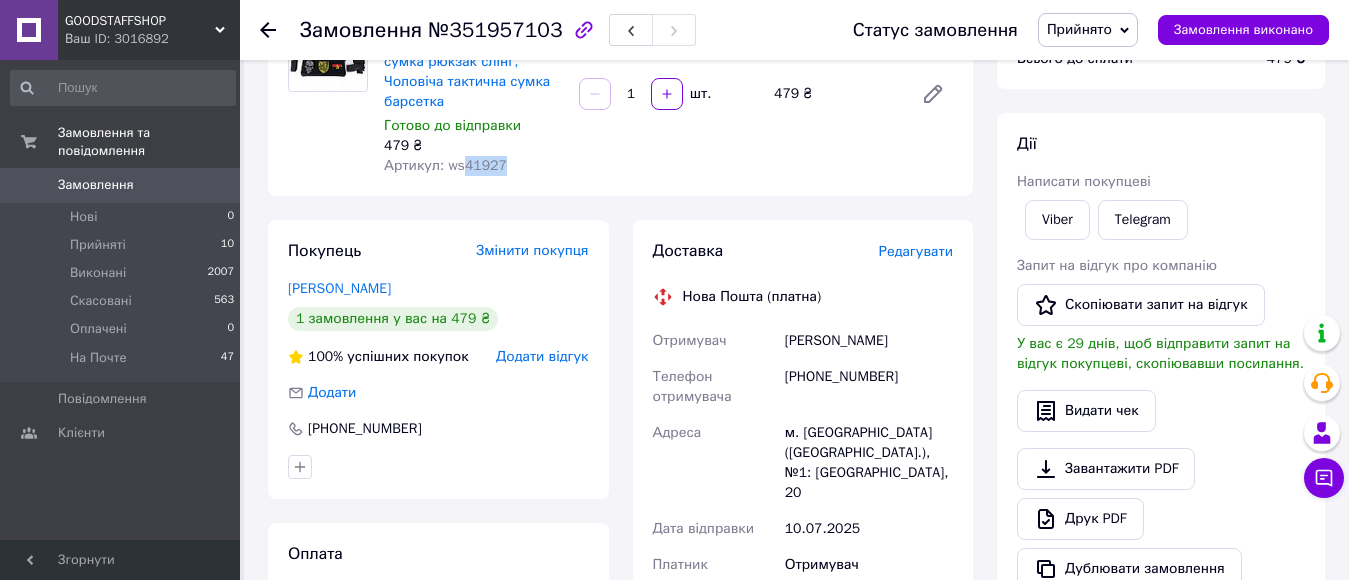 scroll, scrollTop: 246, scrollLeft: 0, axis: vertical 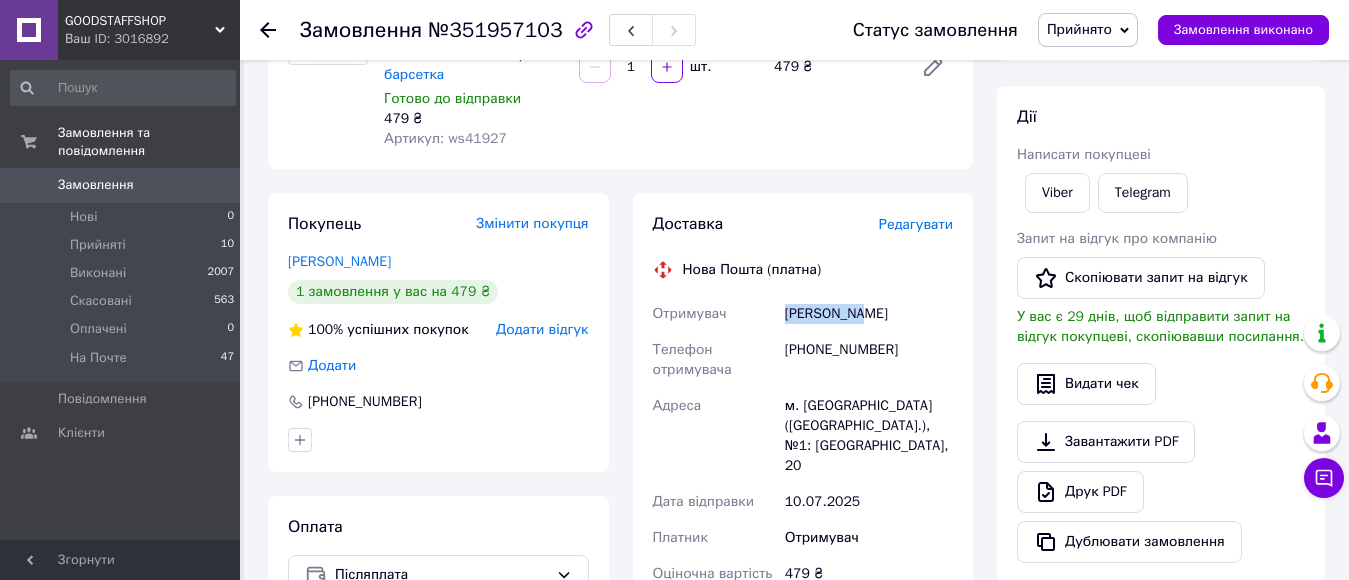 drag, startPoint x: 786, startPoint y: 291, endPoint x: 880, endPoint y: 286, distance: 94.13288 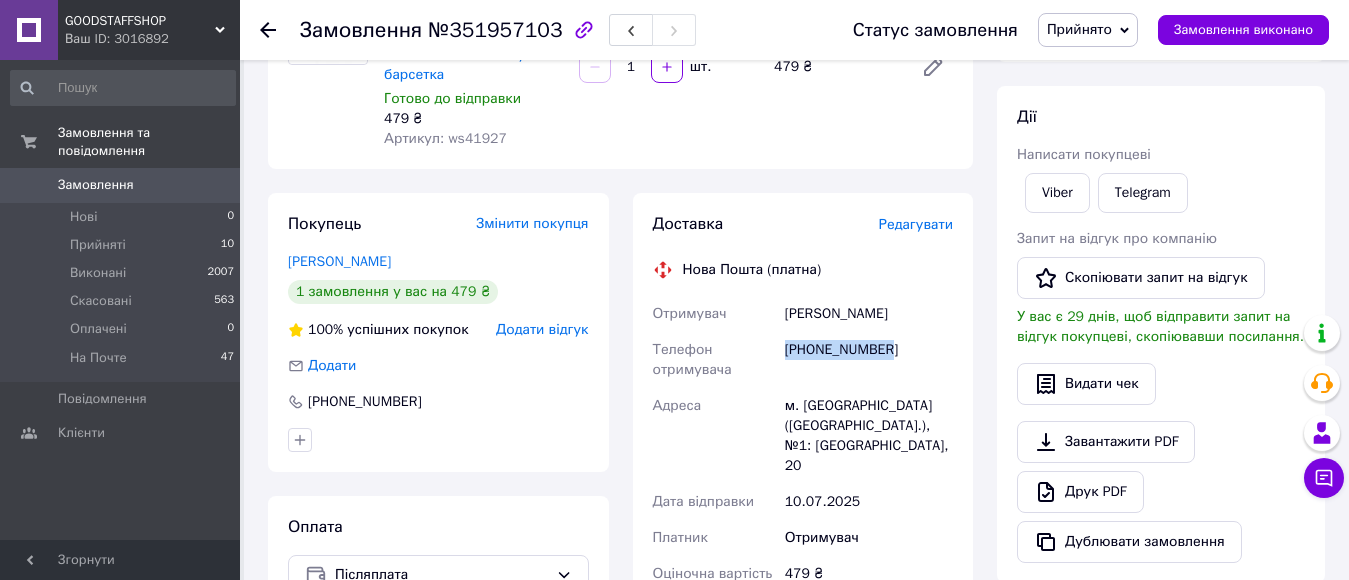 drag, startPoint x: 782, startPoint y: 330, endPoint x: 963, endPoint y: 327, distance: 181.02486 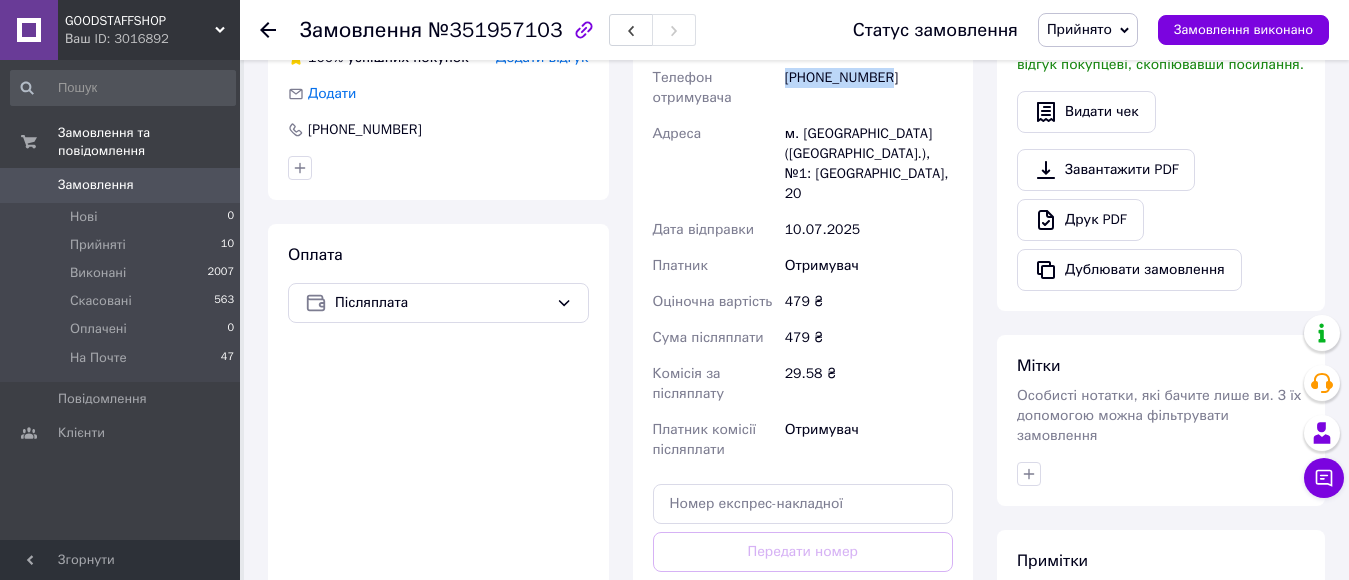scroll, scrollTop: 533, scrollLeft: 0, axis: vertical 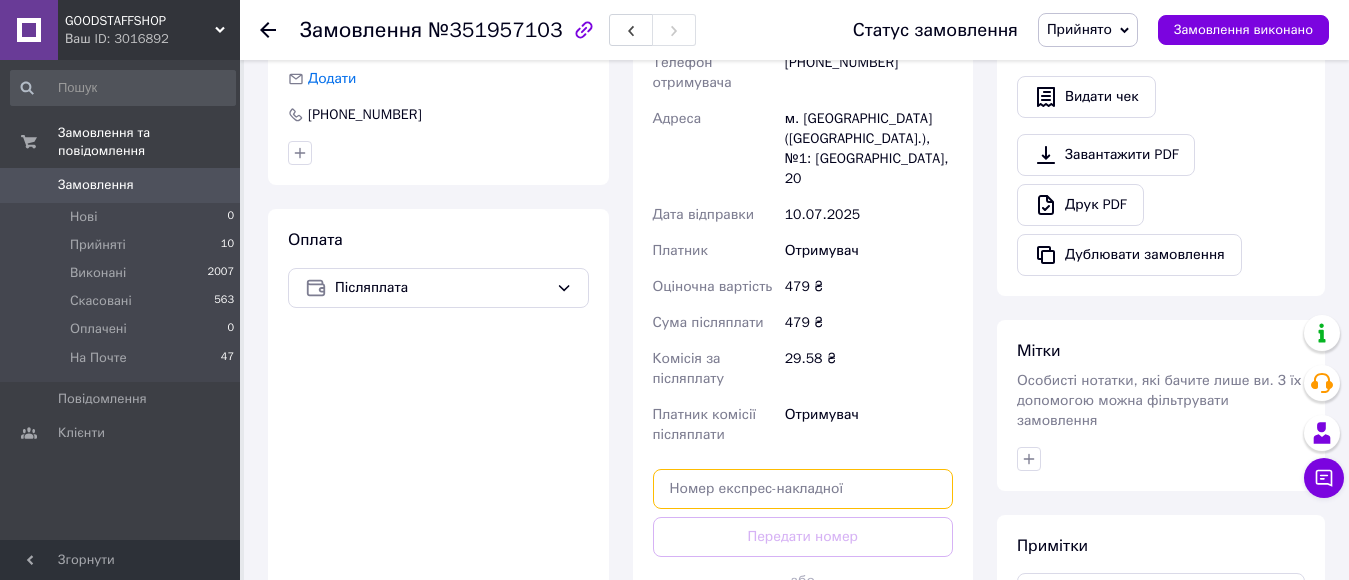 click at bounding box center [803, 489] 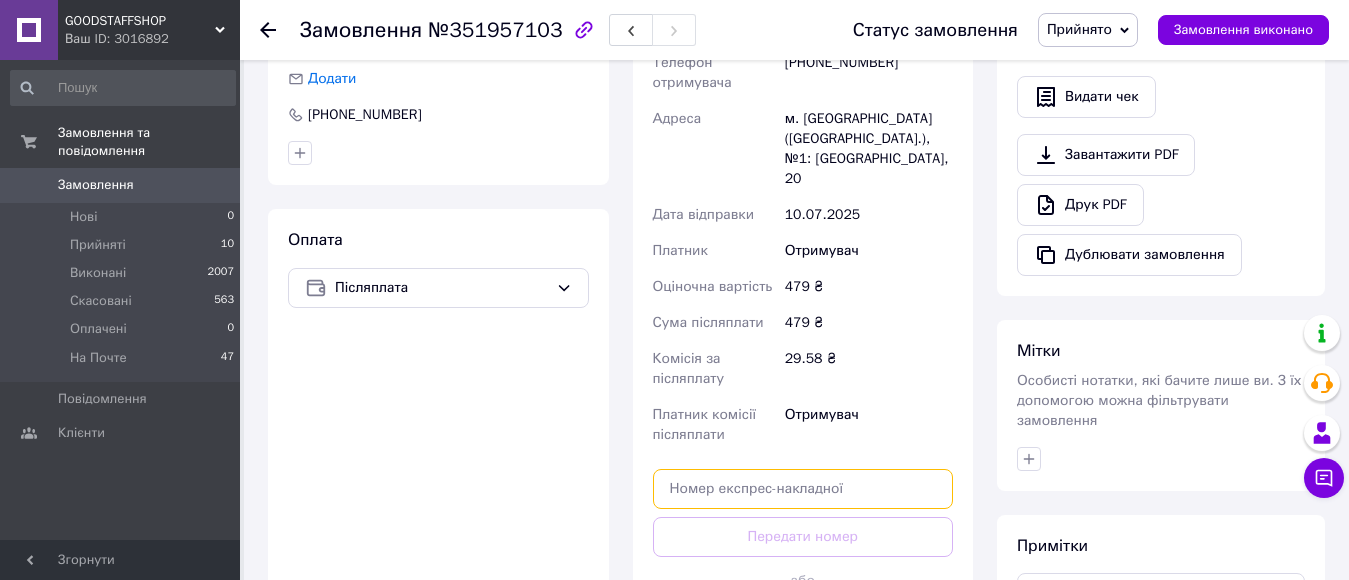 paste on "20451202848976" 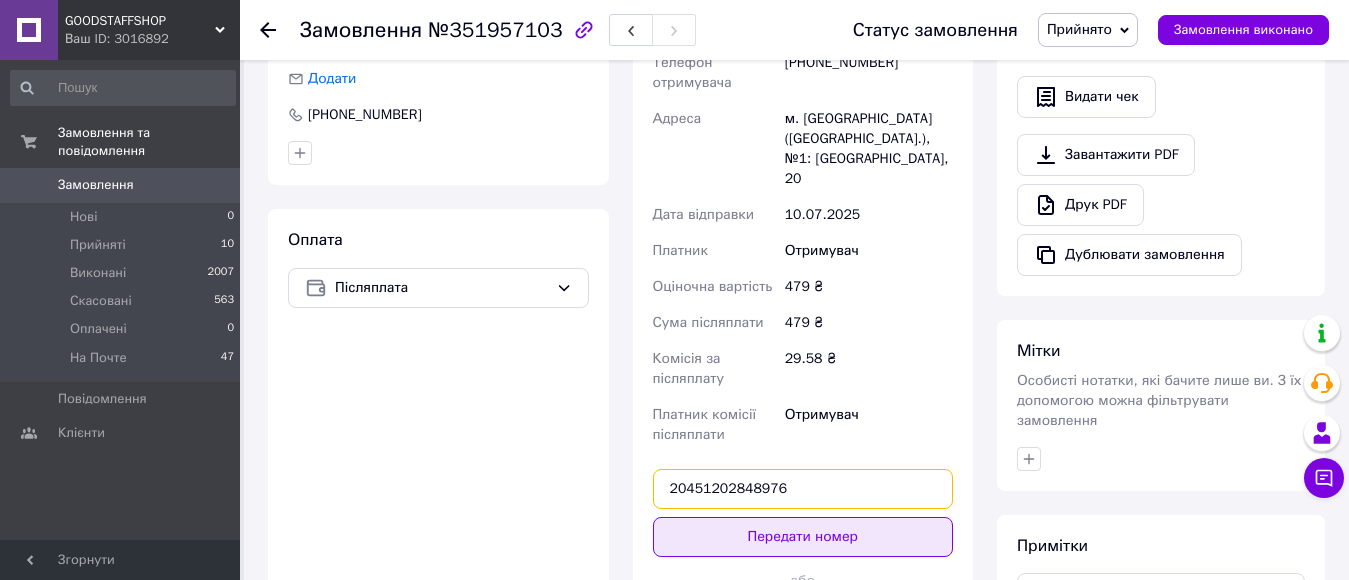 type on "20451202848976" 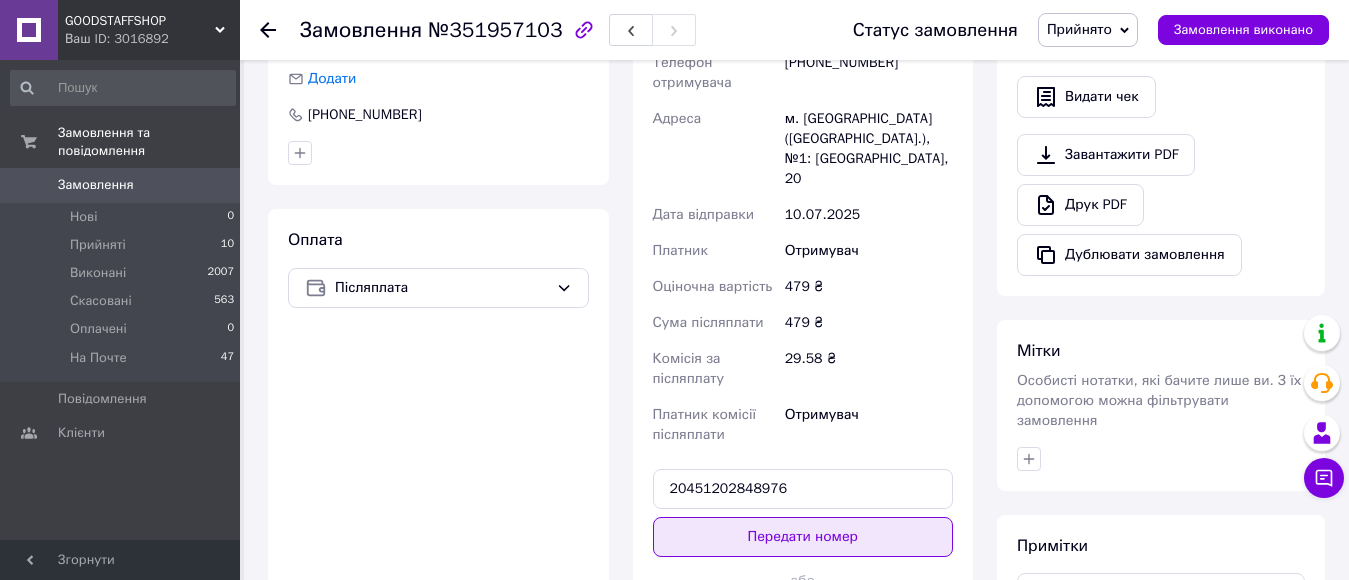 click on "Передати номер" at bounding box center [803, 537] 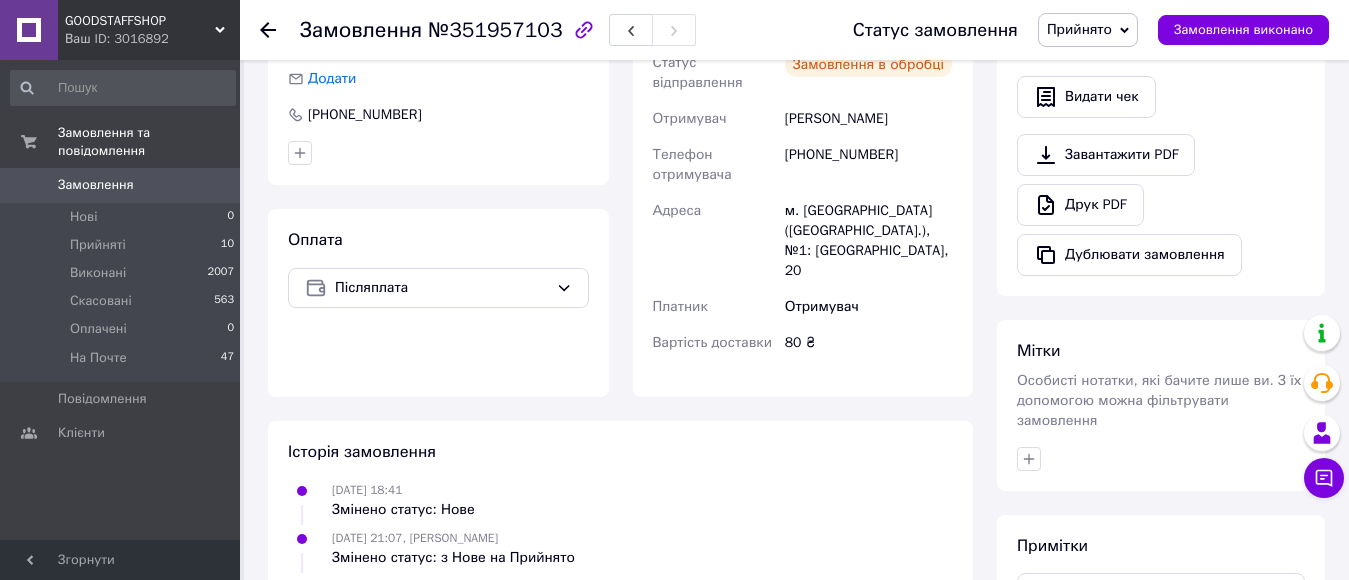 click on "Прийнято" at bounding box center (1079, 29) 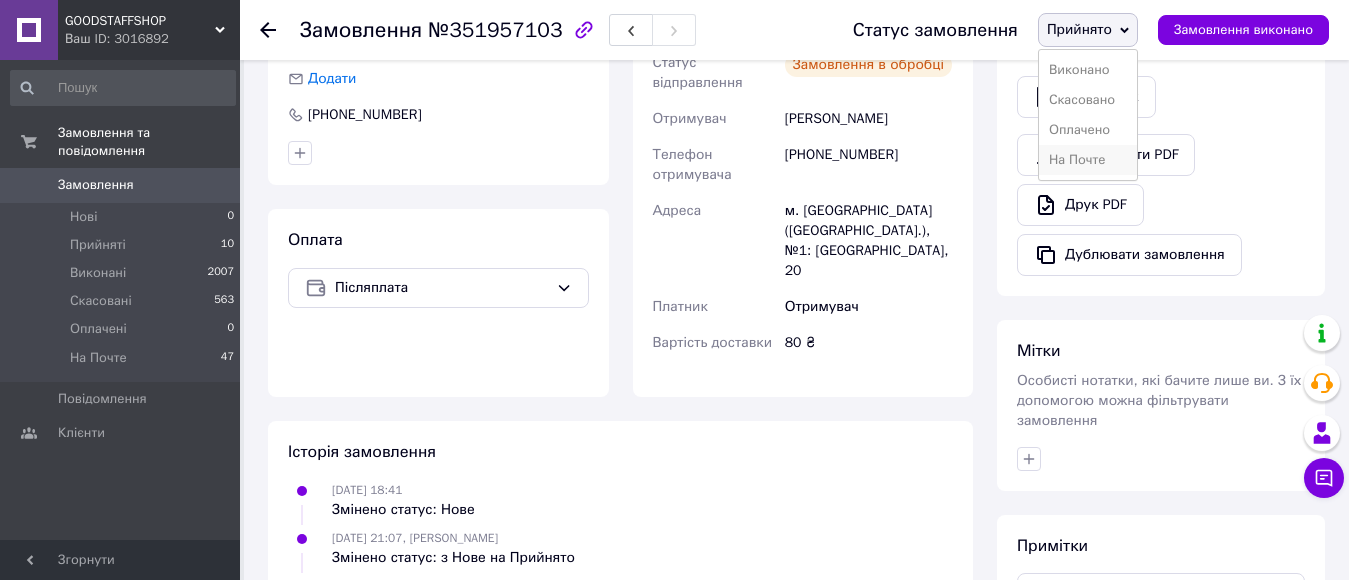 click on "На Почте" at bounding box center [1088, 160] 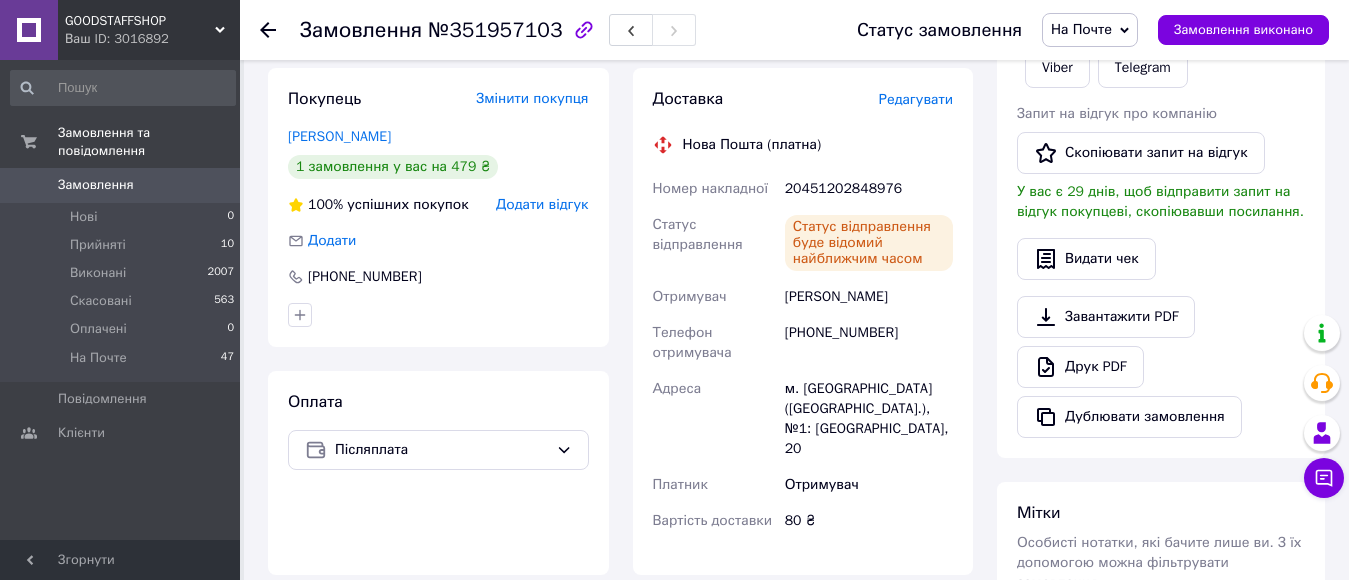 scroll, scrollTop: 366, scrollLeft: 0, axis: vertical 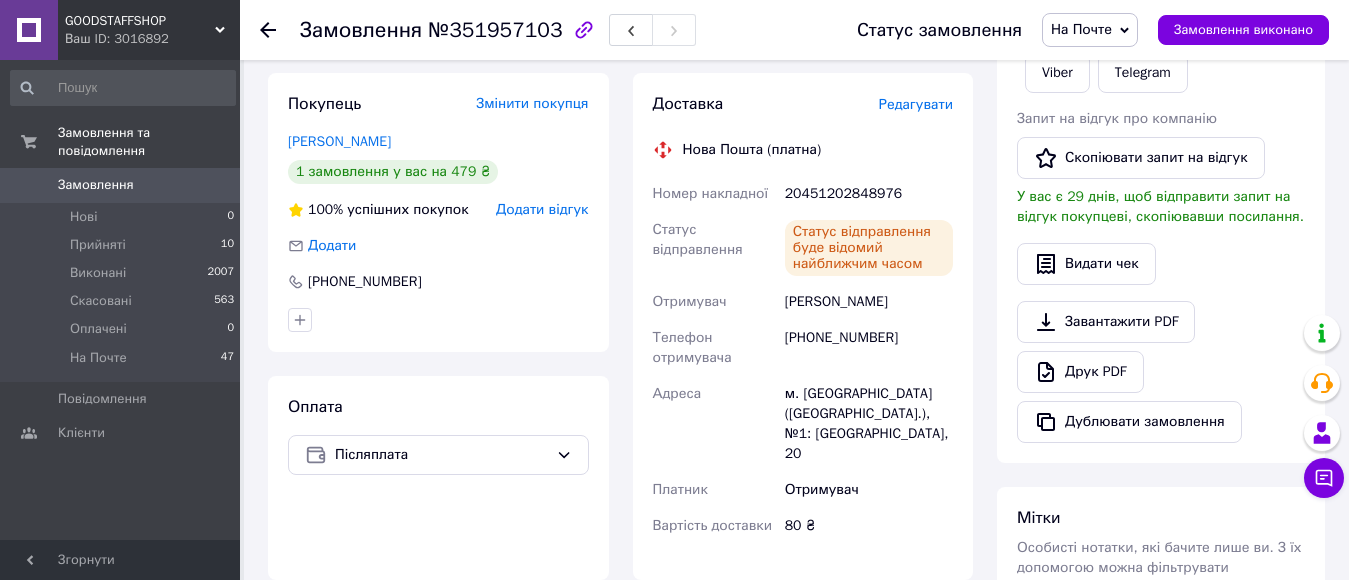 click on "Замовлення" at bounding box center [96, 185] 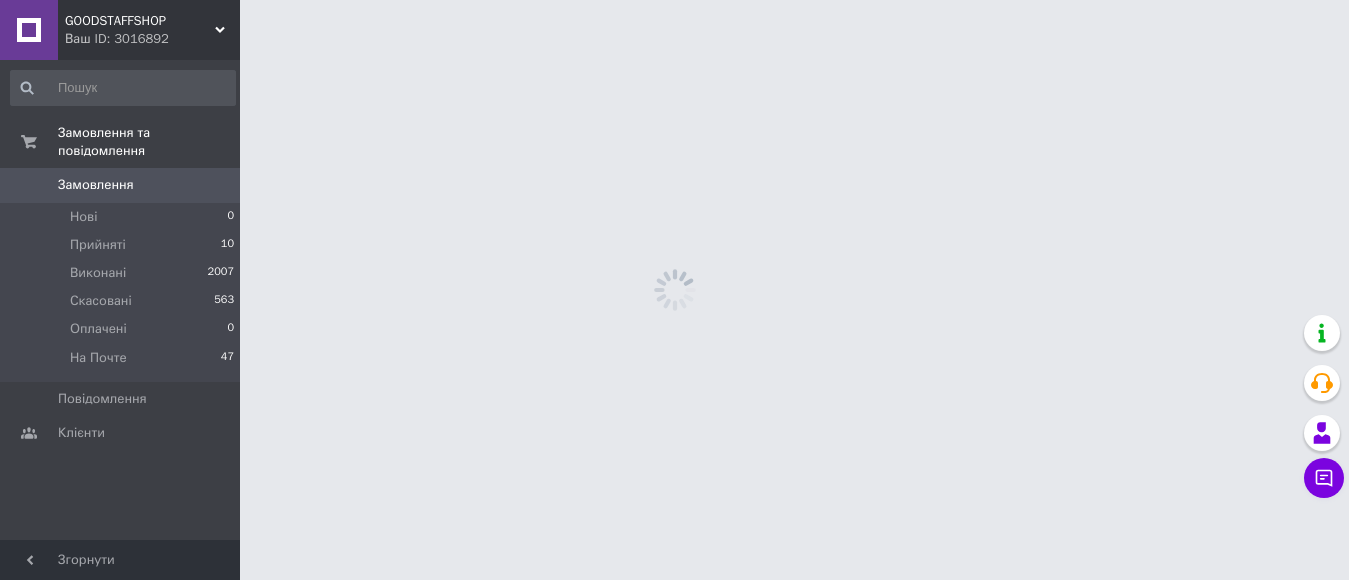 scroll, scrollTop: 0, scrollLeft: 0, axis: both 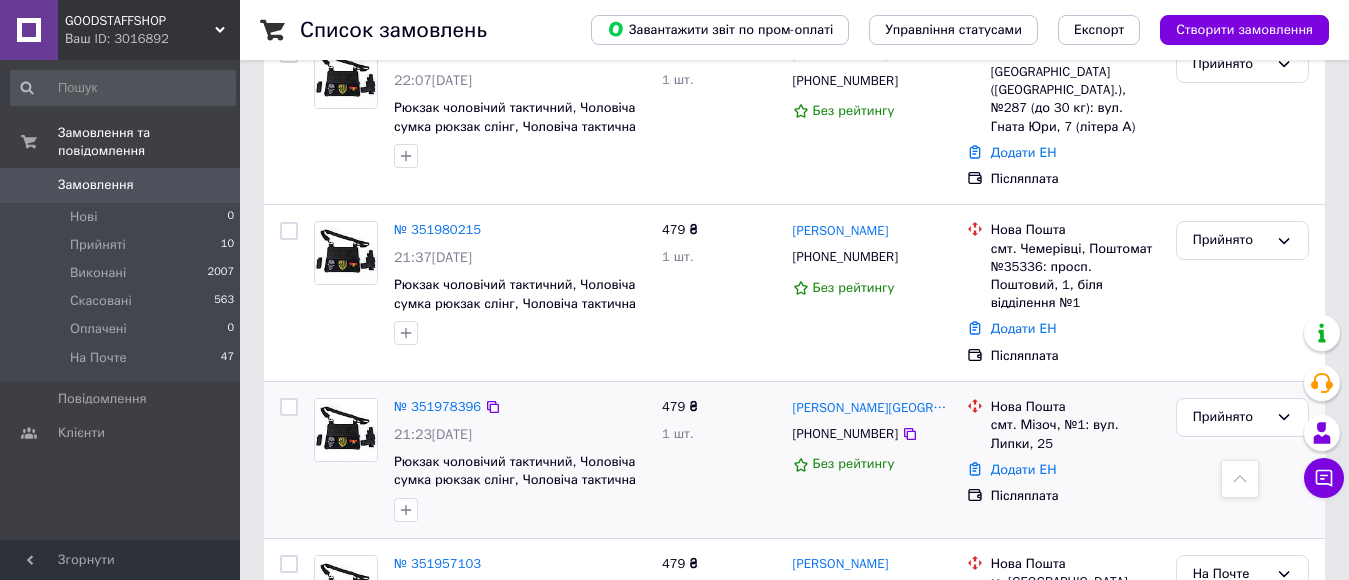 click at bounding box center [346, 430] 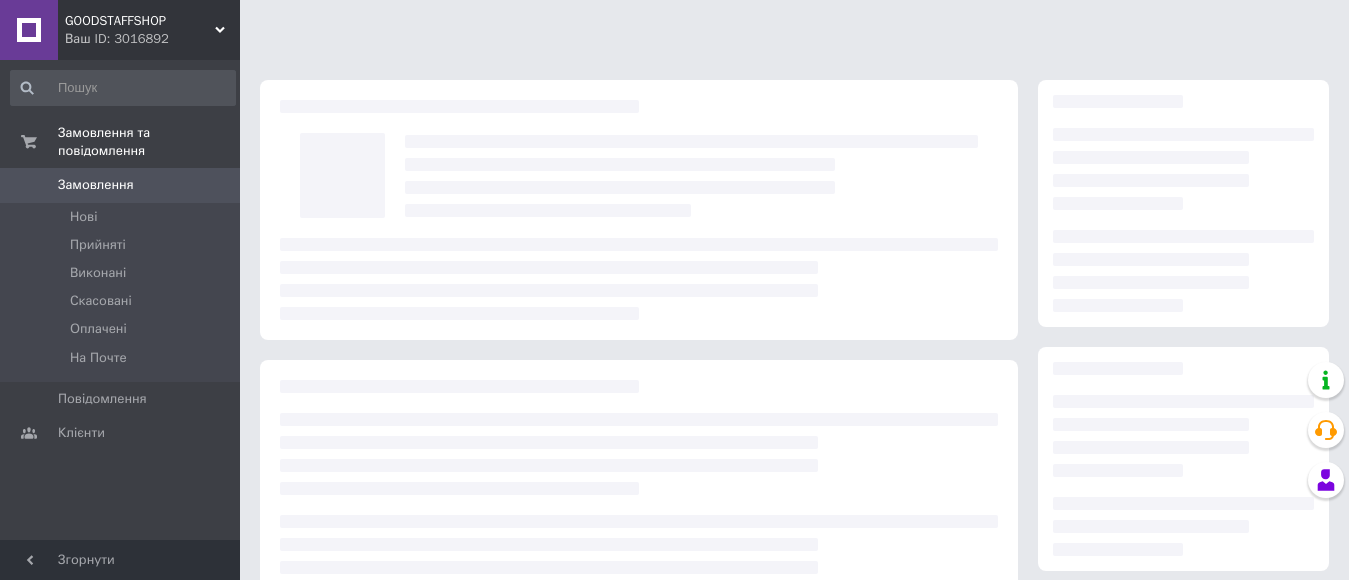 scroll, scrollTop: 0, scrollLeft: 0, axis: both 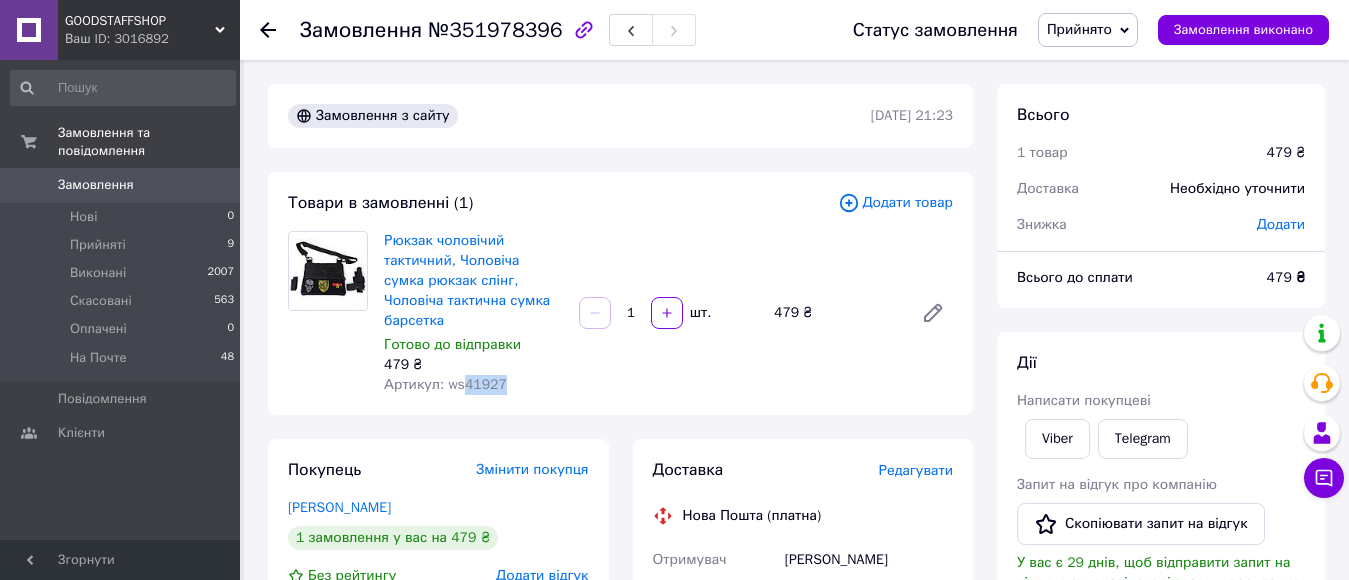 drag, startPoint x: 459, startPoint y: 362, endPoint x: 543, endPoint y: 377, distance: 85.32877 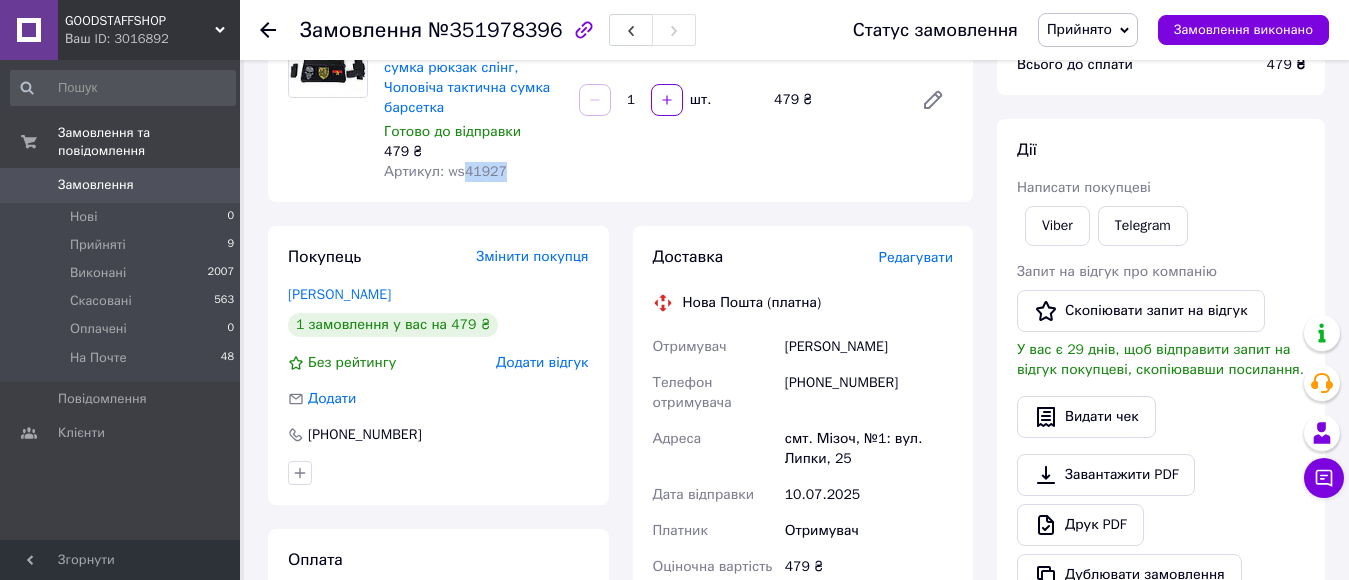 scroll, scrollTop: 248, scrollLeft: 0, axis: vertical 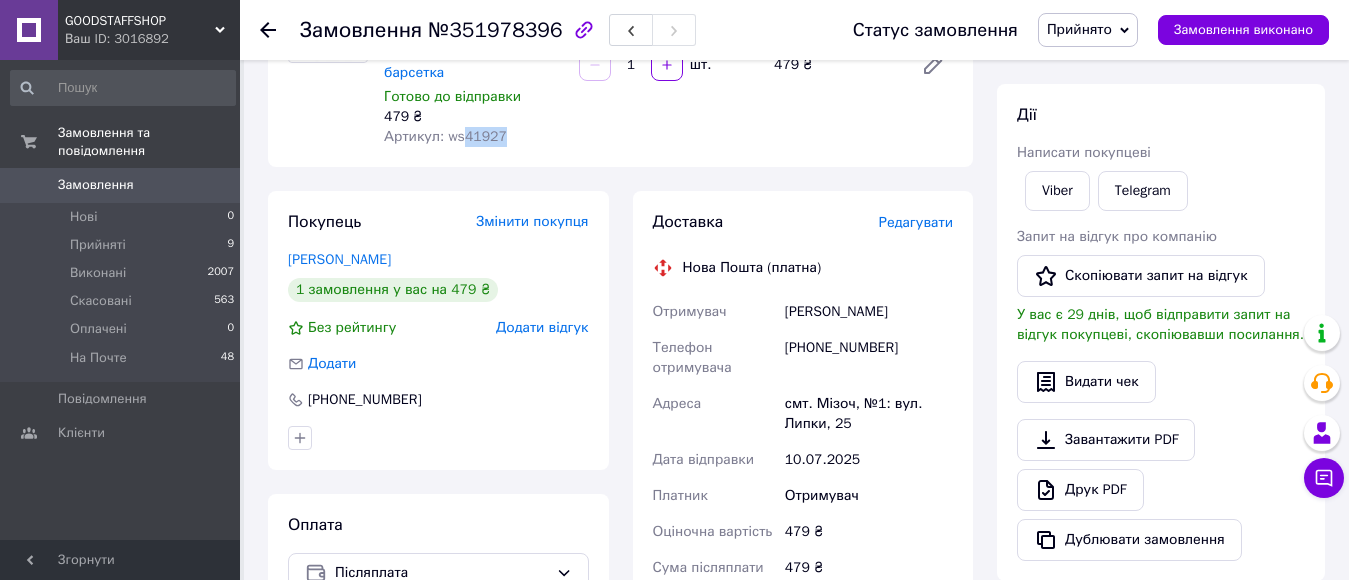 drag, startPoint x: 780, startPoint y: 287, endPoint x: 907, endPoint y: 293, distance: 127.141655 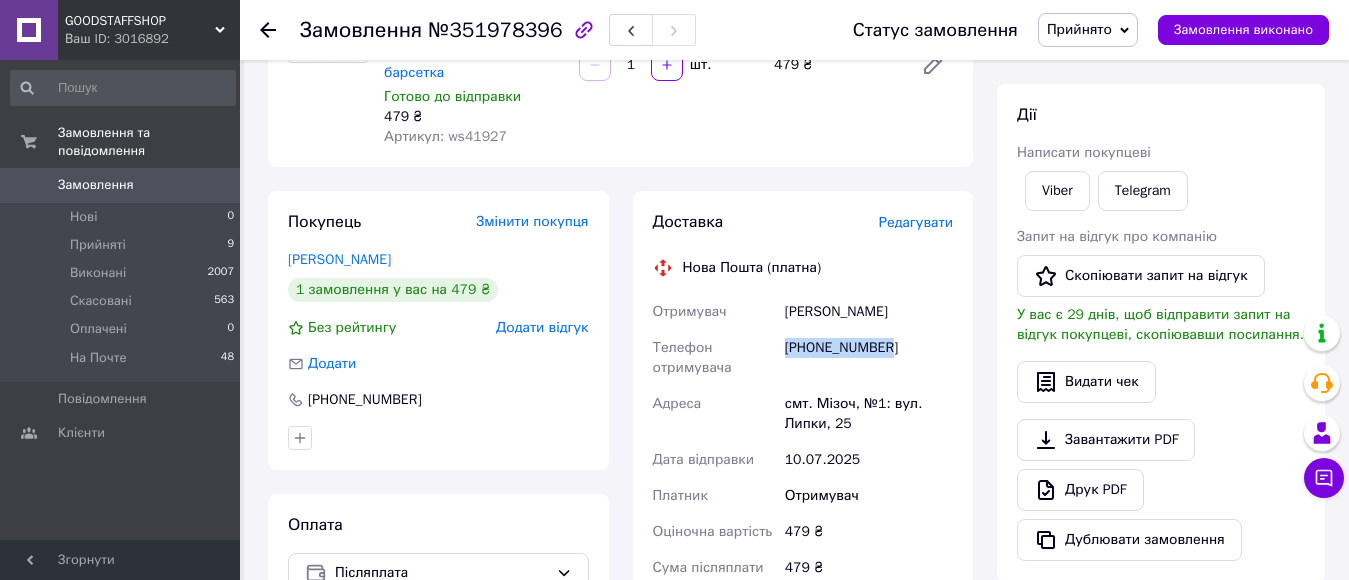 drag, startPoint x: 780, startPoint y: 328, endPoint x: 973, endPoint y: 323, distance: 193.06476 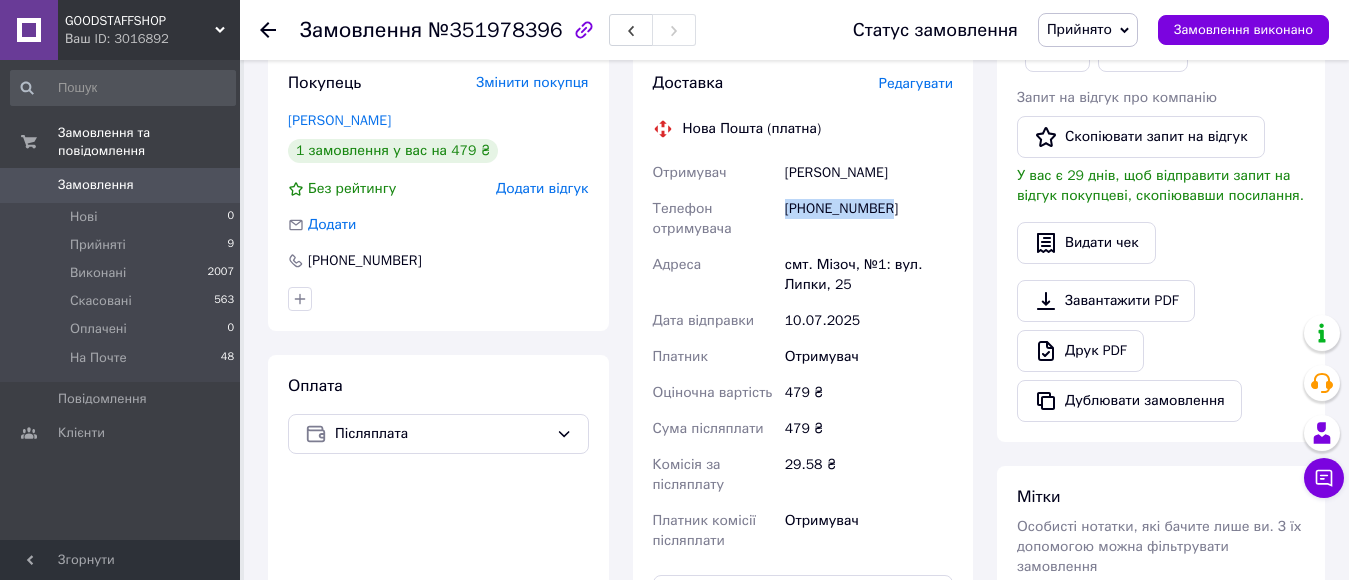 scroll, scrollTop: 385, scrollLeft: 0, axis: vertical 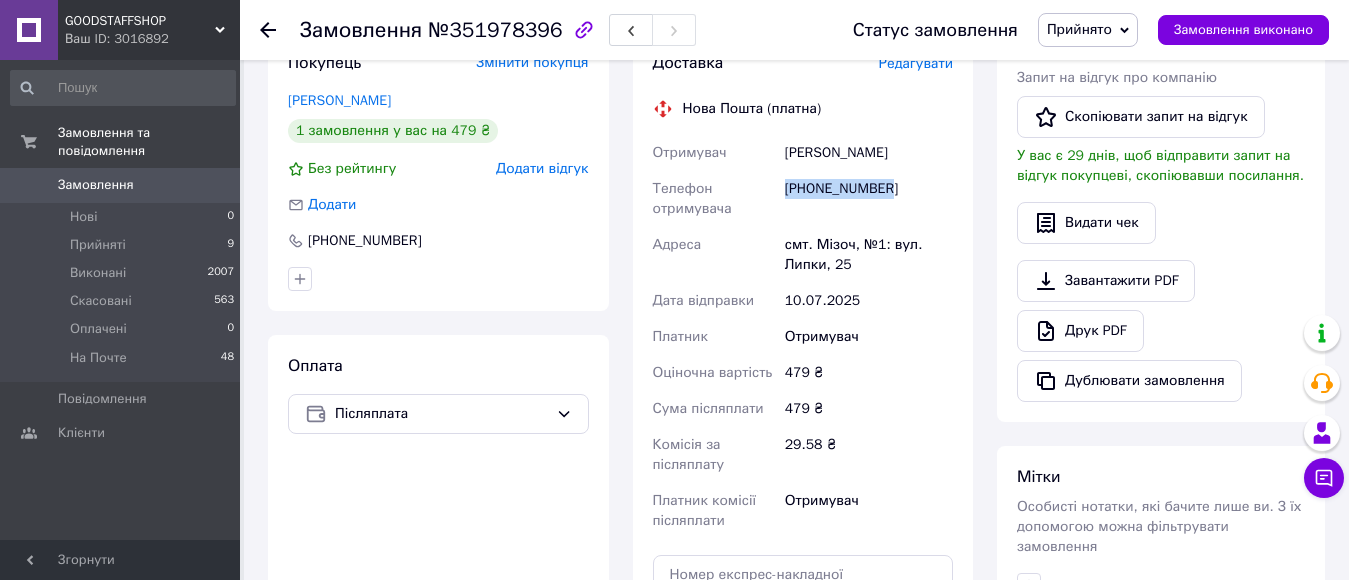 click on "Замовлення" at bounding box center [121, 185] 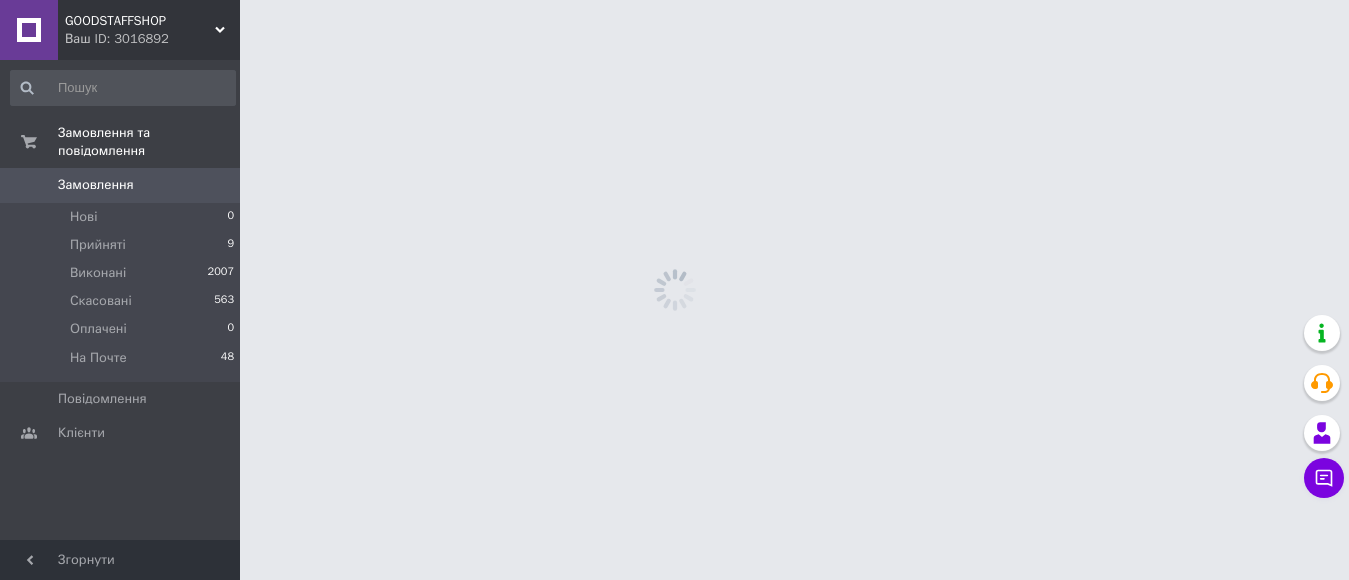 scroll, scrollTop: 0, scrollLeft: 0, axis: both 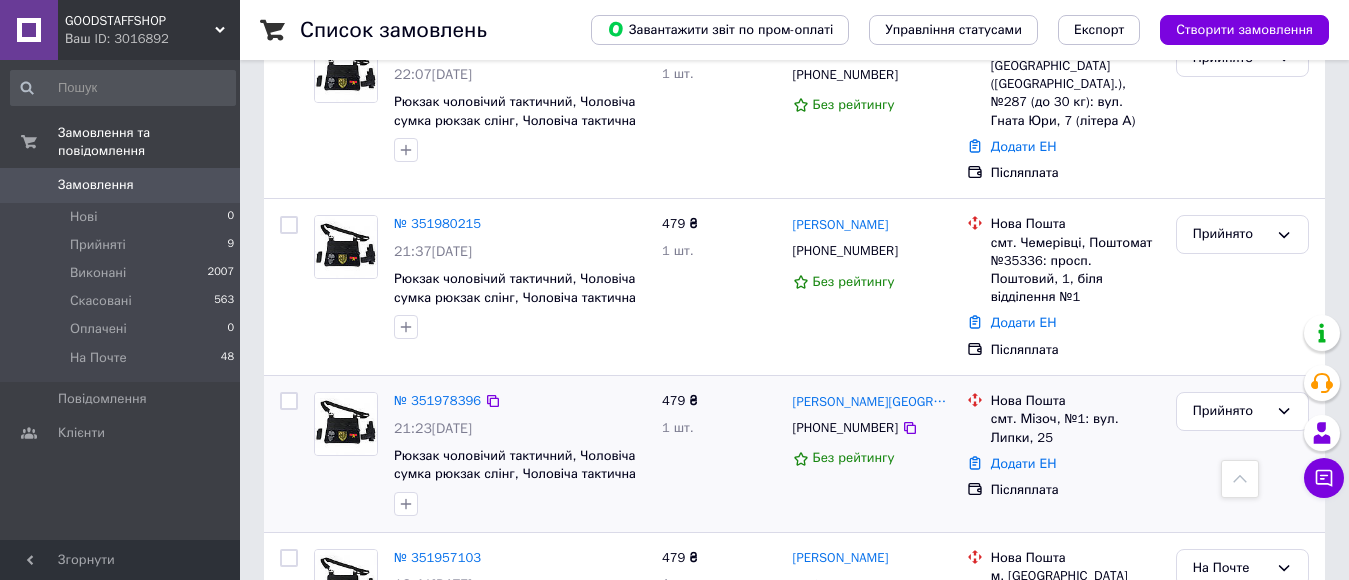click at bounding box center [346, 424] 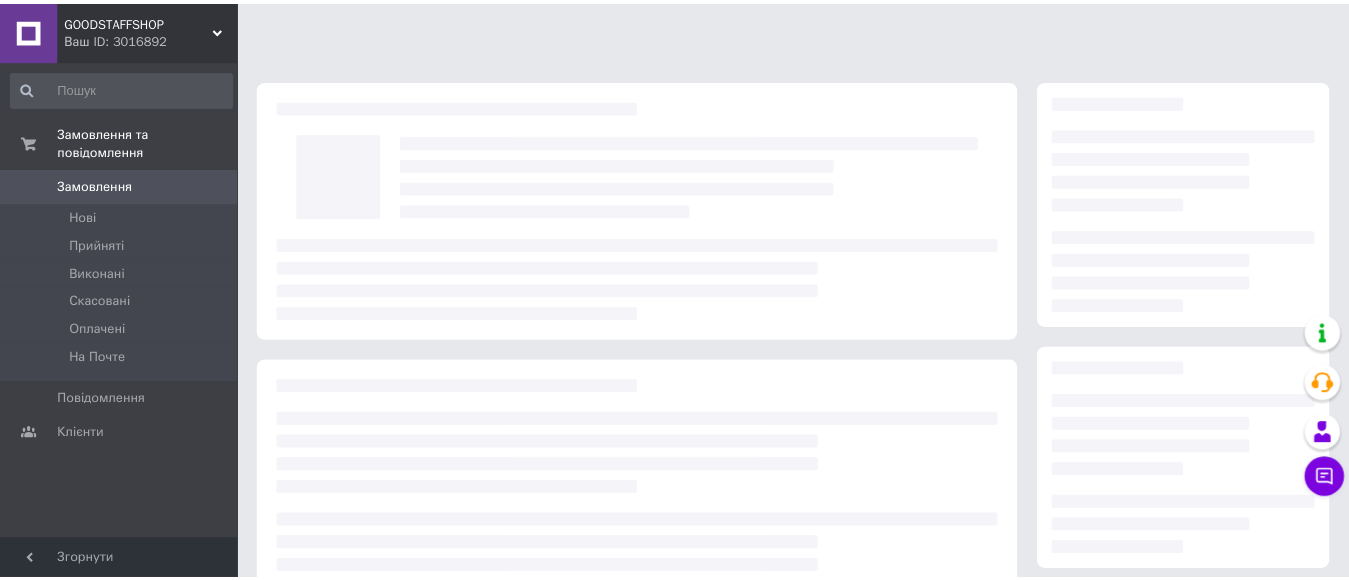 scroll, scrollTop: 0, scrollLeft: 0, axis: both 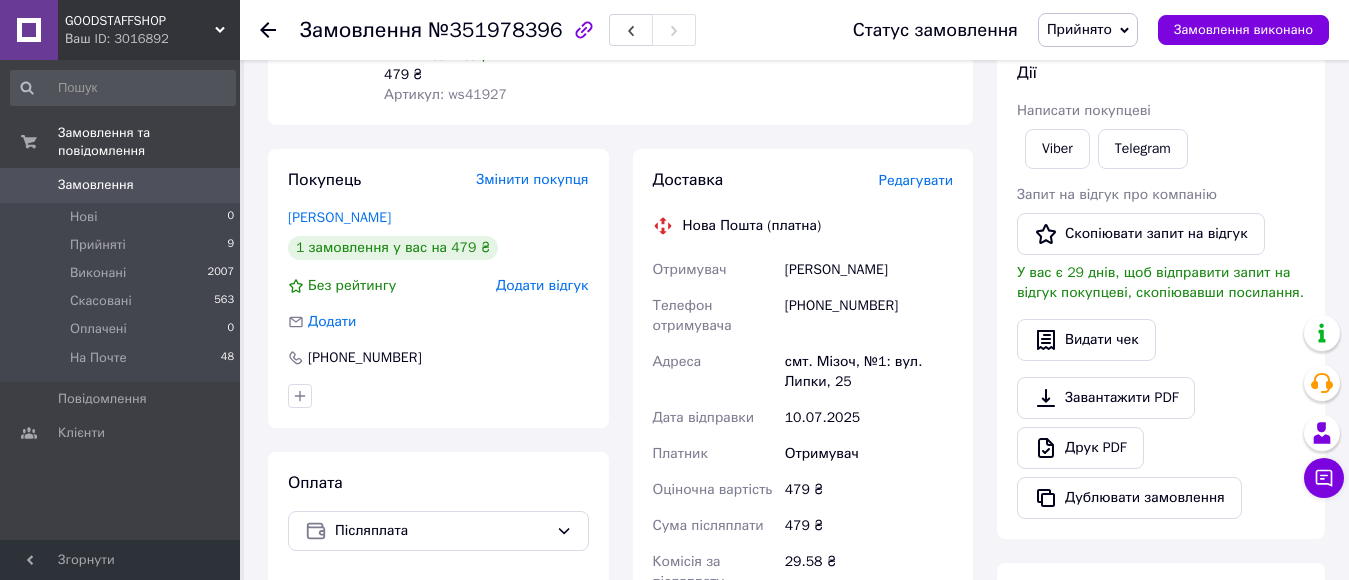 drag, startPoint x: 781, startPoint y: 250, endPoint x: 915, endPoint y: 249, distance: 134.00374 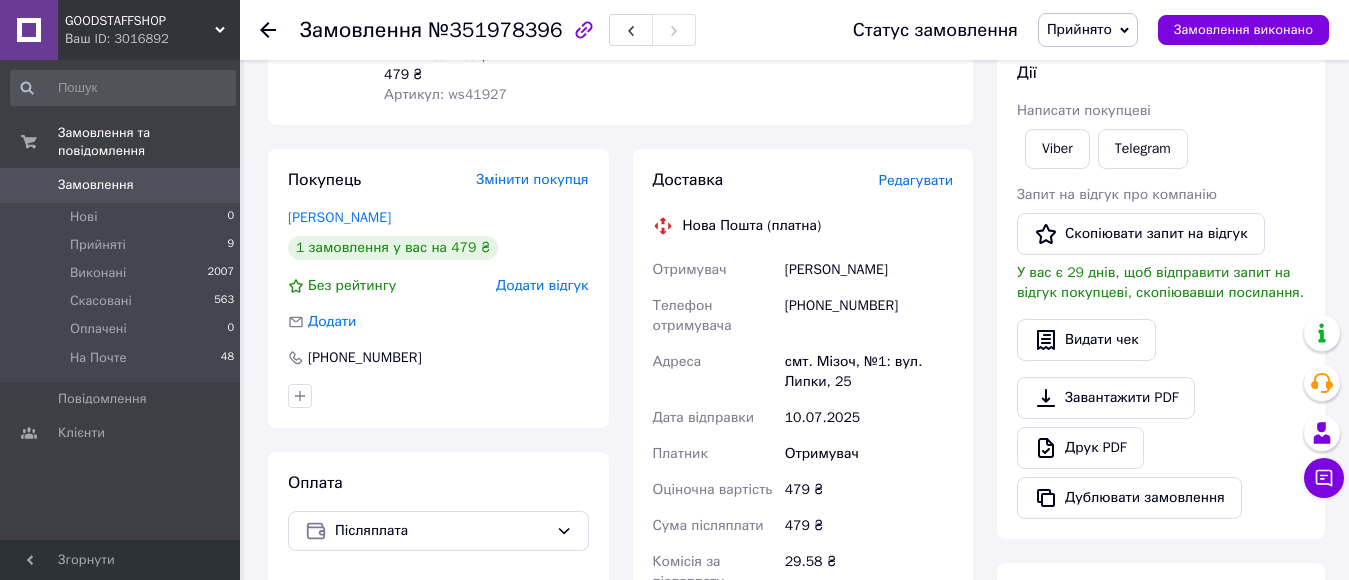 drag, startPoint x: 872, startPoint y: 246, endPoint x: 1335, endPoint y: 139, distance: 475.20312 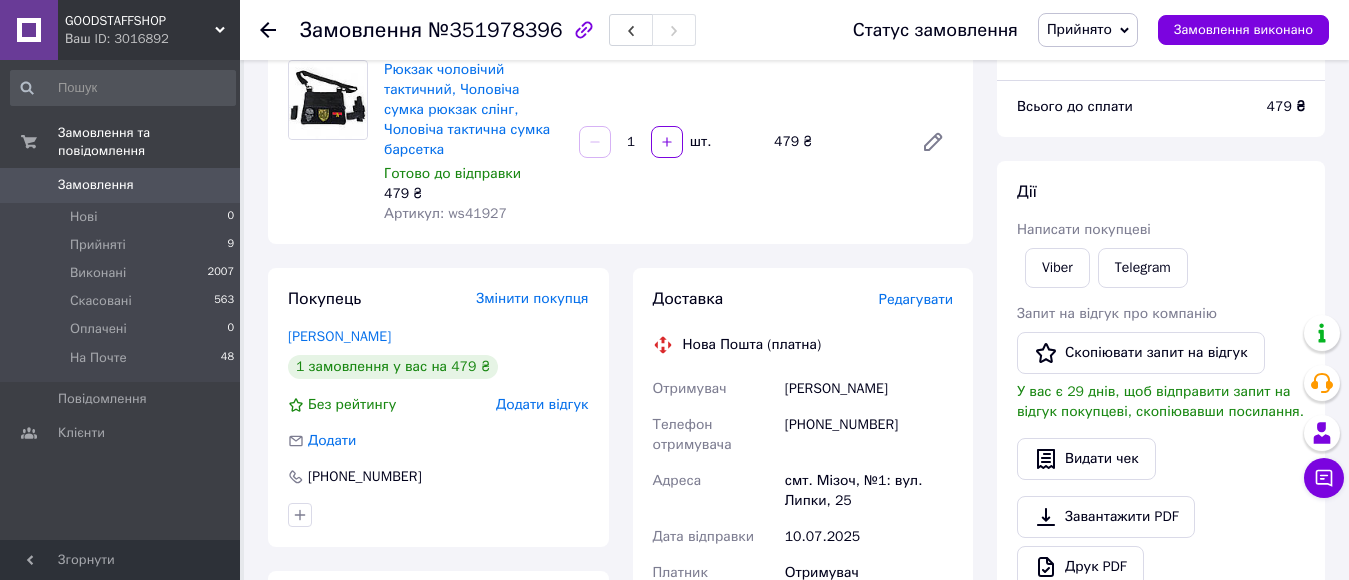 scroll, scrollTop: 161, scrollLeft: 0, axis: vertical 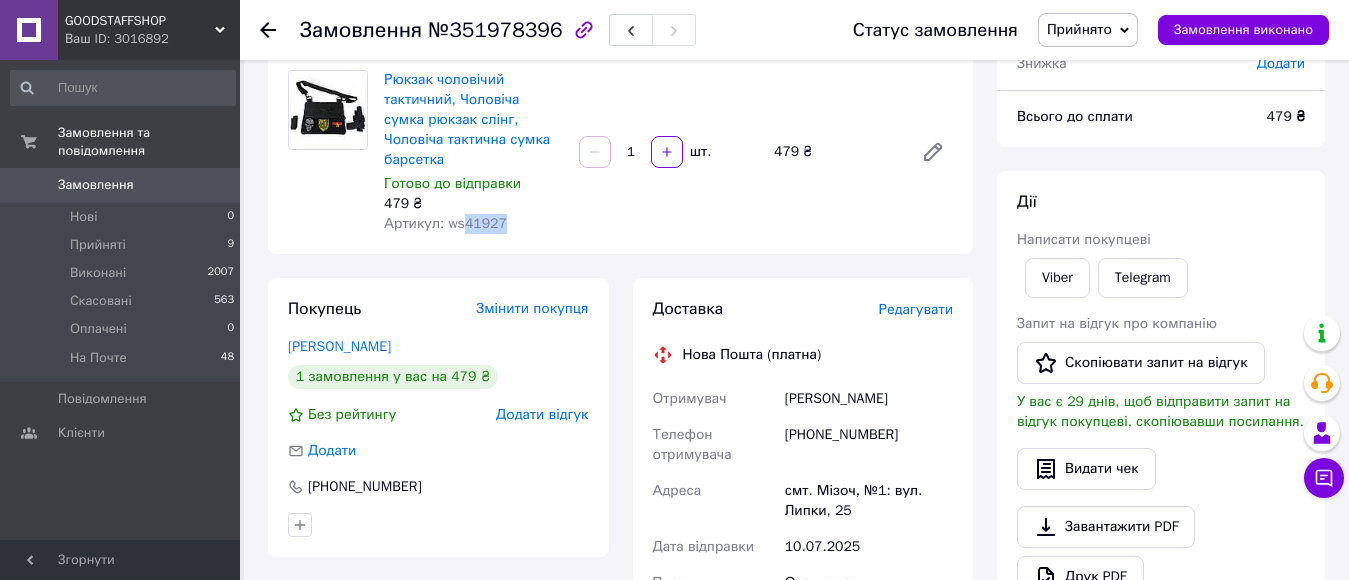 drag, startPoint x: 459, startPoint y: 206, endPoint x: 561, endPoint y: 206, distance: 102 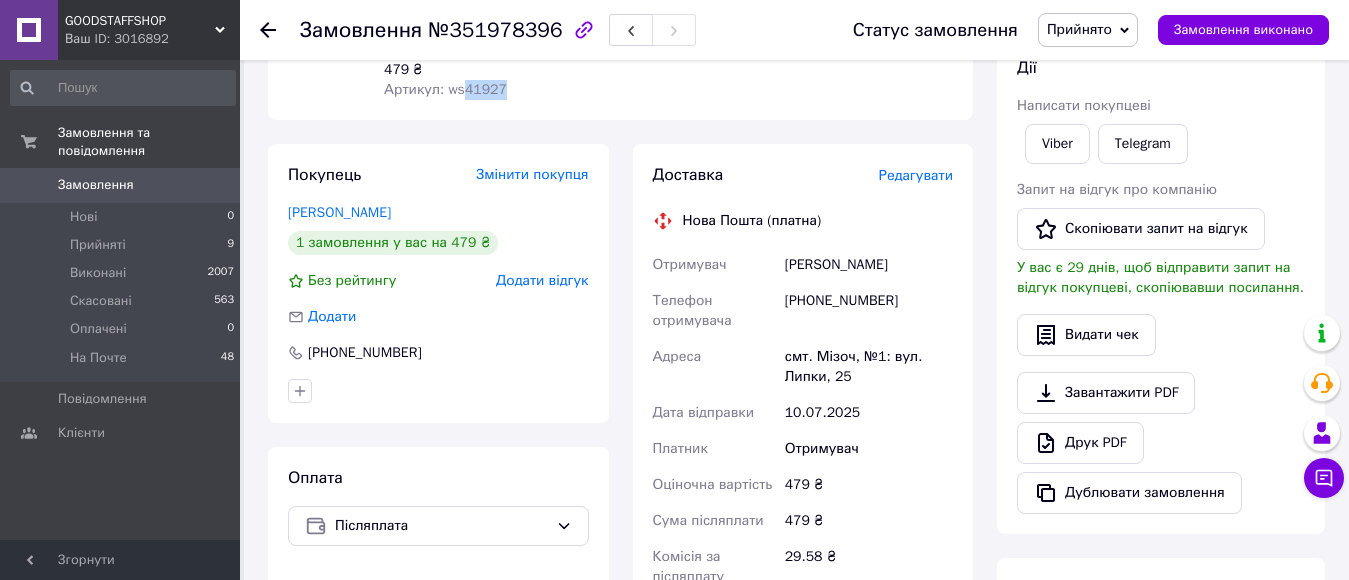 scroll, scrollTop: 332, scrollLeft: 0, axis: vertical 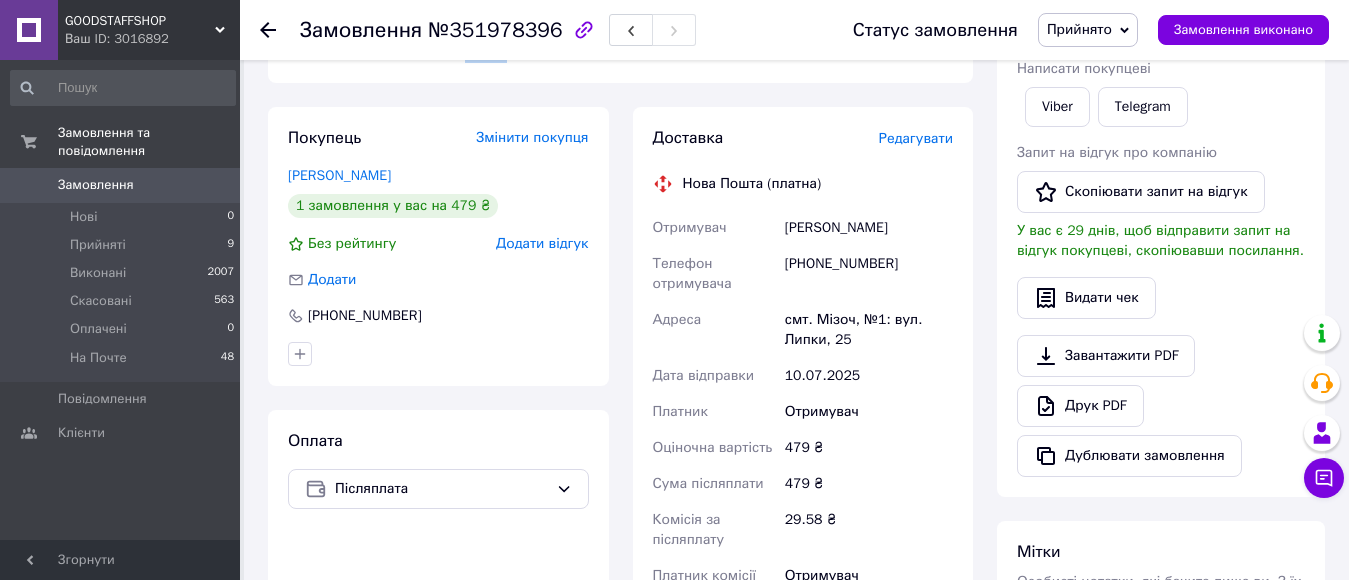 drag, startPoint x: 782, startPoint y: 208, endPoint x: 942, endPoint y: 212, distance: 160.04999 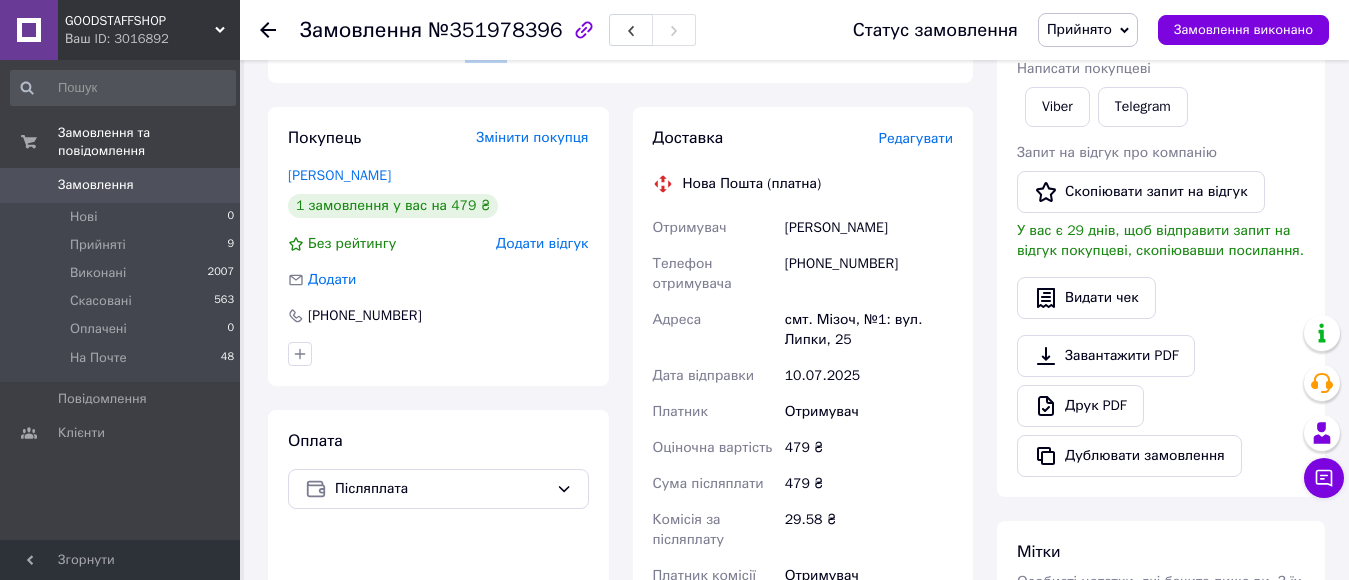 copy on "[PERSON_NAME]" 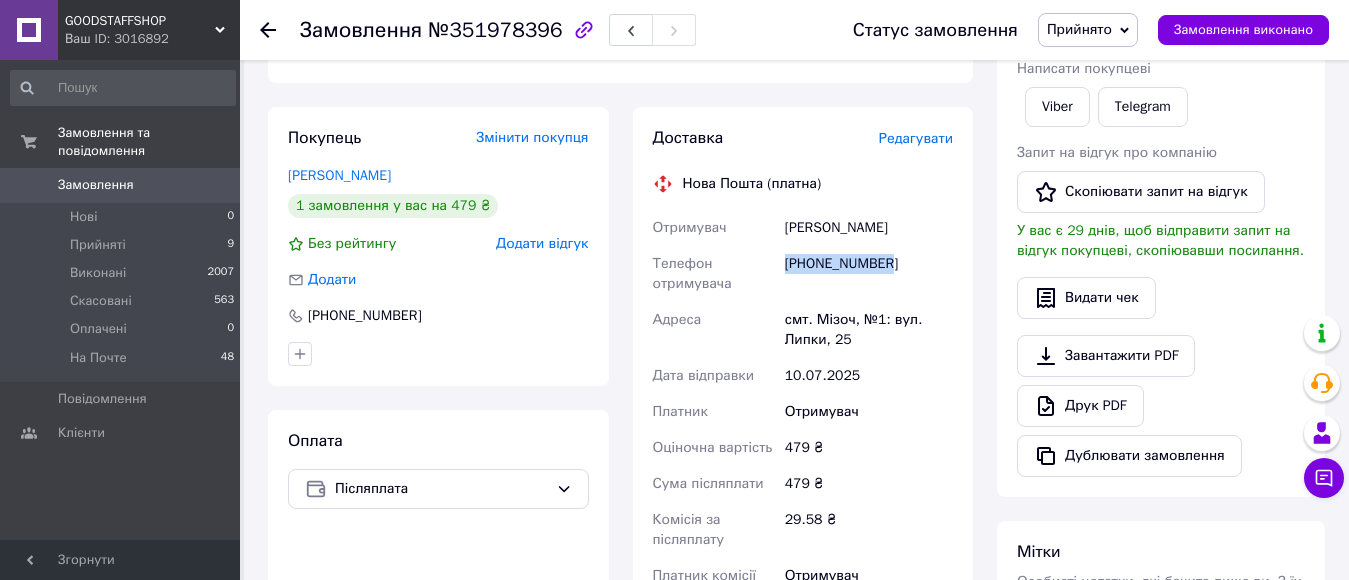 drag, startPoint x: 786, startPoint y: 239, endPoint x: 914, endPoint y: 244, distance: 128.09763 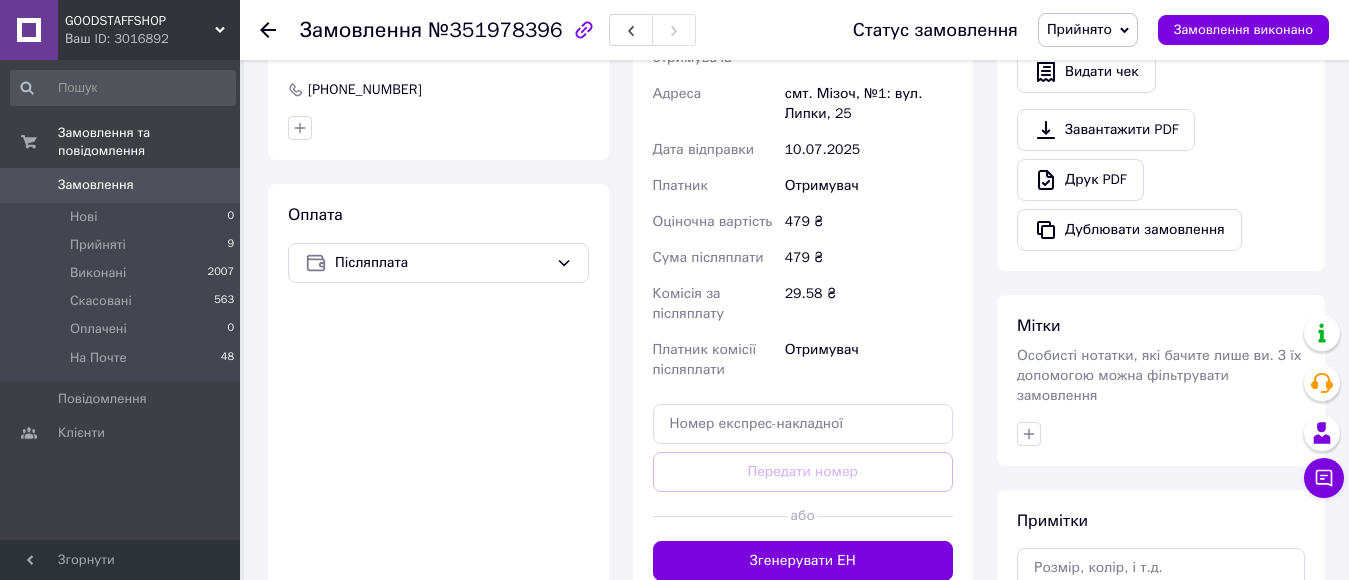 scroll, scrollTop: 568, scrollLeft: 0, axis: vertical 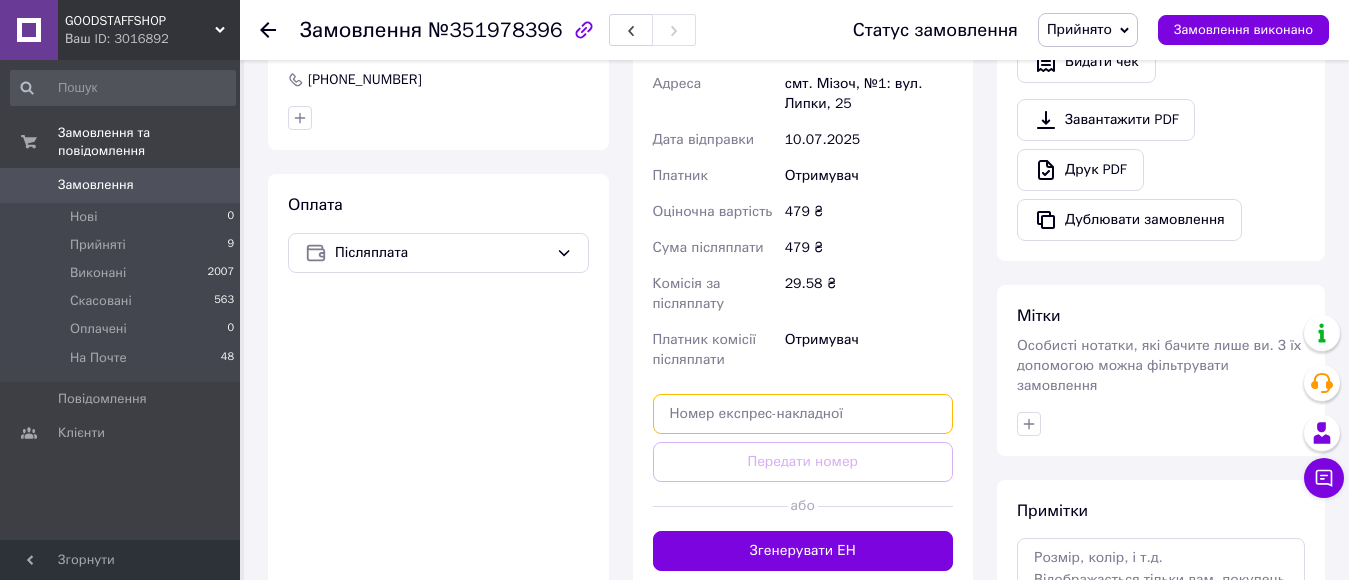 click at bounding box center (803, 414) 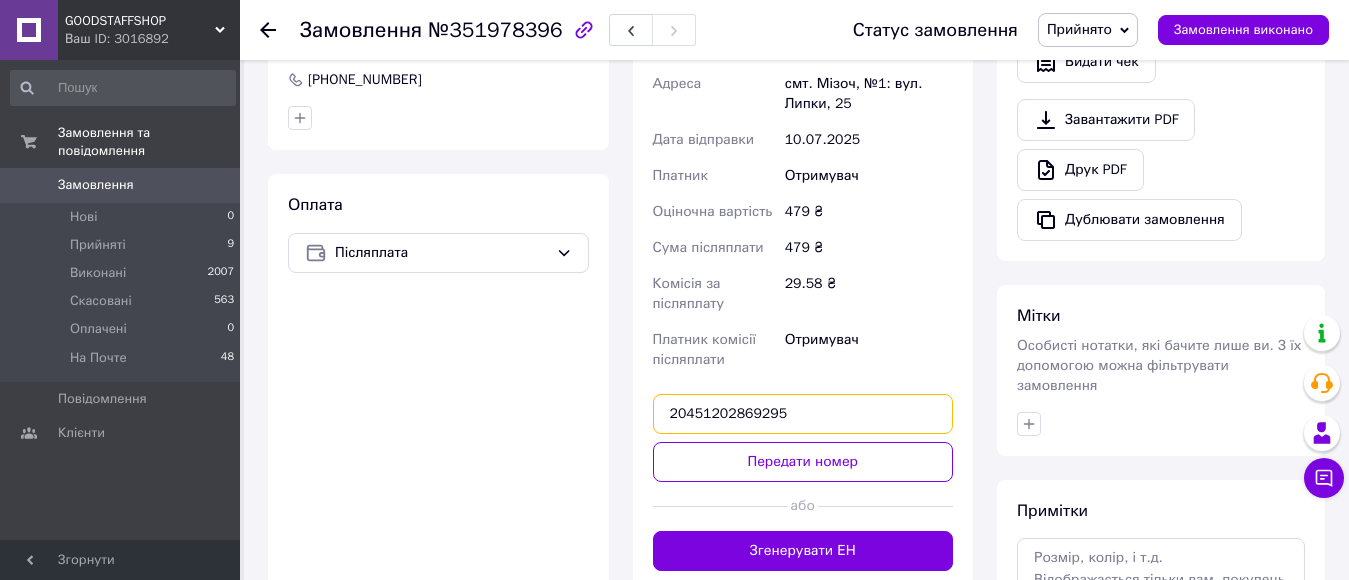 type on "20451202869295" 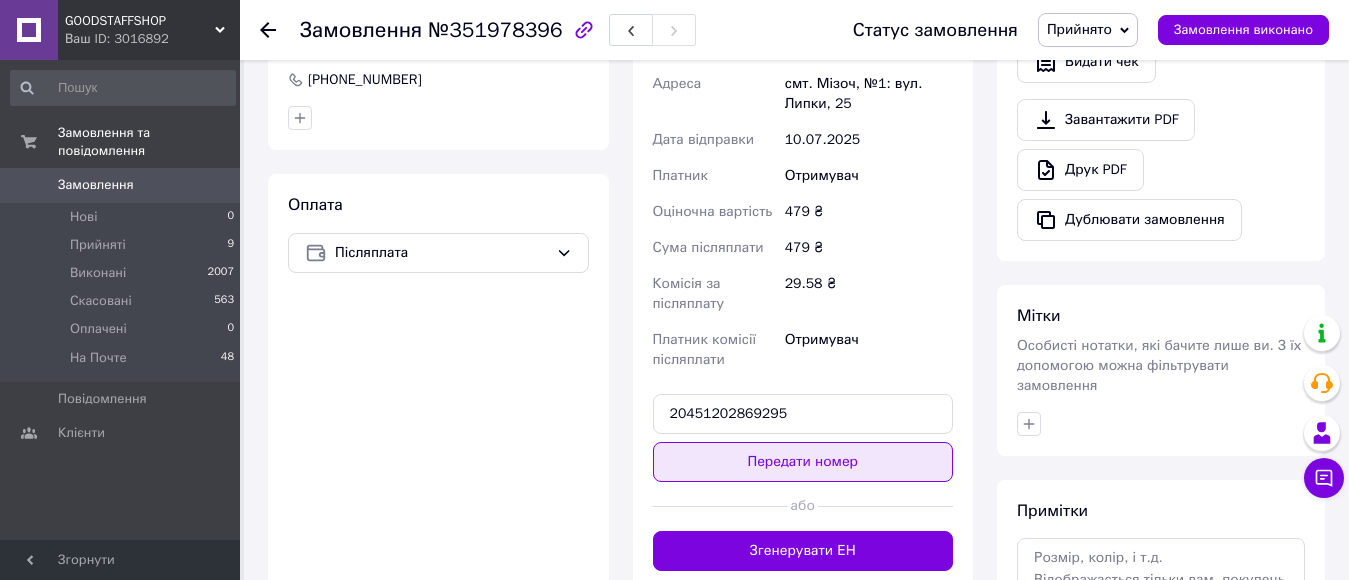 click on "Передати номер" at bounding box center (803, 462) 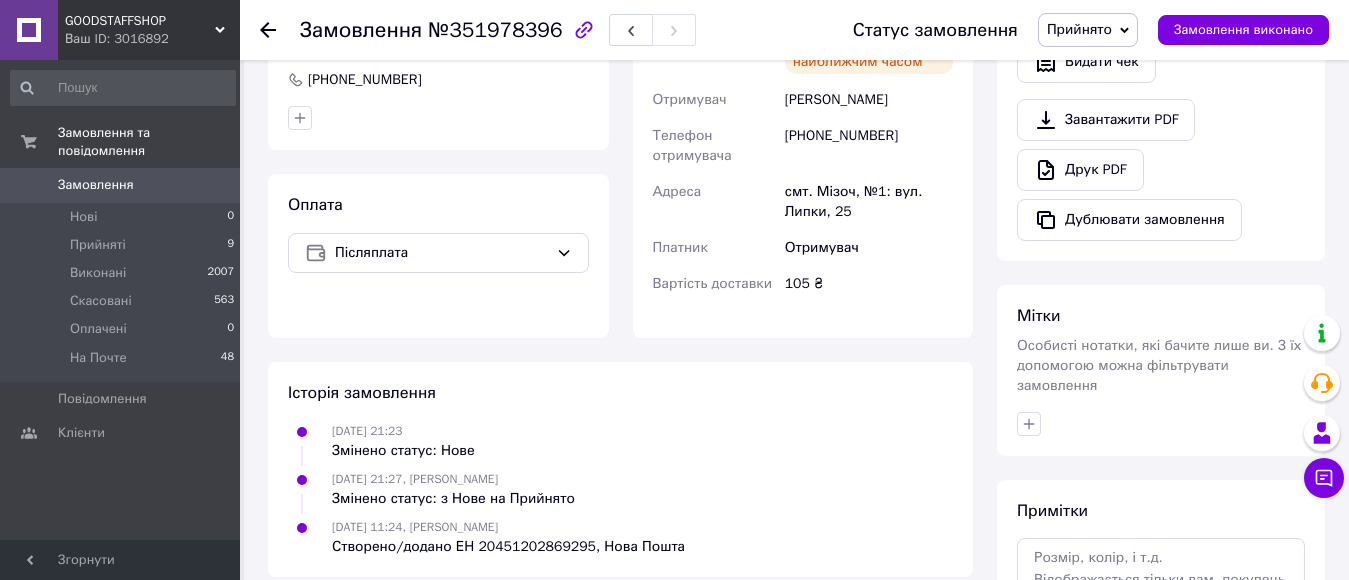 click on "Прийнято" at bounding box center [1079, 29] 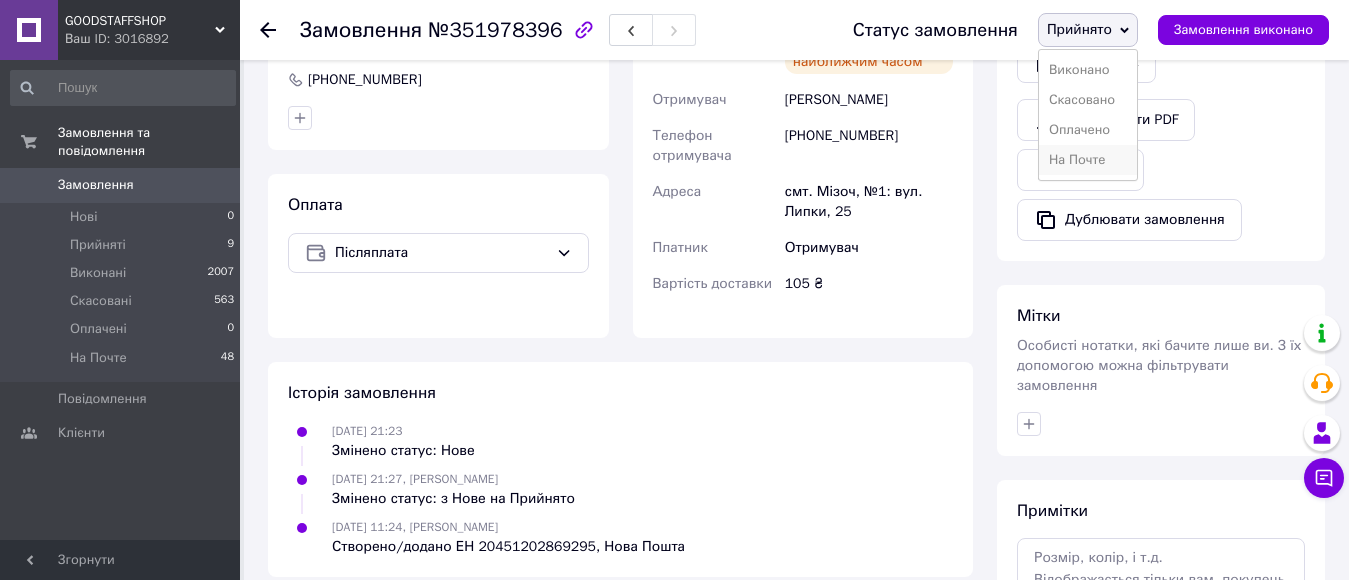 click on "На Почте" at bounding box center (1088, 160) 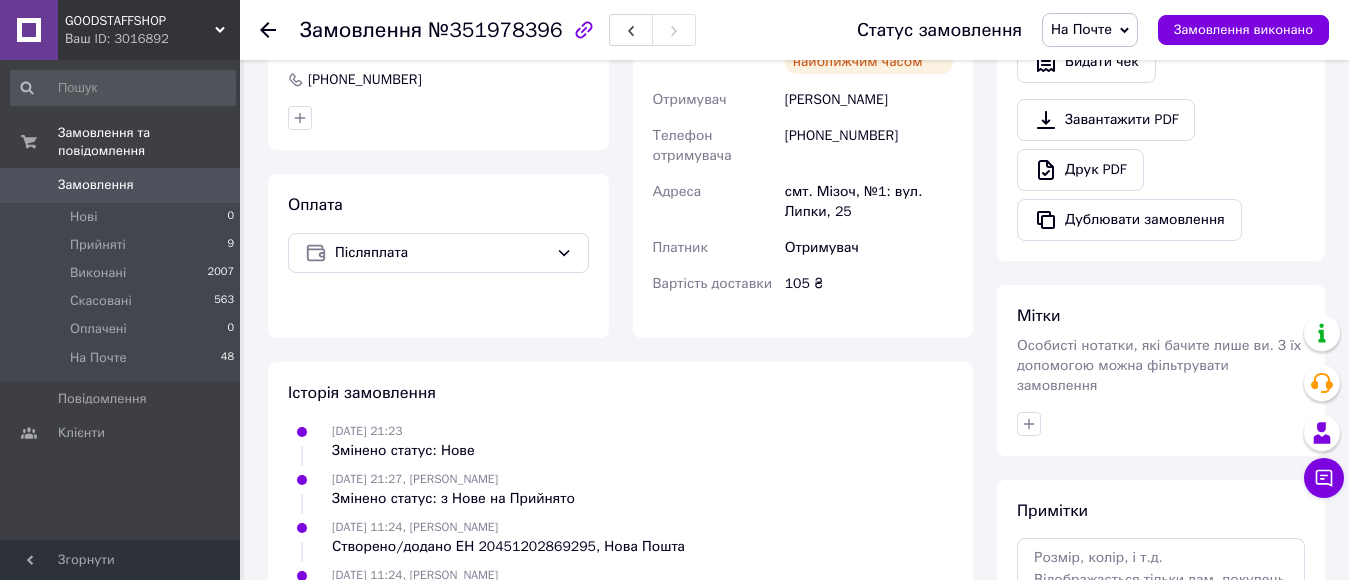 click on "Замовлення" at bounding box center (121, 185) 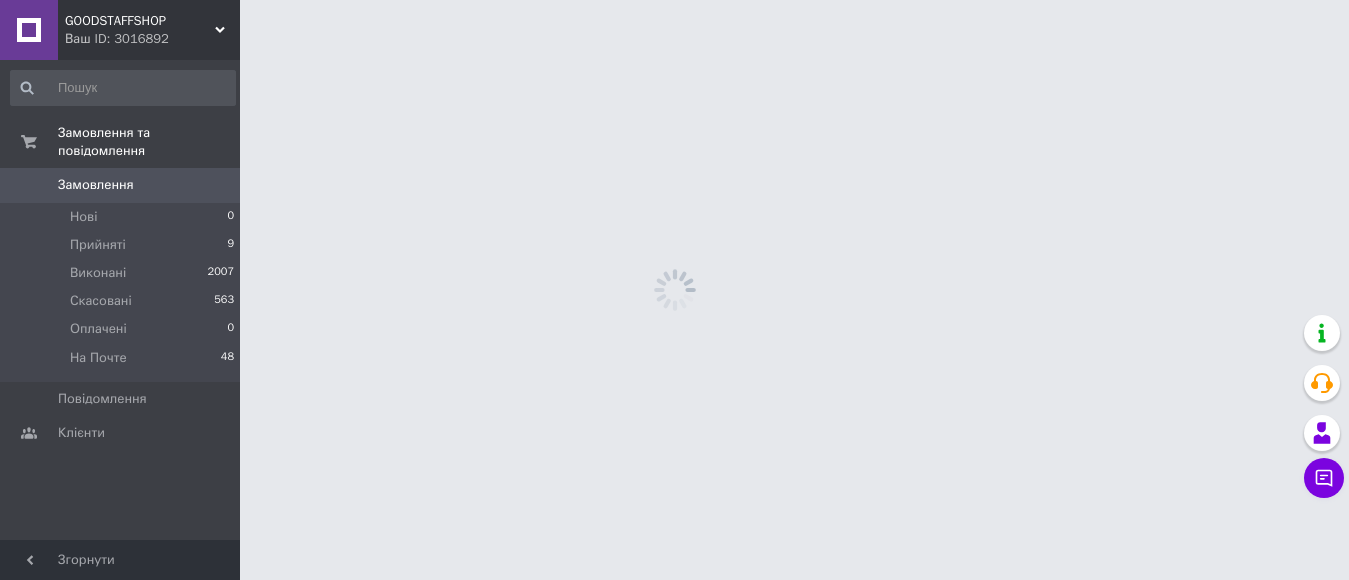 scroll, scrollTop: 0, scrollLeft: 0, axis: both 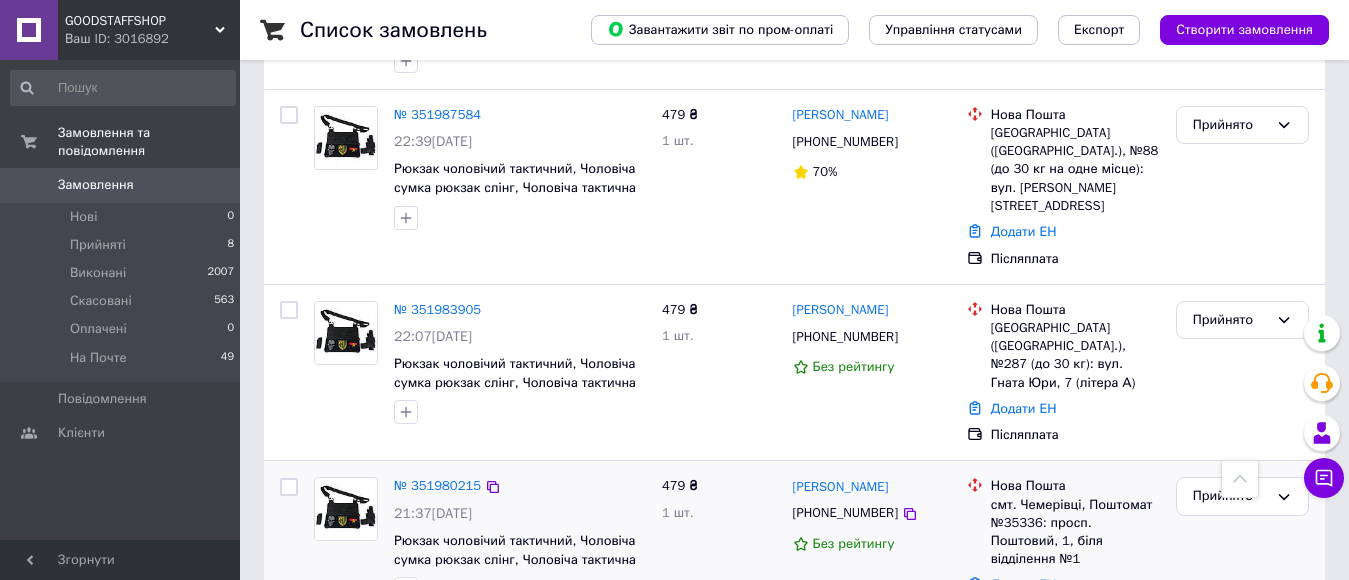 click at bounding box center [346, 509] 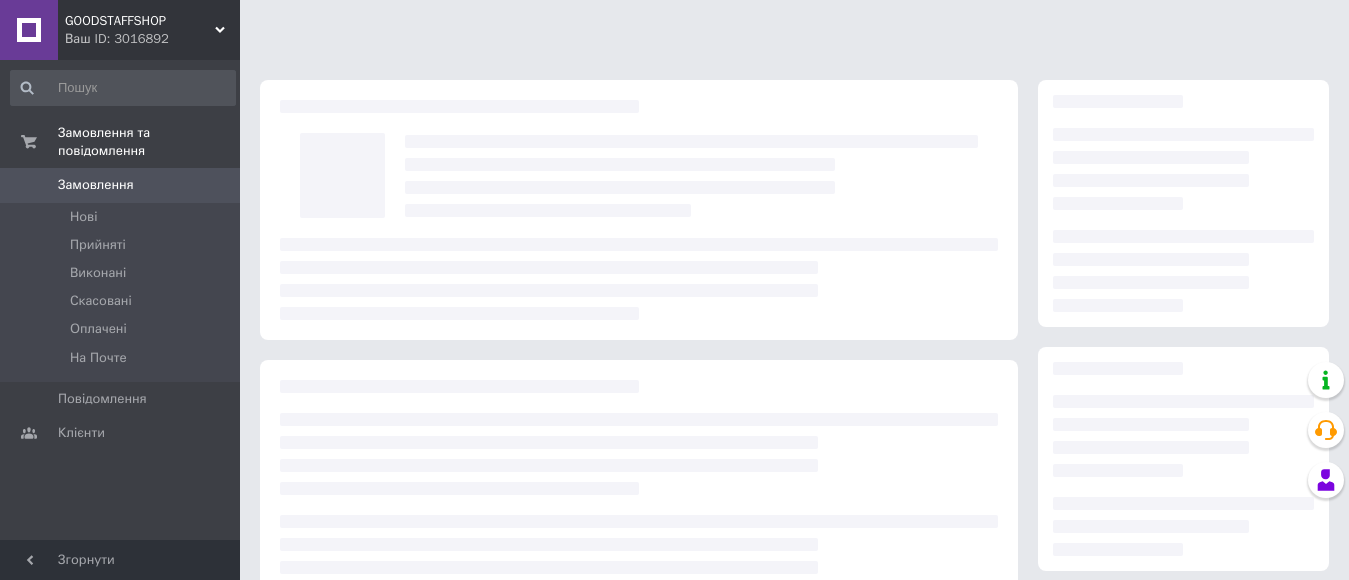 scroll, scrollTop: 0, scrollLeft: 0, axis: both 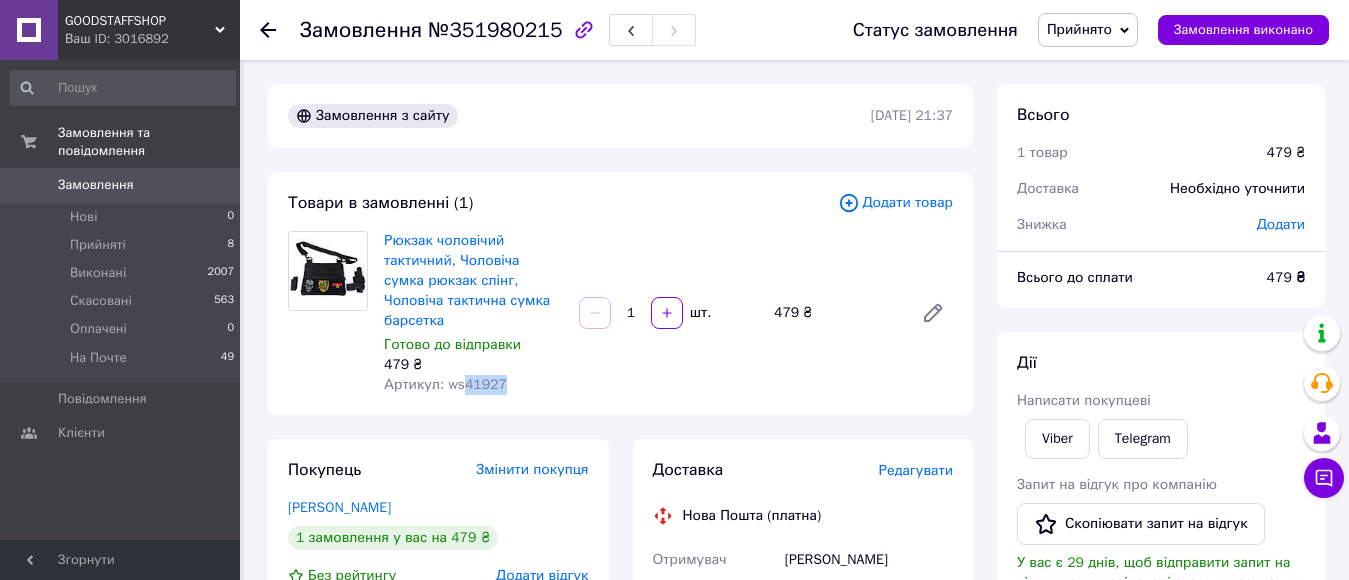 drag, startPoint x: 461, startPoint y: 365, endPoint x: 495, endPoint y: 364, distance: 34.0147 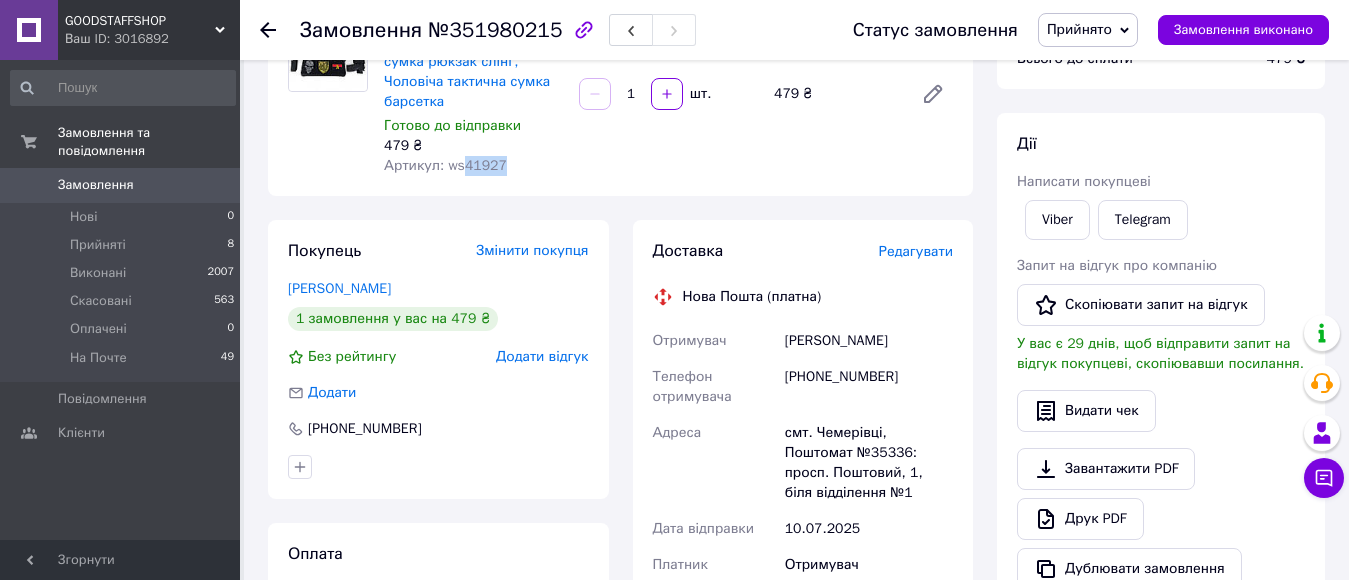 scroll, scrollTop: 222, scrollLeft: 0, axis: vertical 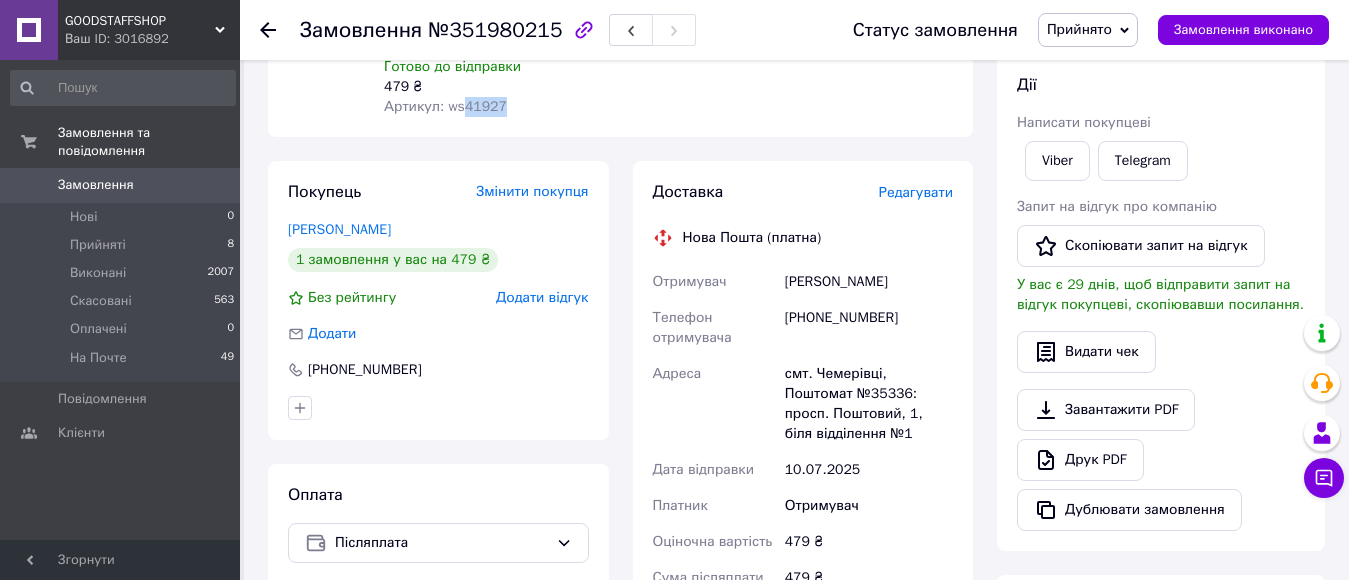 drag, startPoint x: 785, startPoint y: 261, endPoint x: 939, endPoint y: 271, distance: 154.32434 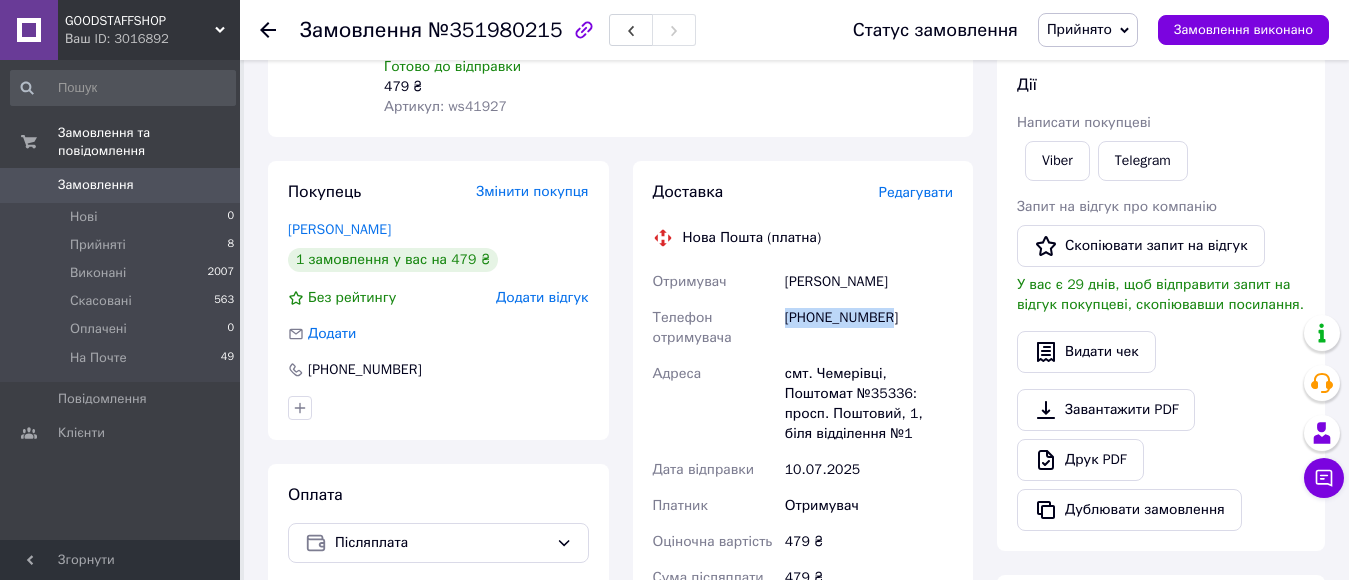 drag, startPoint x: 788, startPoint y: 300, endPoint x: 965, endPoint y: 283, distance: 177.81451 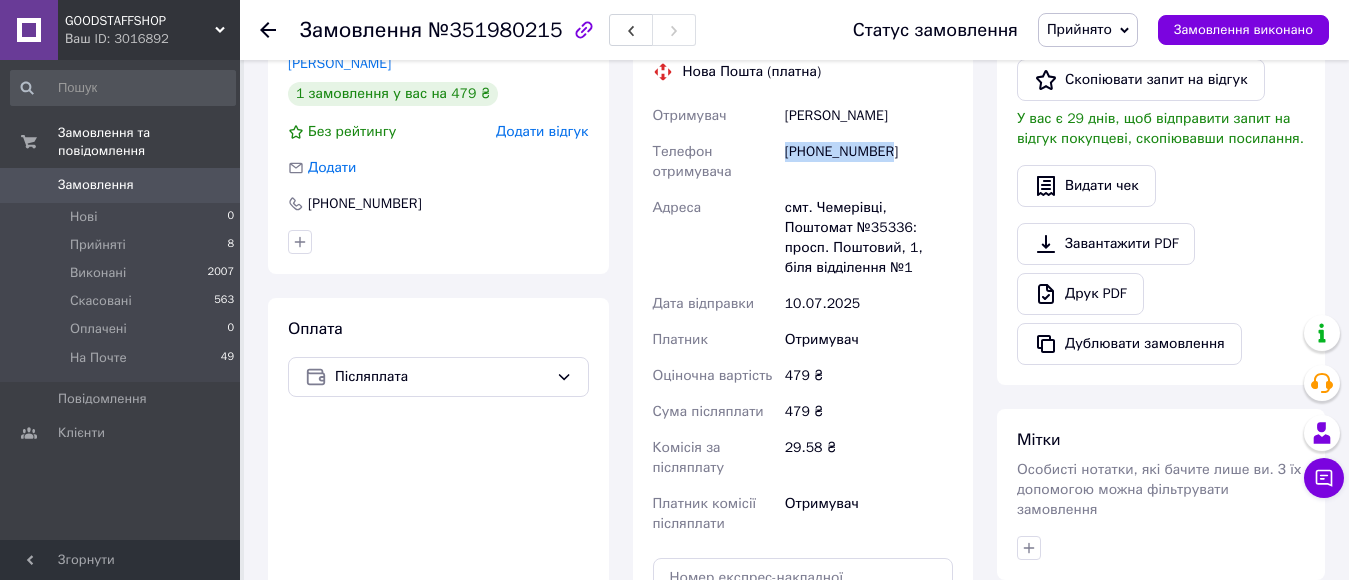 scroll, scrollTop: 449, scrollLeft: 0, axis: vertical 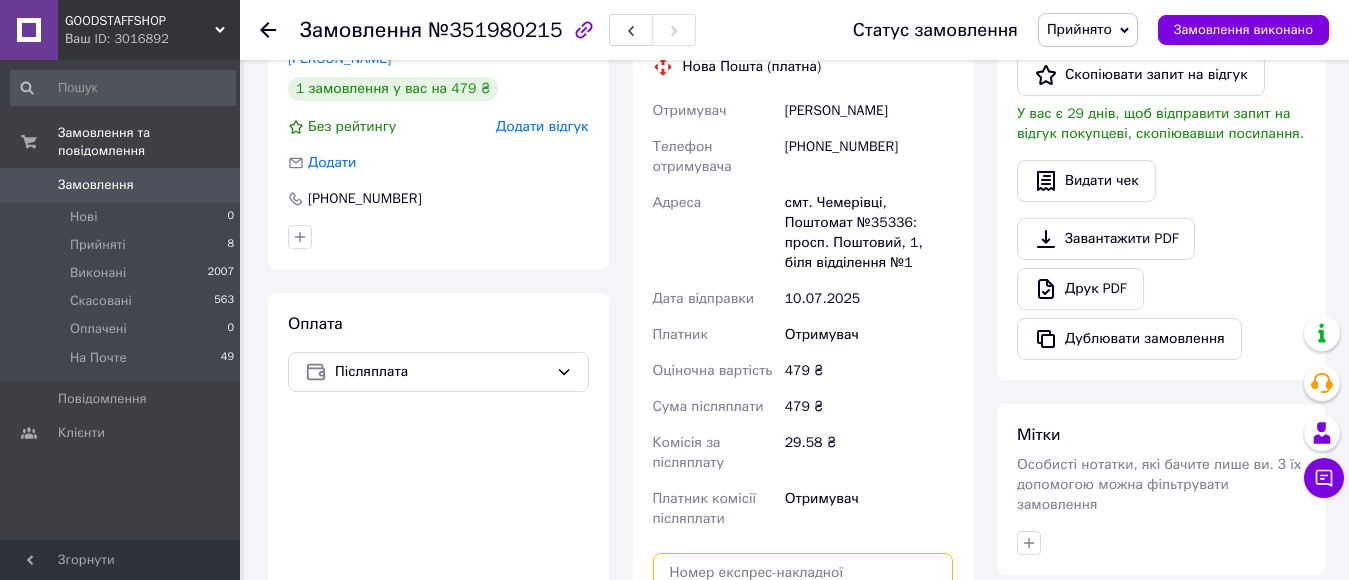 click at bounding box center [803, 573] 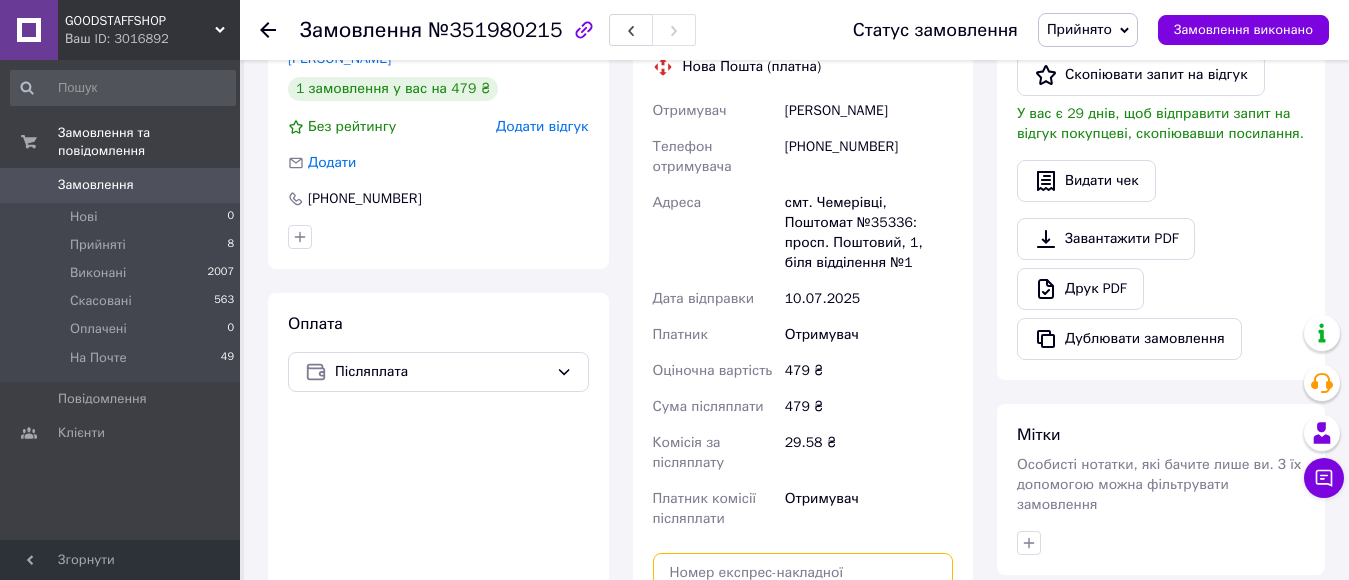 paste on "20451202877029" 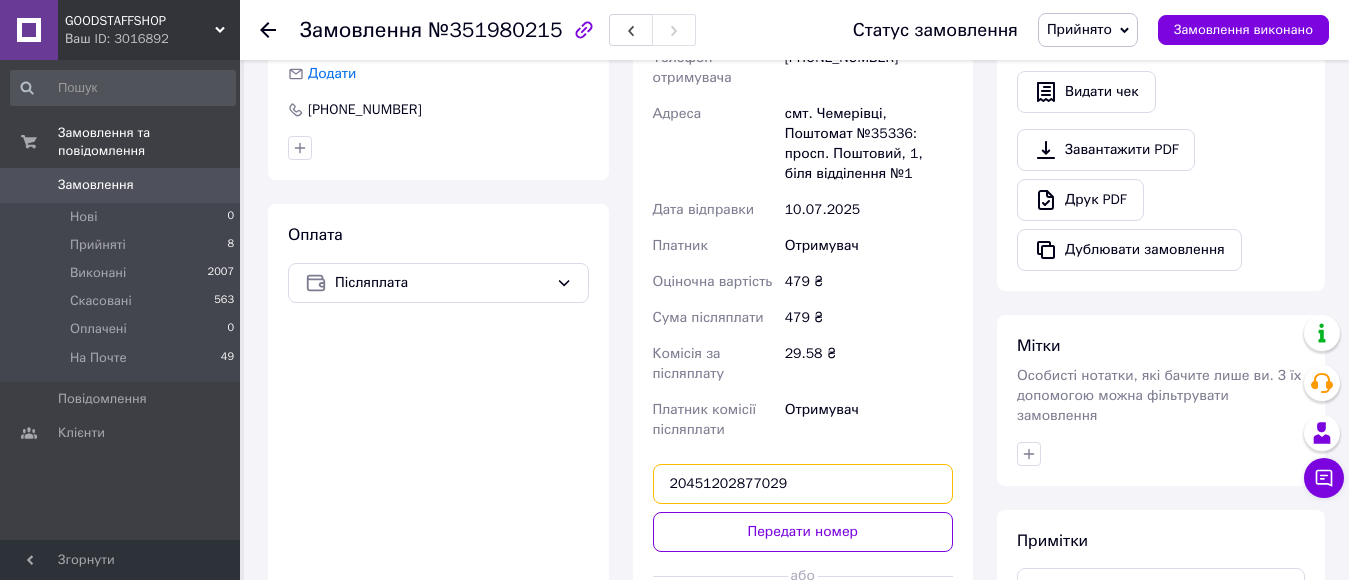 scroll, scrollTop: 544, scrollLeft: 0, axis: vertical 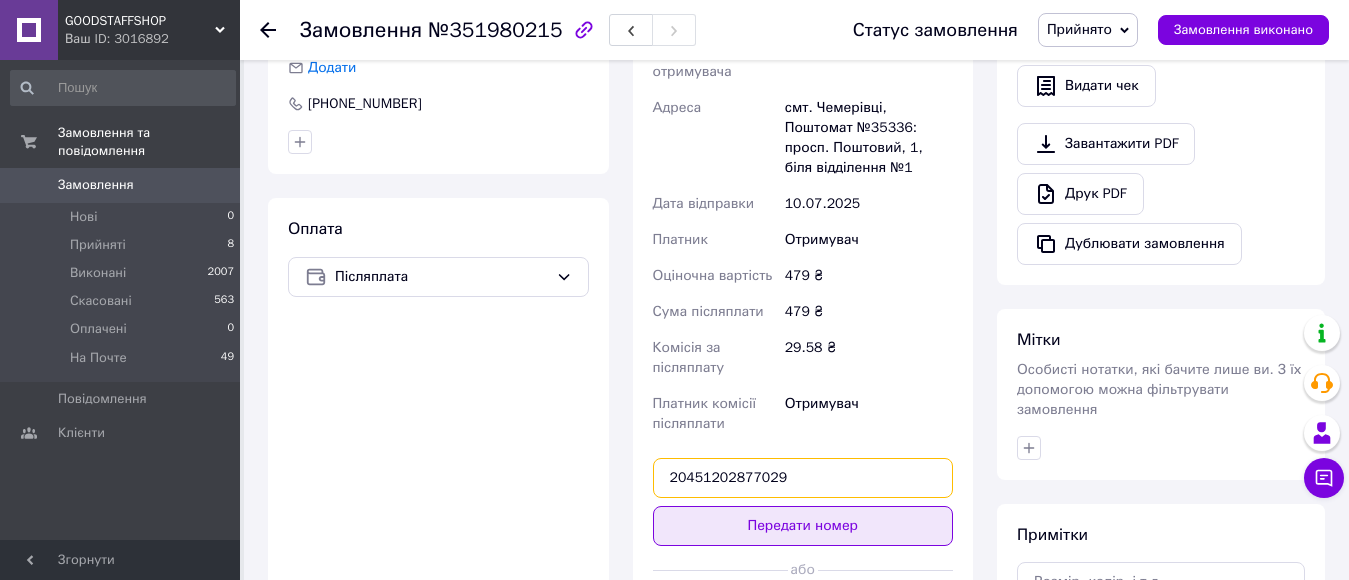 type on "20451202877029" 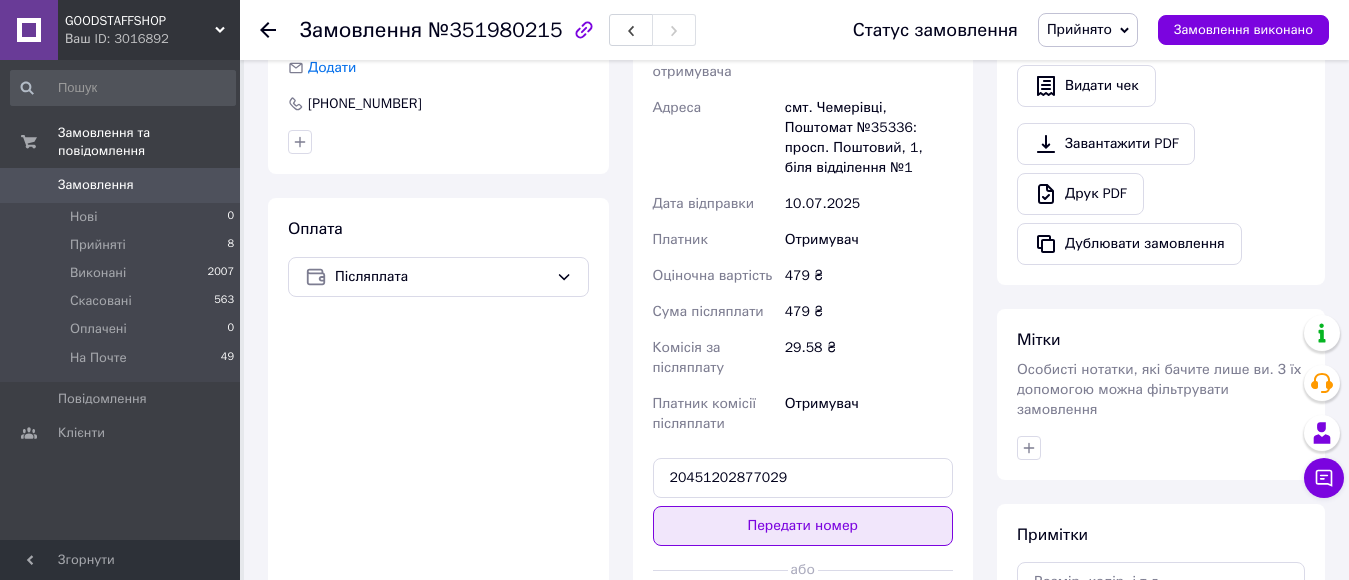 click on "Передати номер" at bounding box center [803, 526] 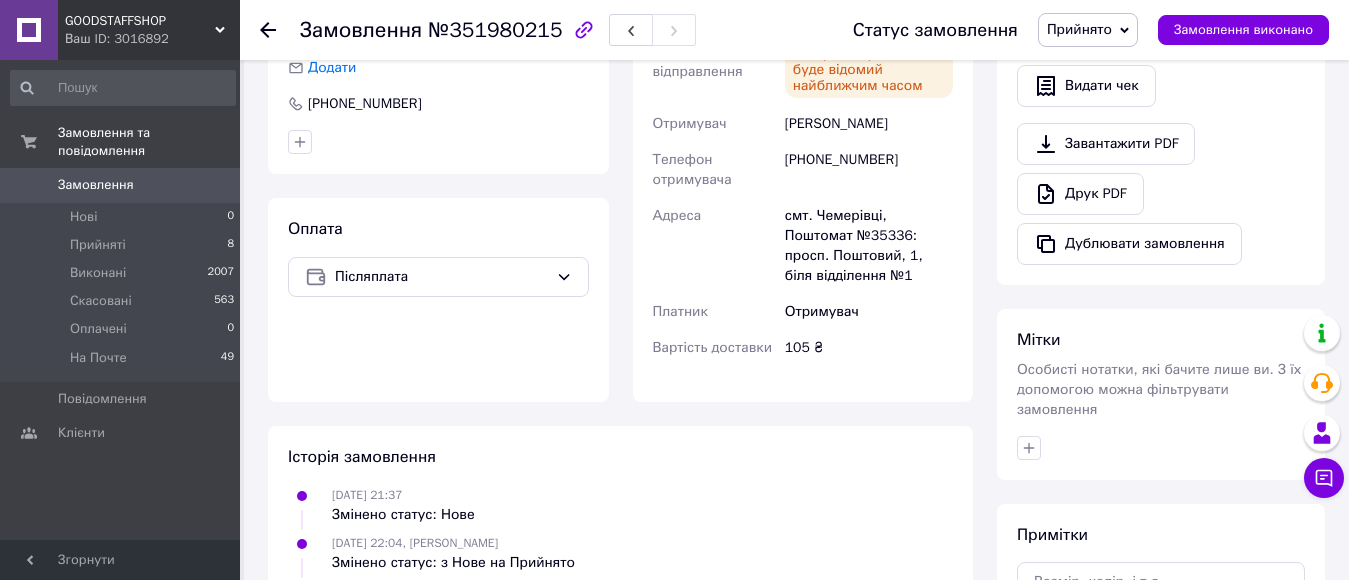 click on "Прийнято" at bounding box center [1079, 29] 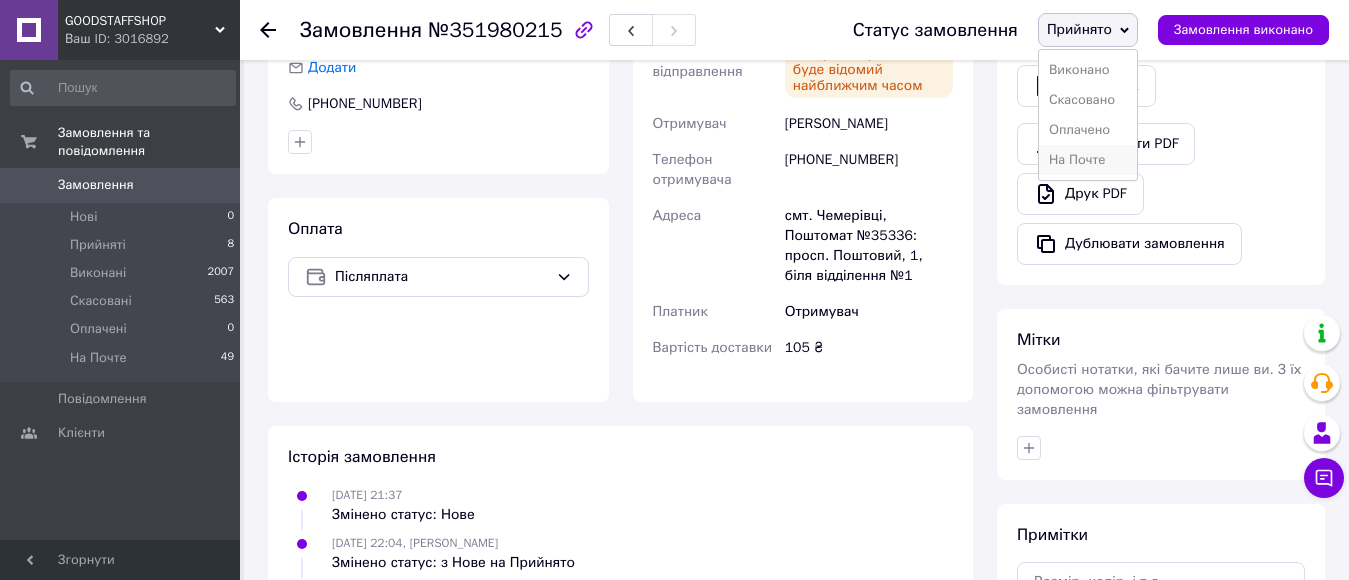 click on "На Почте" at bounding box center [1088, 160] 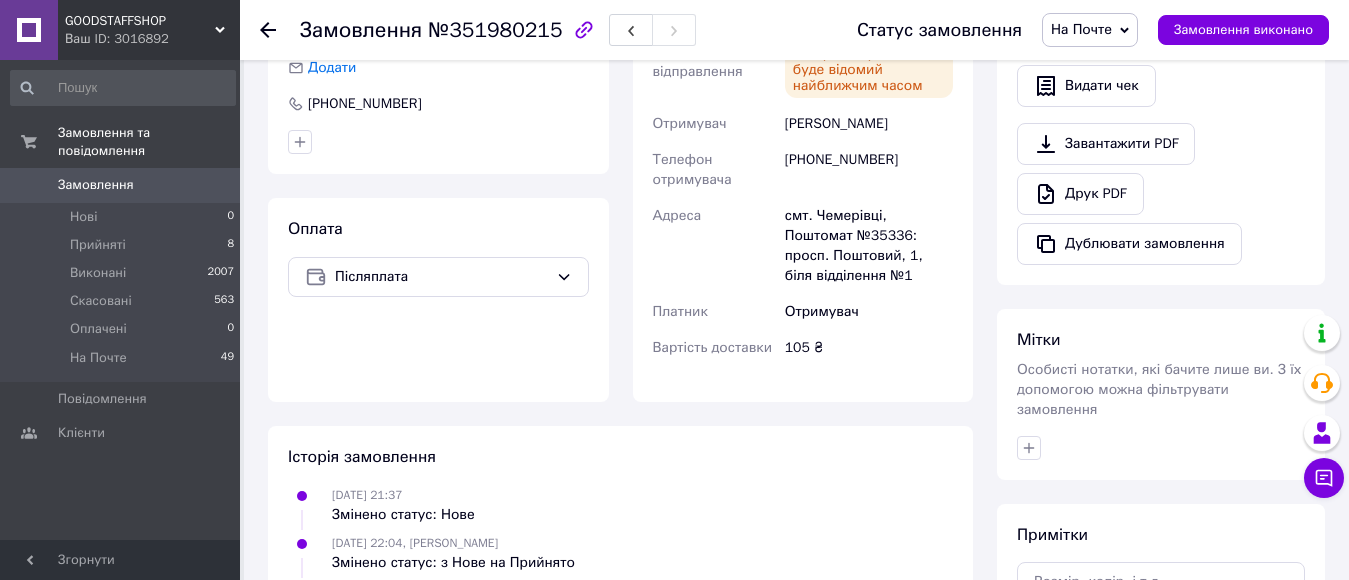 click on "Замовлення" at bounding box center [121, 185] 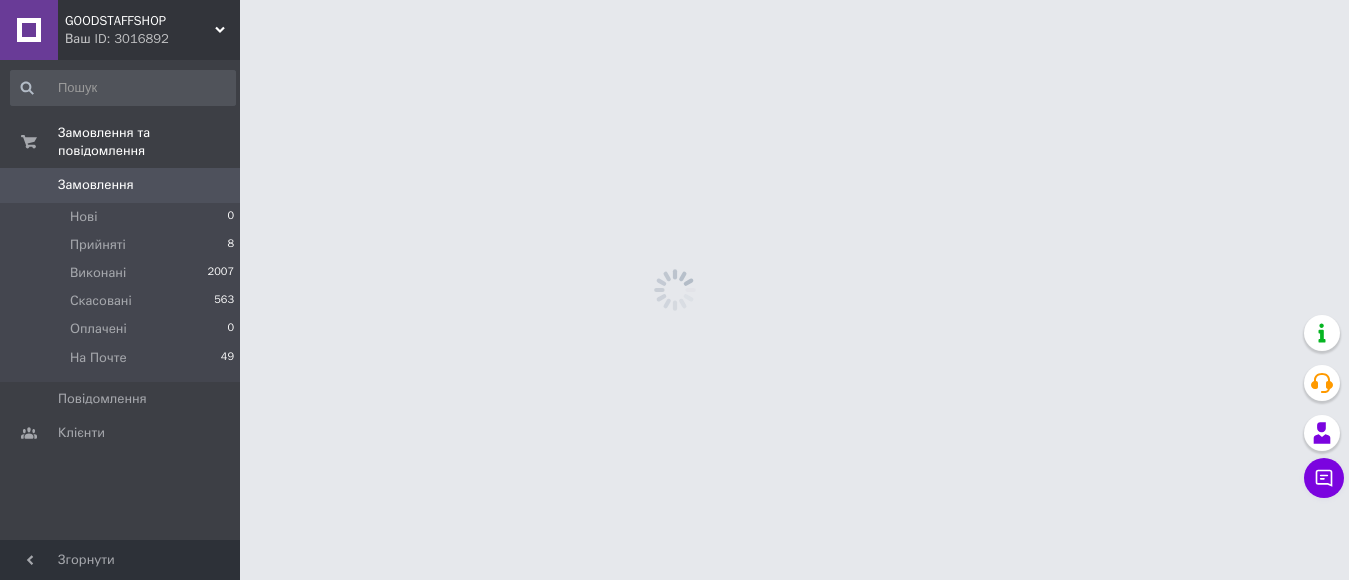 scroll, scrollTop: 0, scrollLeft: 0, axis: both 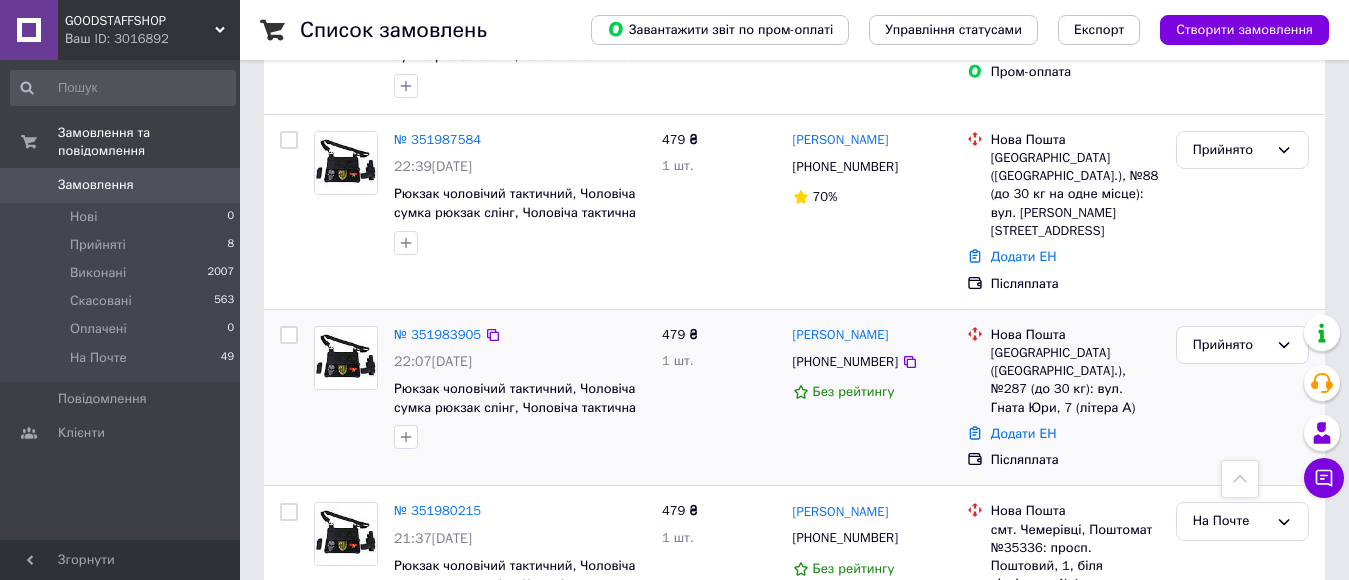 click at bounding box center [346, 358] 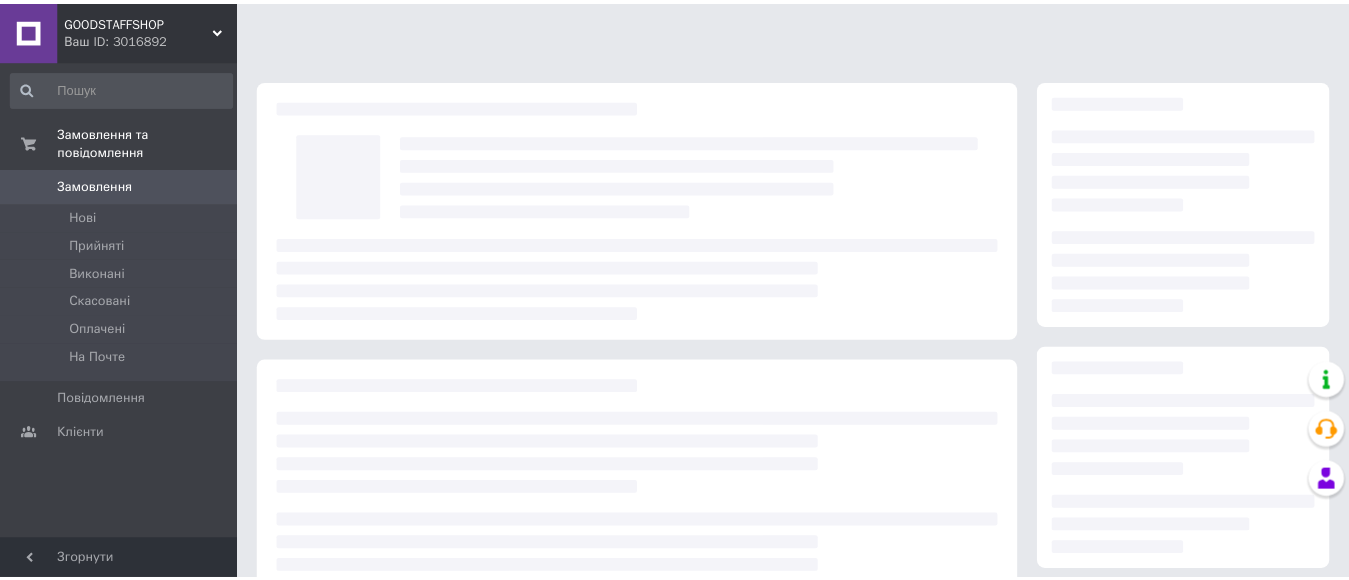 scroll, scrollTop: 0, scrollLeft: 0, axis: both 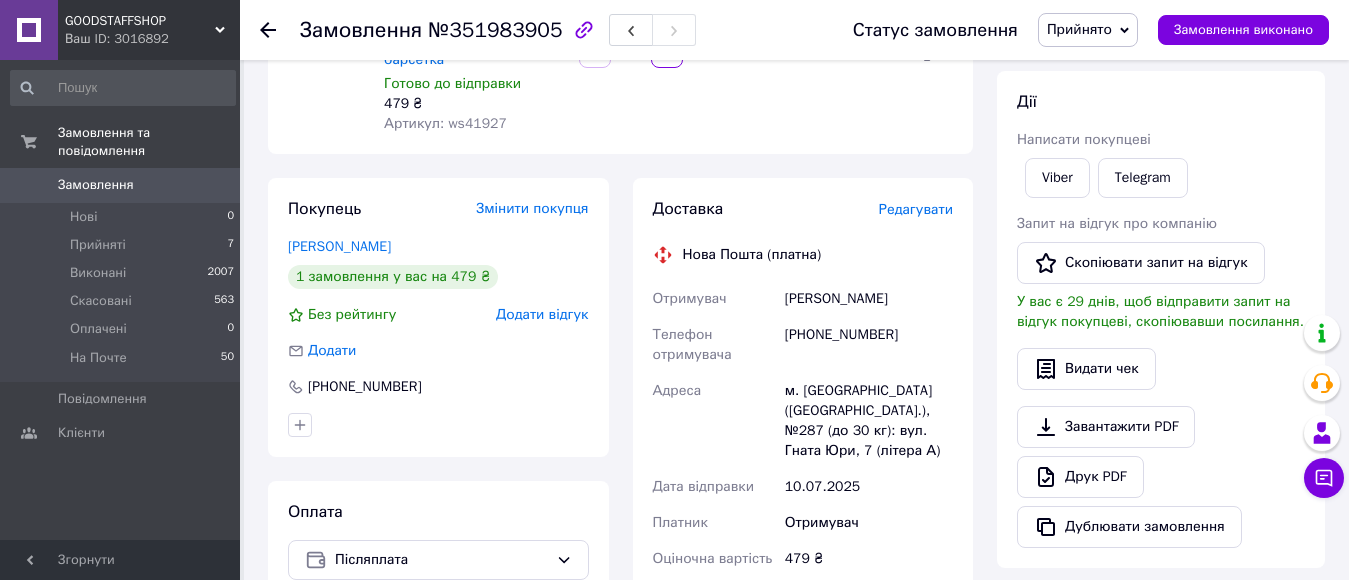 drag, startPoint x: 459, startPoint y: 105, endPoint x: 517, endPoint y: 105, distance: 58 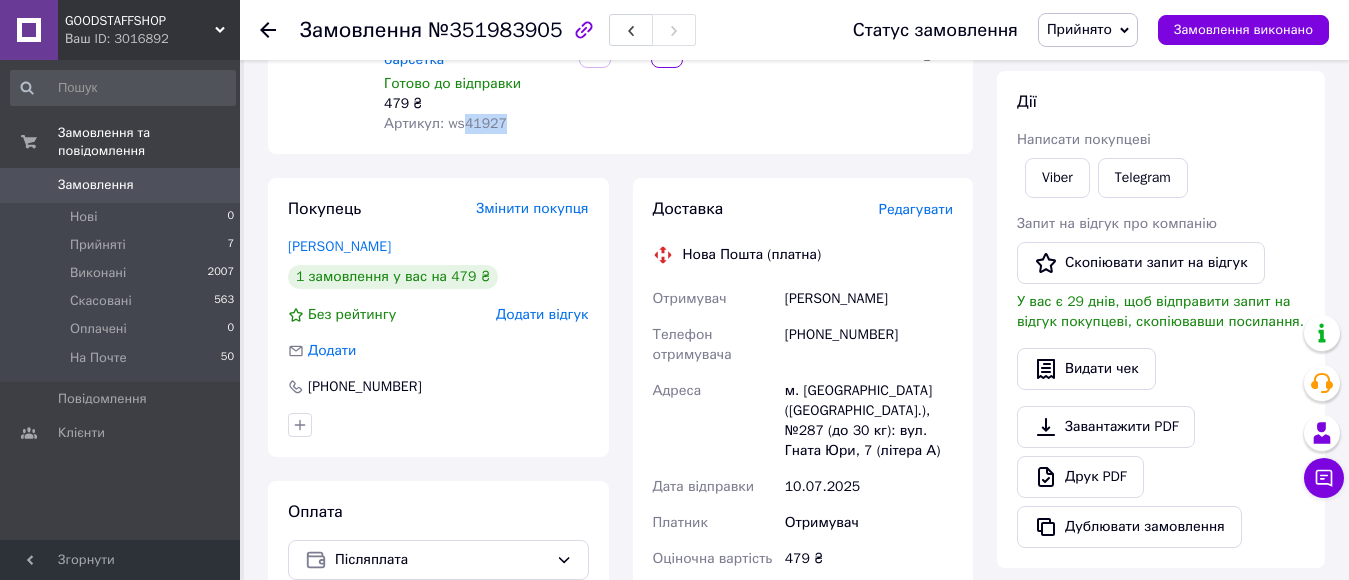 copy on "41927" 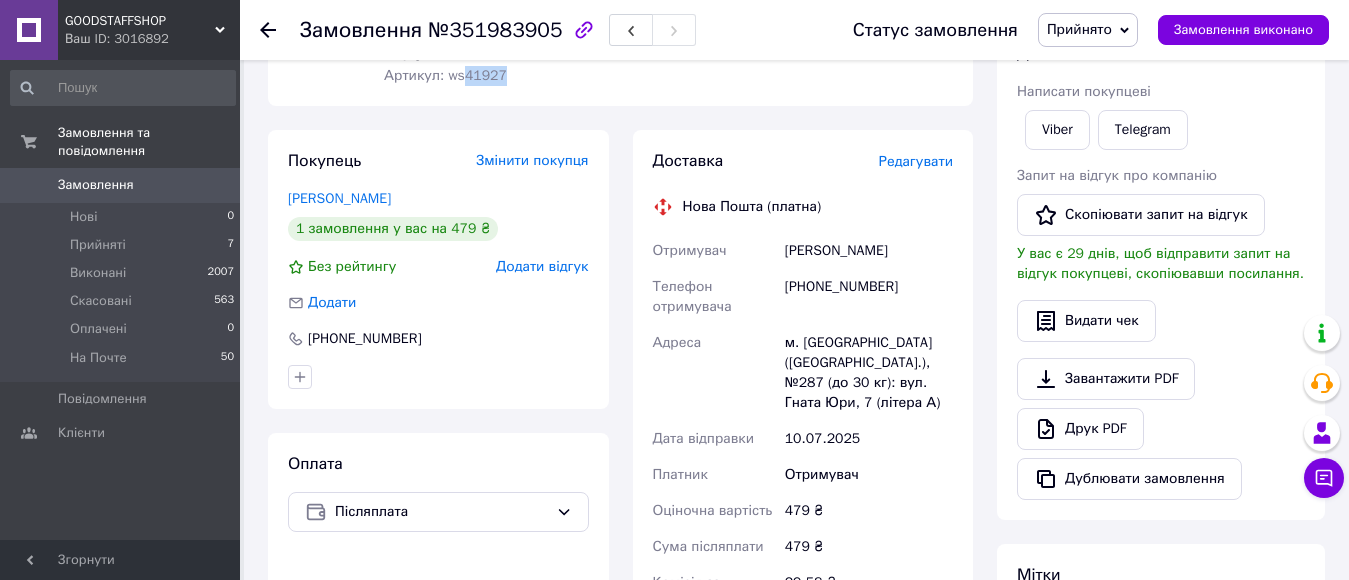 drag, startPoint x: 787, startPoint y: 233, endPoint x: 964, endPoint y: 239, distance: 177.10167 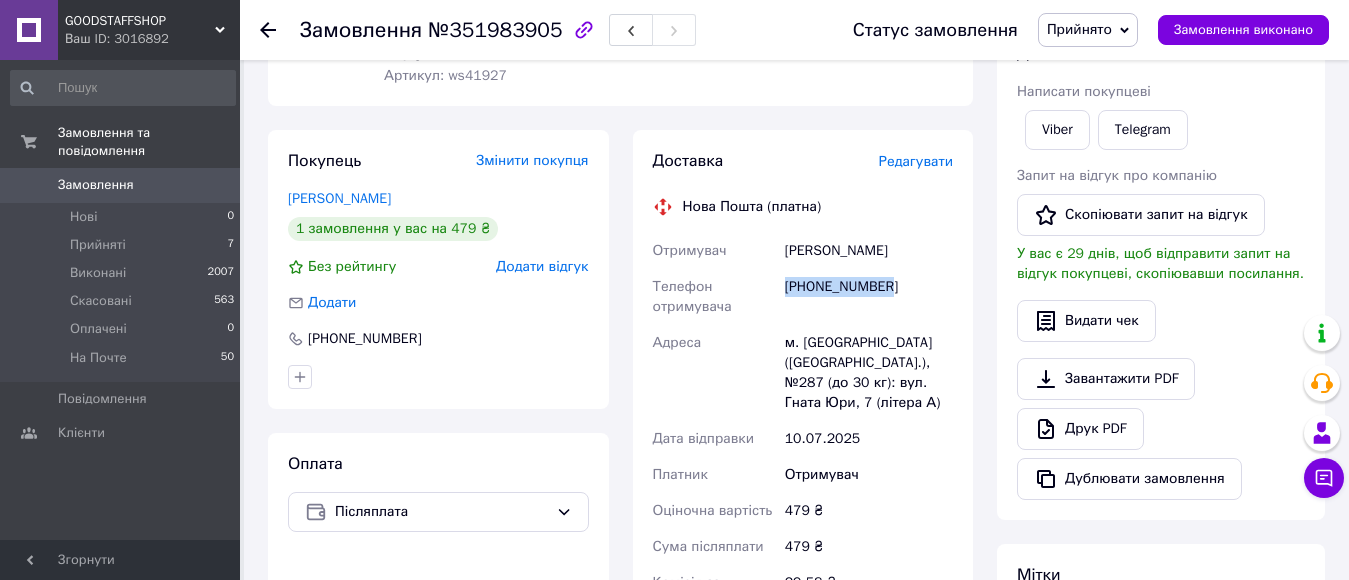 drag, startPoint x: 783, startPoint y: 265, endPoint x: 950, endPoint y: 272, distance: 167.14664 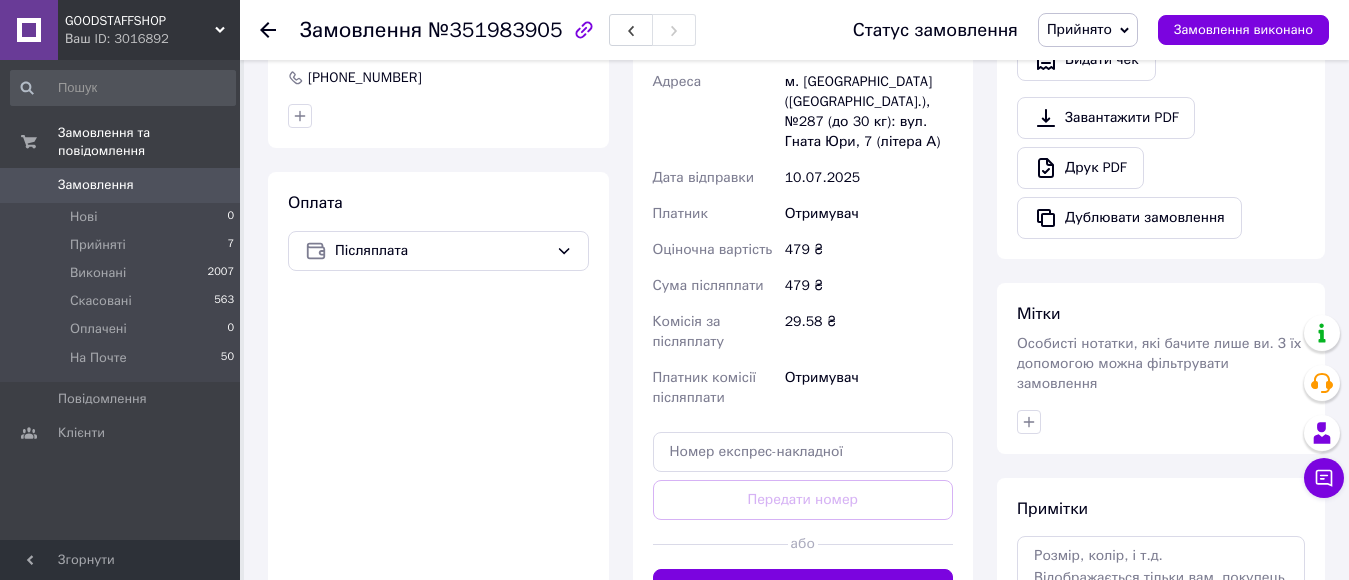 scroll, scrollTop: 651, scrollLeft: 0, axis: vertical 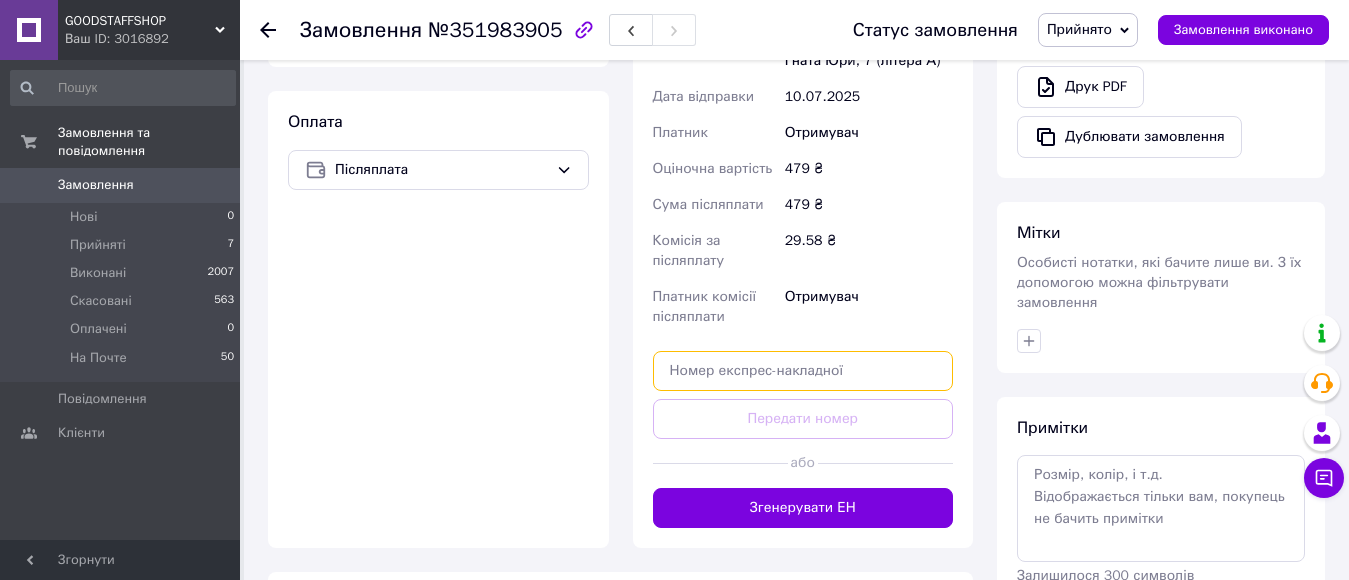 click at bounding box center [803, 371] 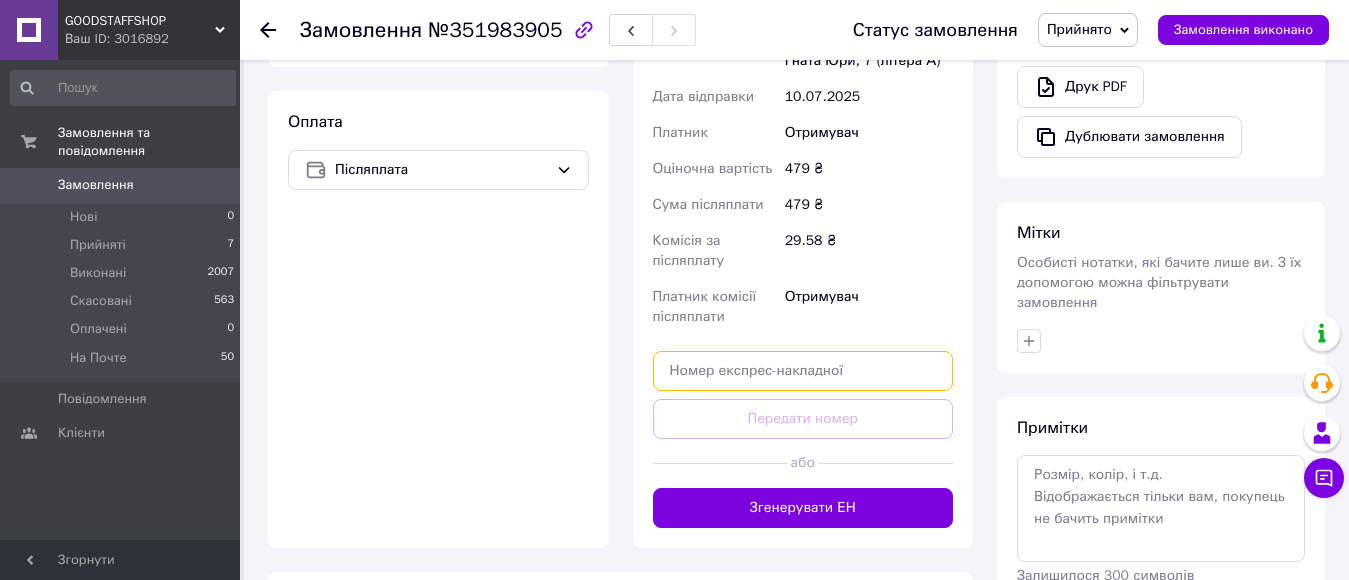 paste on "20451202886016" 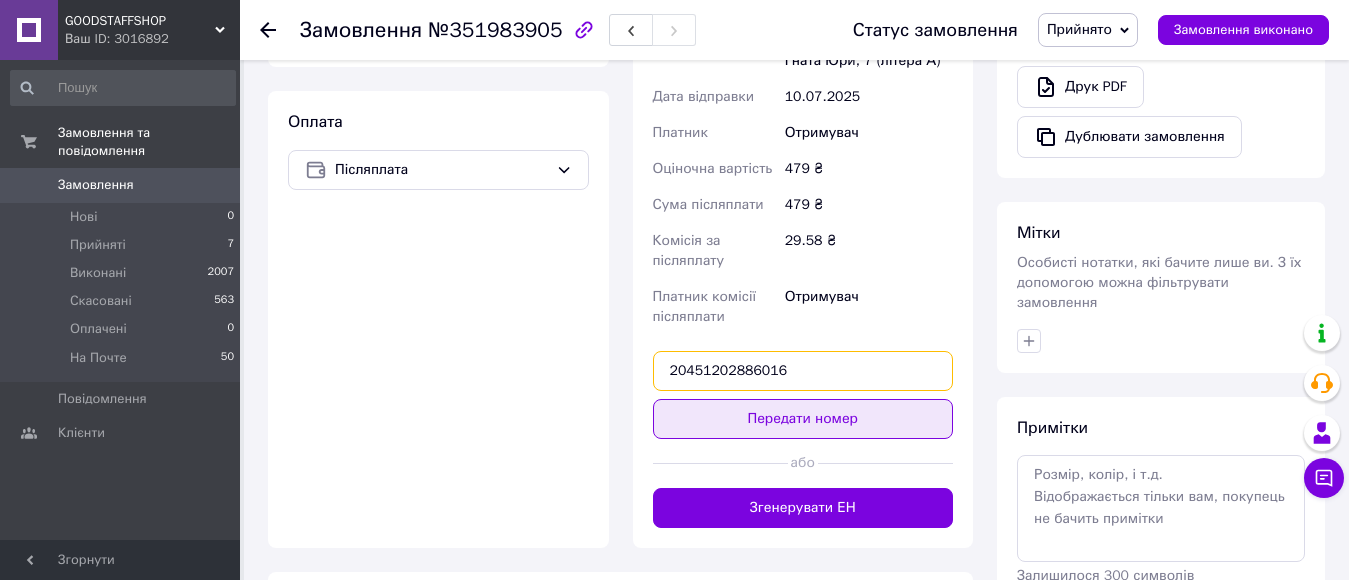 type on "20451202886016" 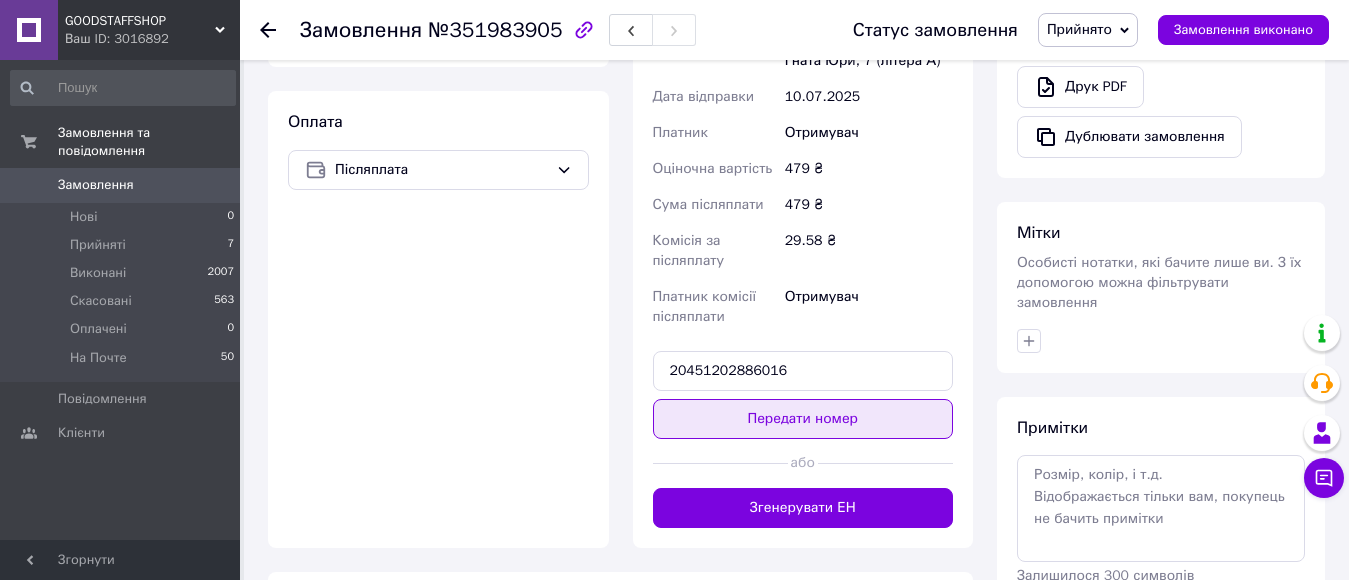 click on "Передати номер" at bounding box center (803, 419) 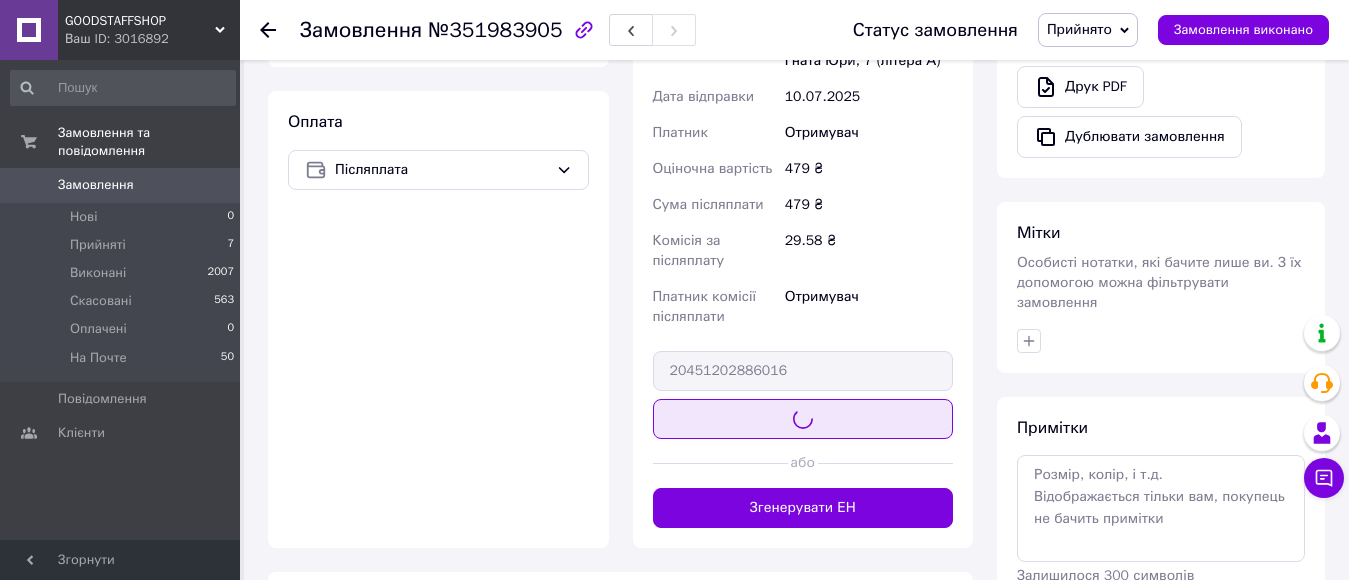 type 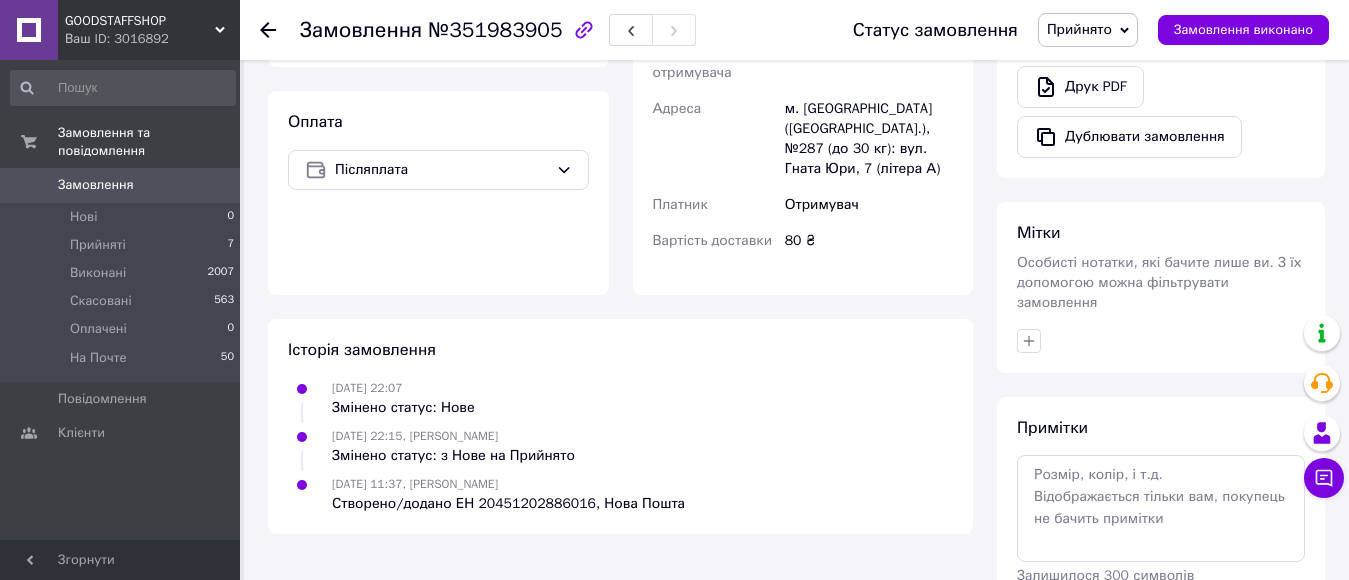 click on "Прийнято" at bounding box center (1079, 29) 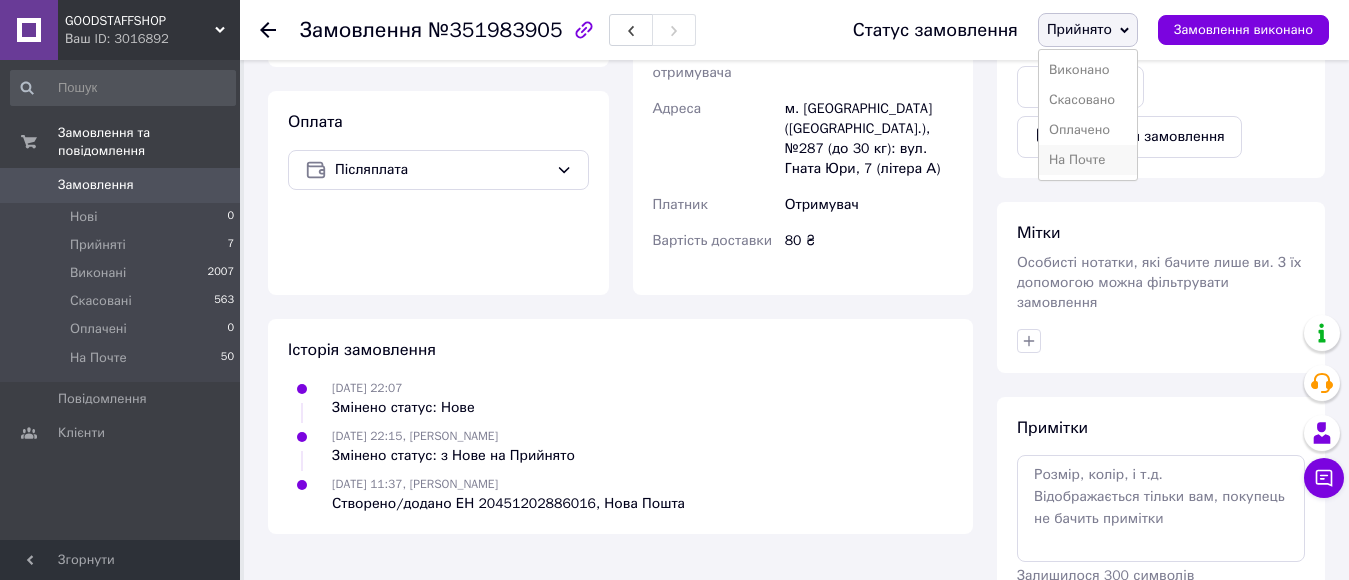 click on "На Почте" at bounding box center [1088, 160] 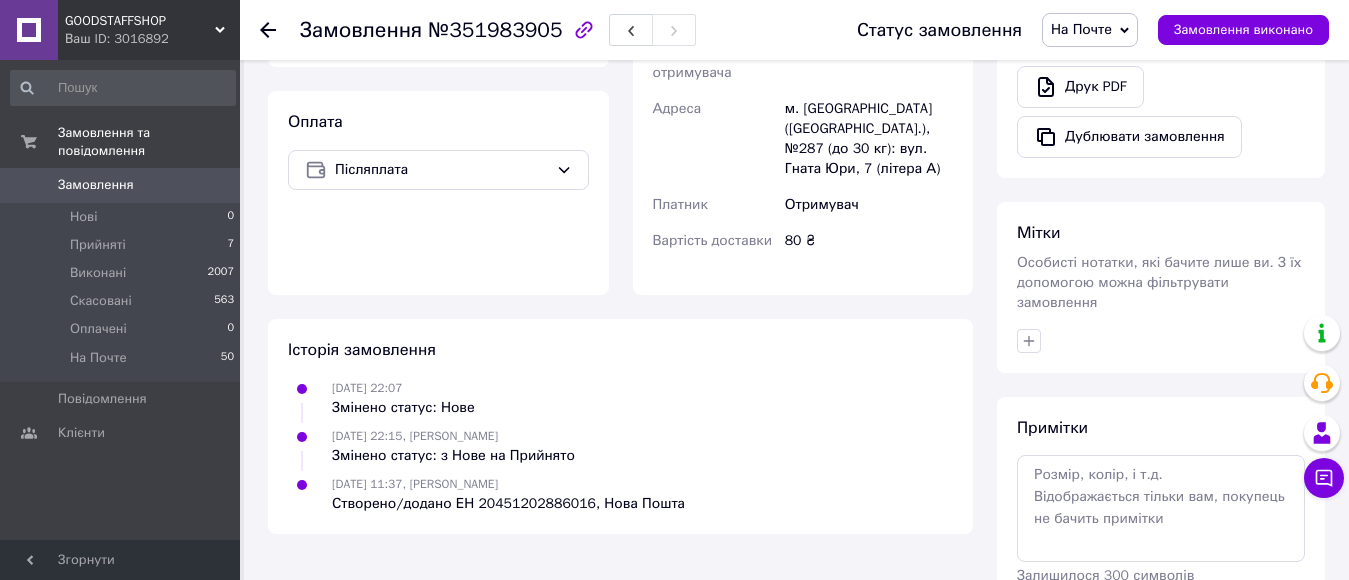 click on "Замовлення" at bounding box center [96, 185] 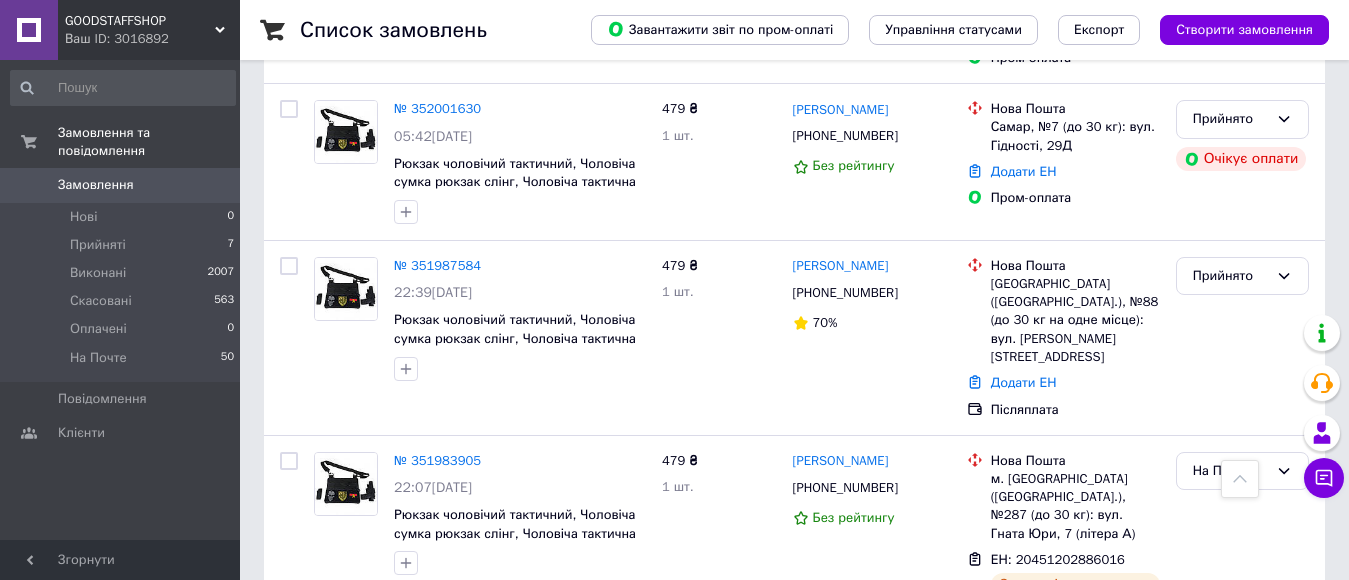 scroll, scrollTop: 893, scrollLeft: 0, axis: vertical 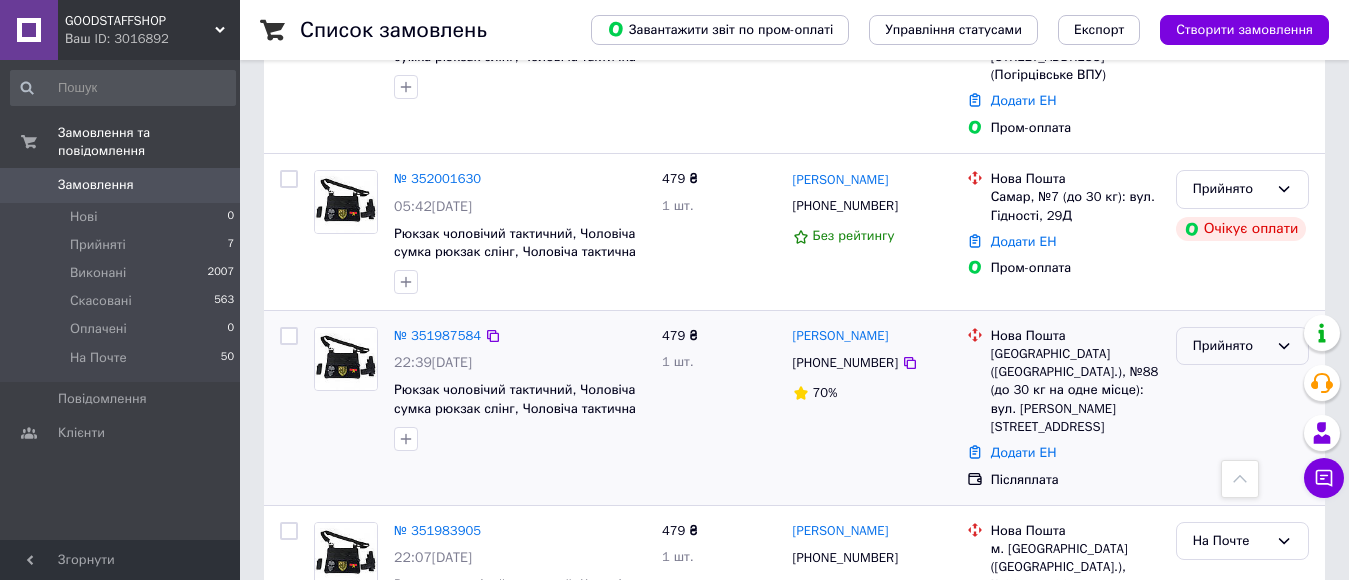 click on "Прийнято" at bounding box center (1242, 346) 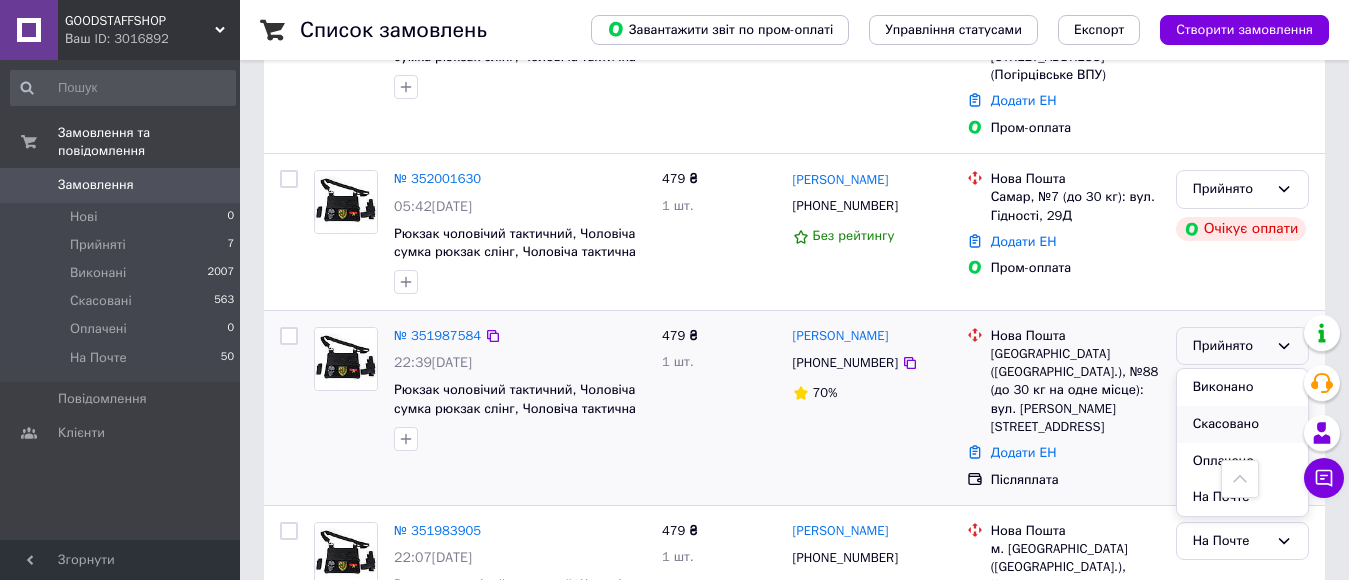 click on "Скасовано" at bounding box center [1242, 424] 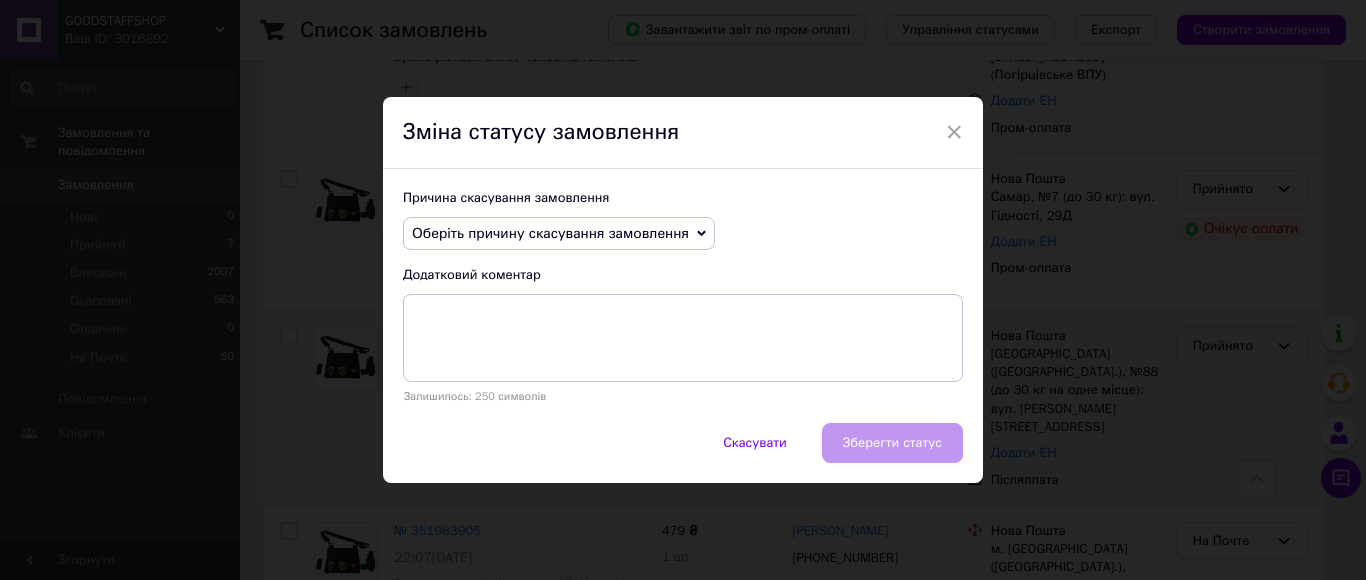 click 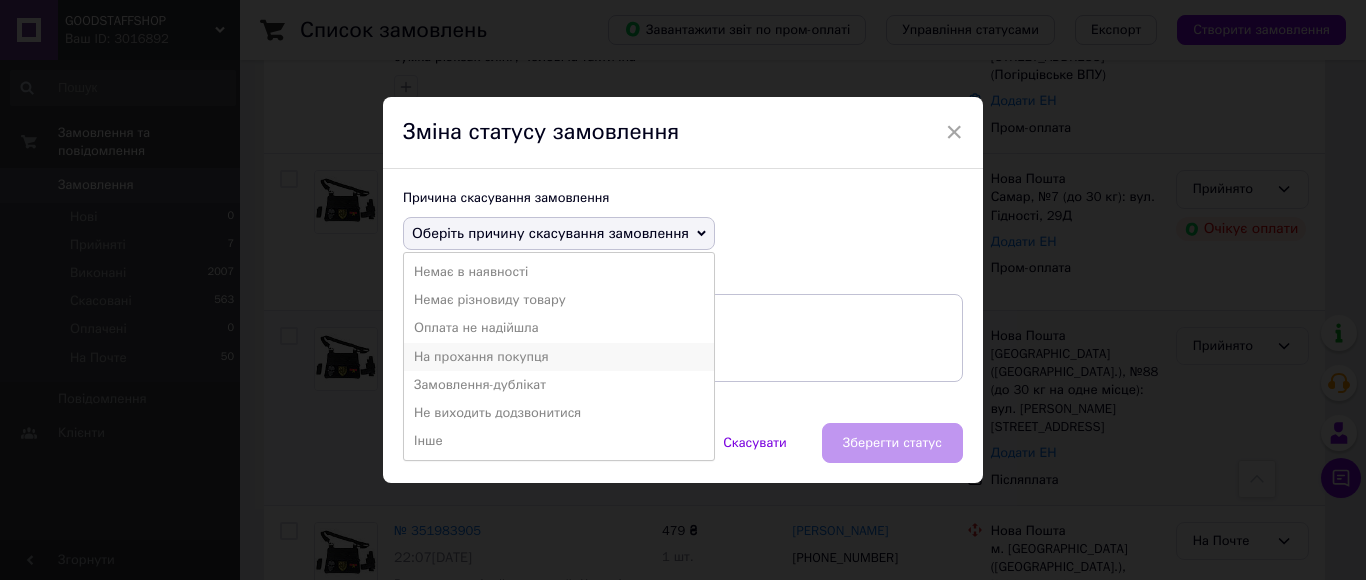 click on "На прохання покупця" at bounding box center [559, 357] 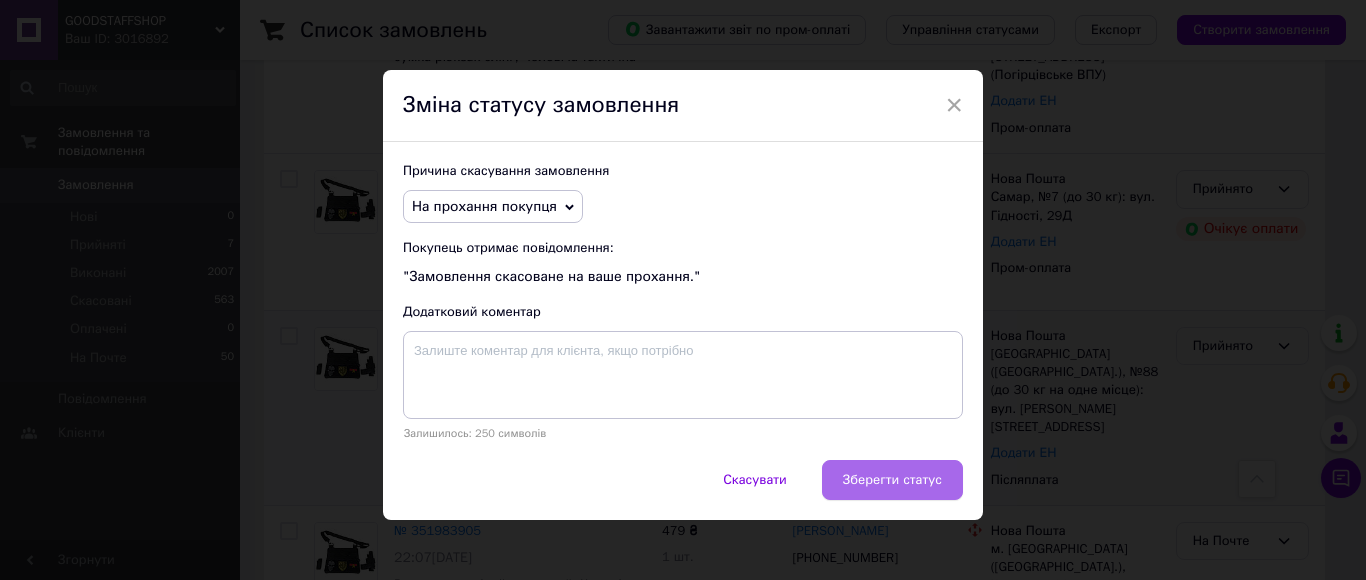 click on "Зберегти статус" at bounding box center (892, 480) 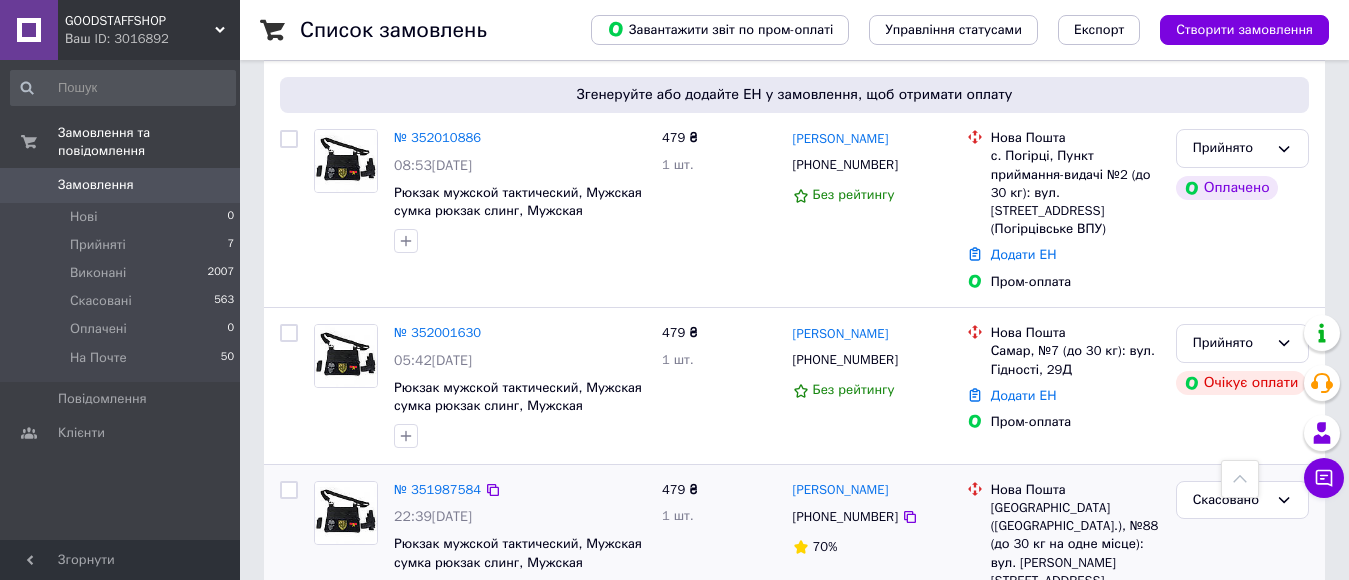 scroll, scrollTop: 709, scrollLeft: 0, axis: vertical 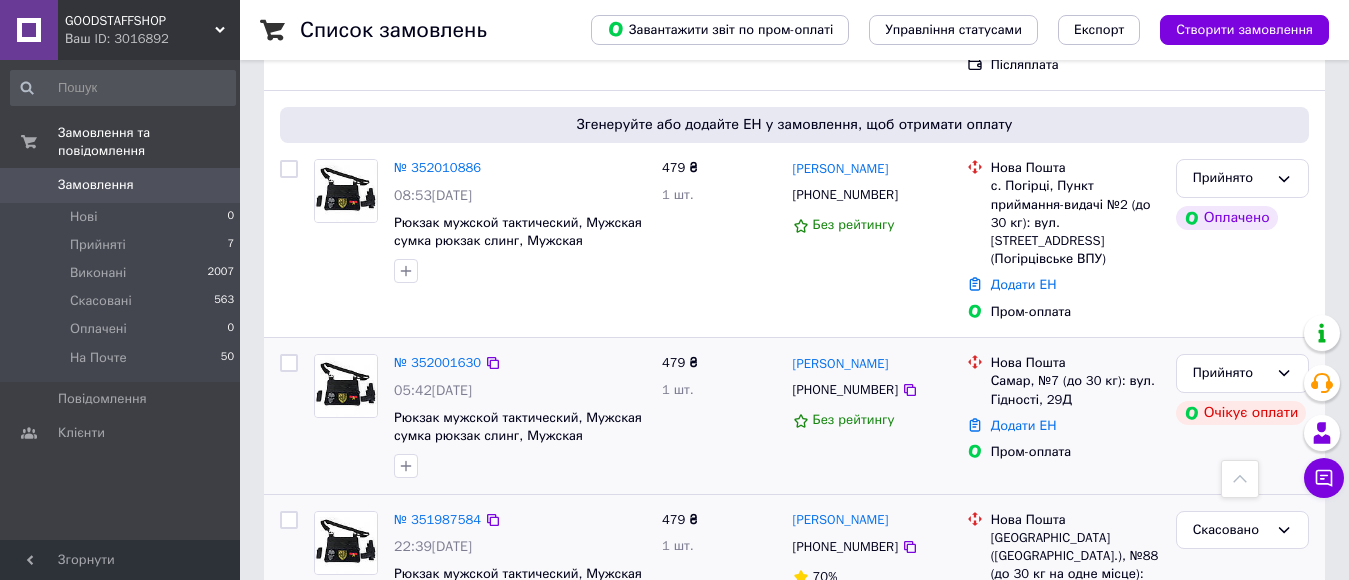 click at bounding box center [346, 386] 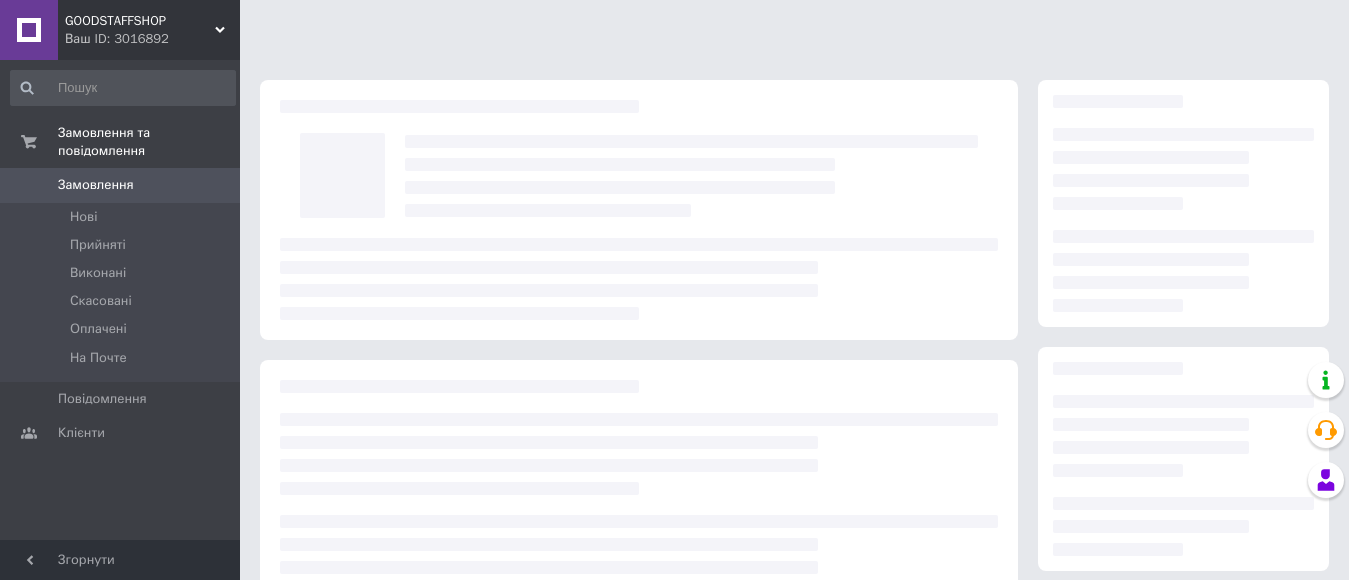 scroll, scrollTop: 0, scrollLeft: 0, axis: both 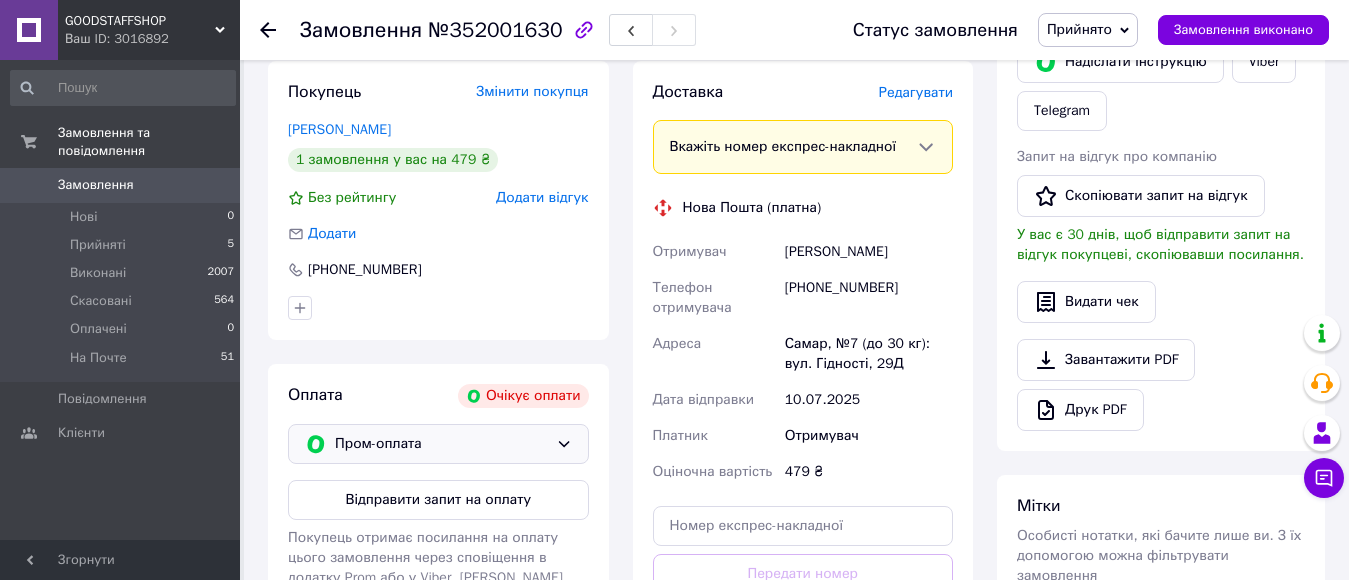 click 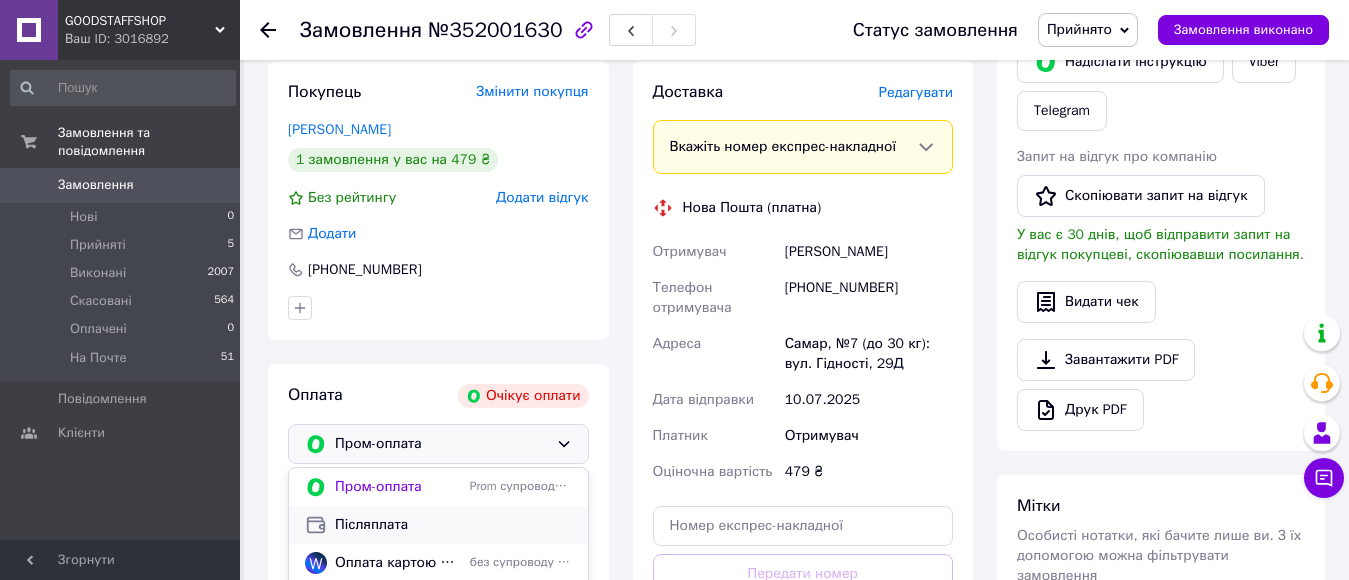 click on "Післяплата" at bounding box center (453, 525) 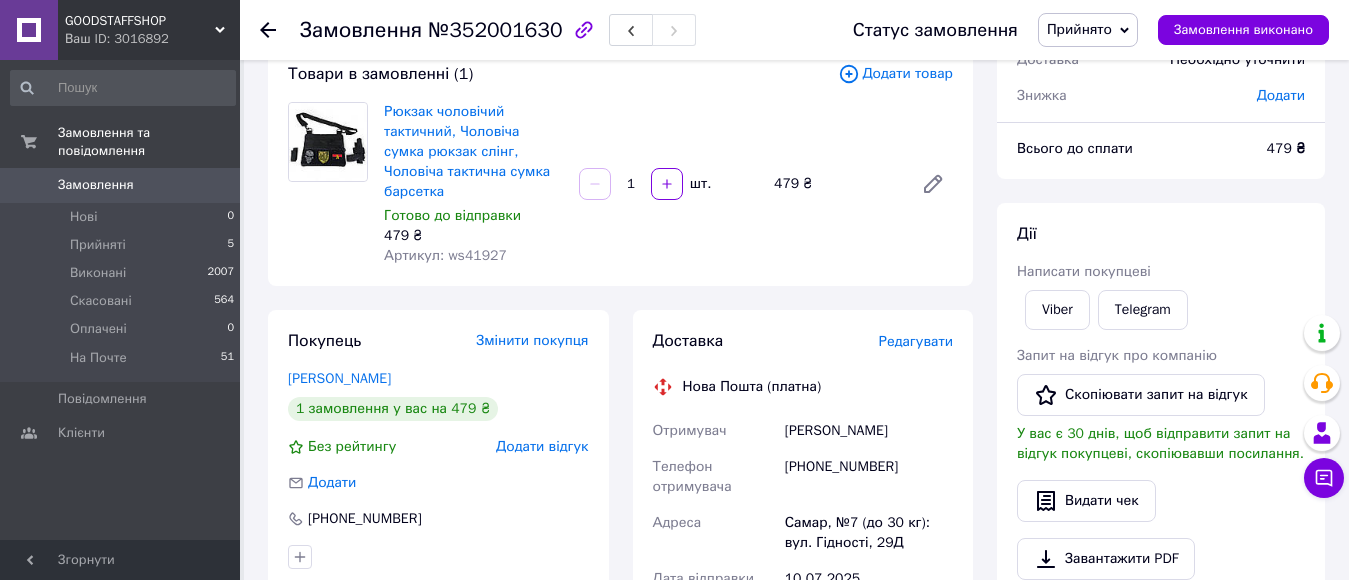 scroll, scrollTop: 49, scrollLeft: 0, axis: vertical 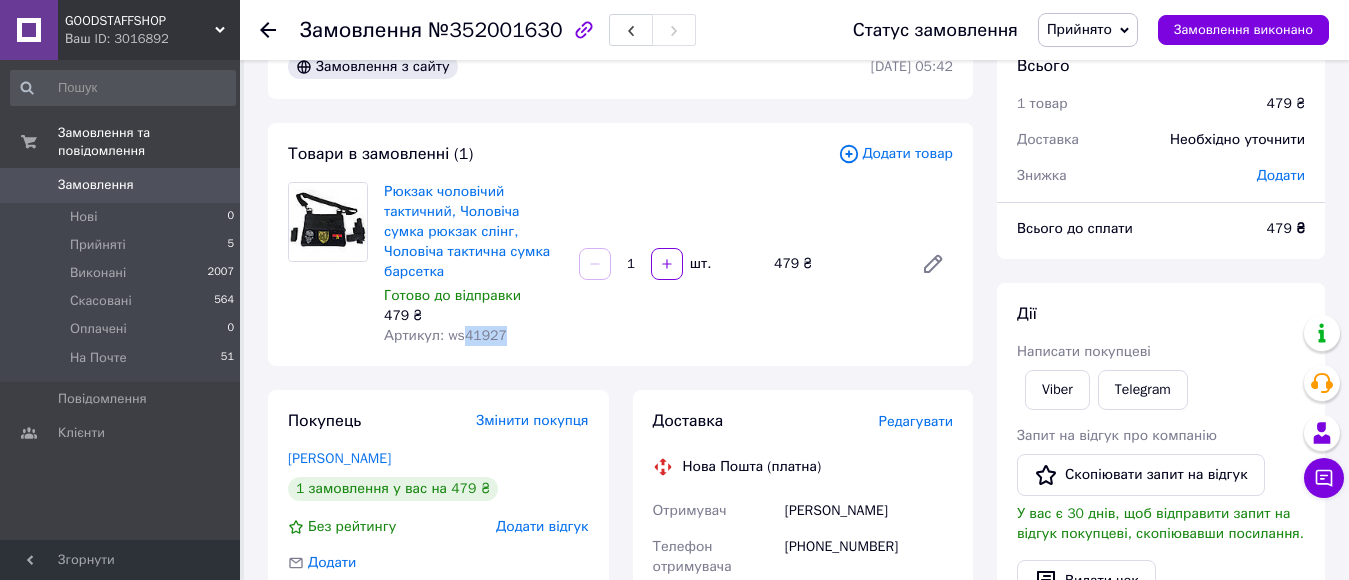 drag, startPoint x: 459, startPoint y: 317, endPoint x: 520, endPoint y: 316, distance: 61.008198 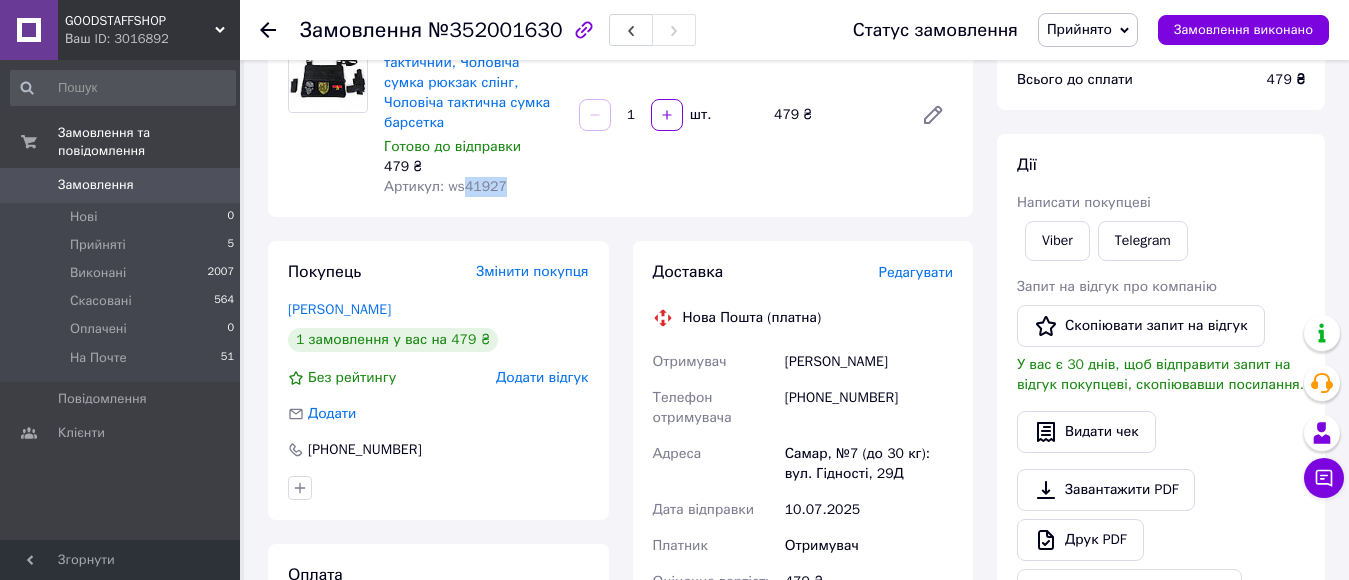 scroll, scrollTop: 200, scrollLeft: 0, axis: vertical 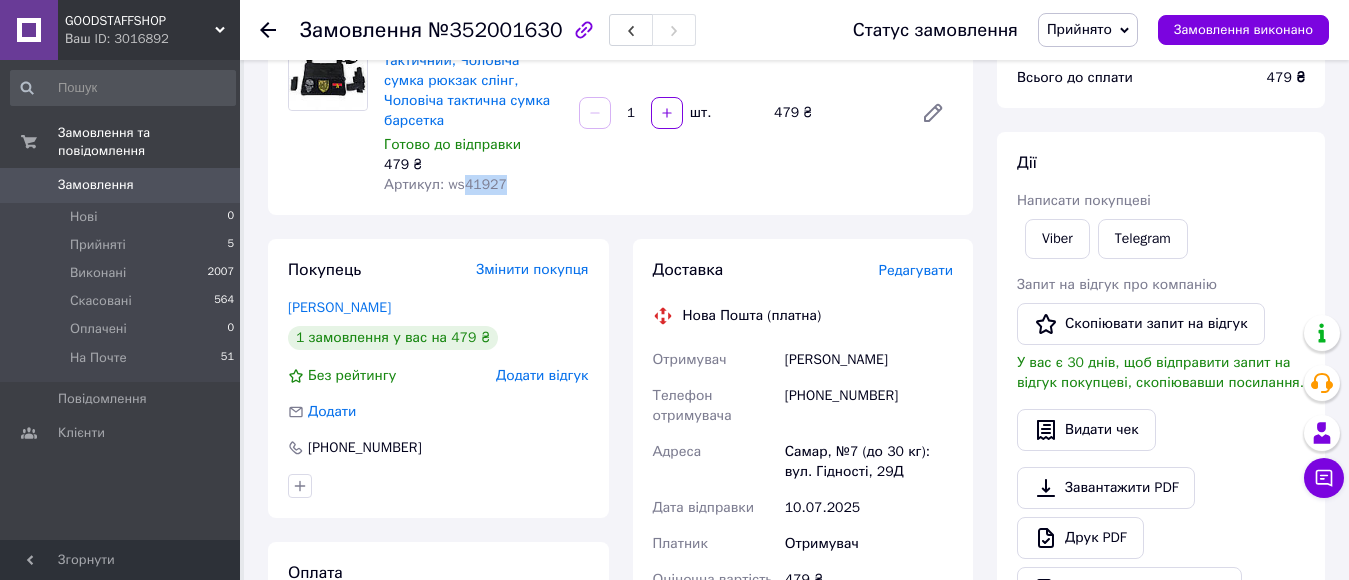 drag, startPoint x: 784, startPoint y: 339, endPoint x: 918, endPoint y: 341, distance: 134.01492 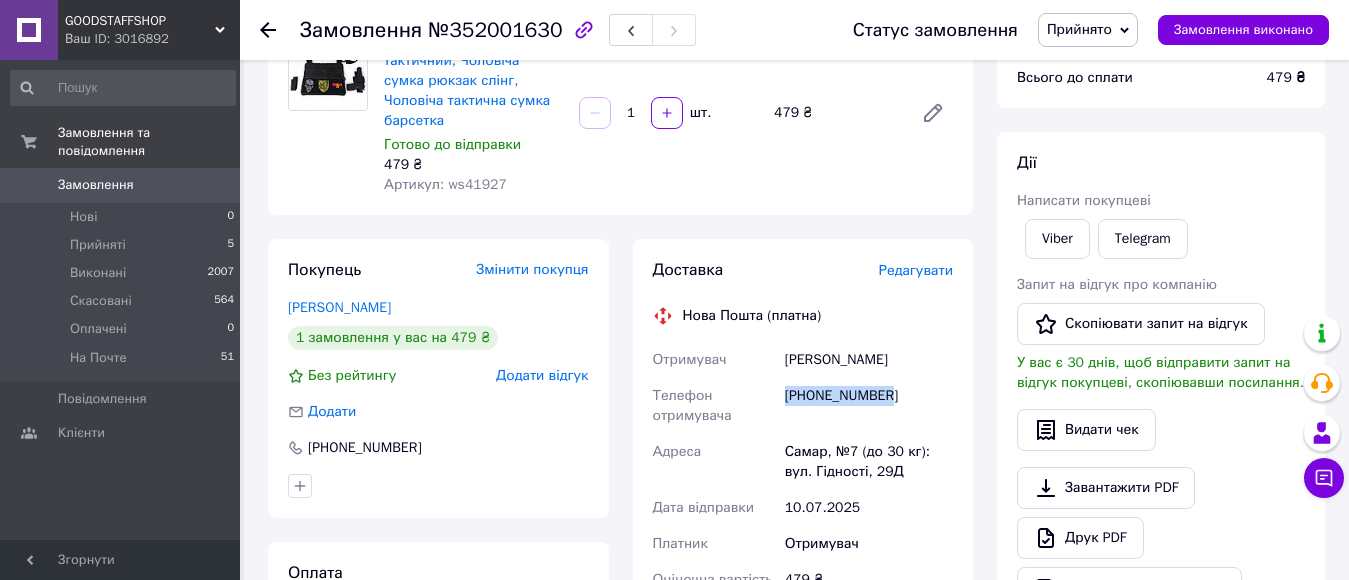 drag, startPoint x: 784, startPoint y: 377, endPoint x: 943, endPoint y: 397, distance: 160.25293 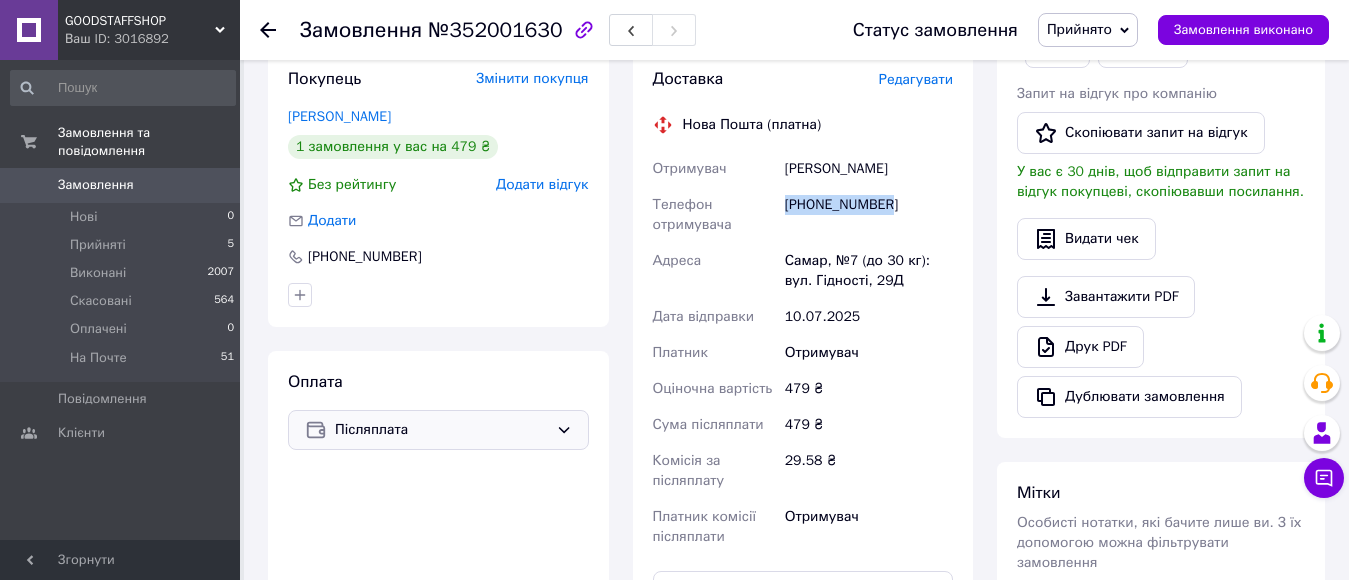 scroll, scrollTop: 394, scrollLeft: 0, axis: vertical 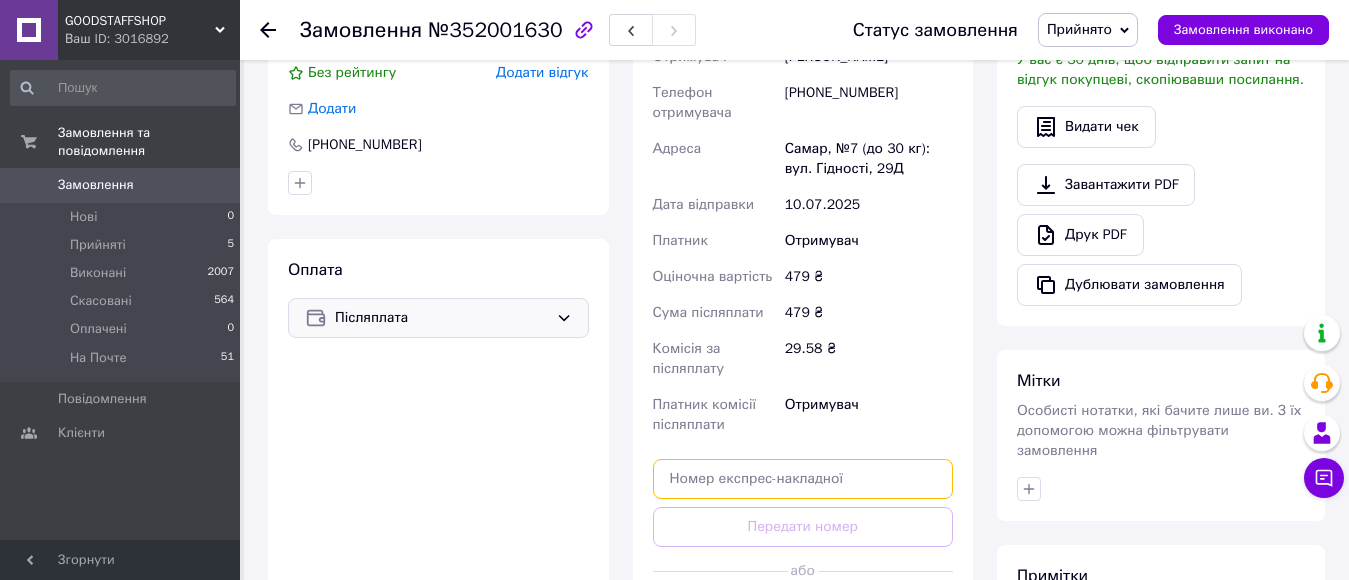 click at bounding box center (803, 479) 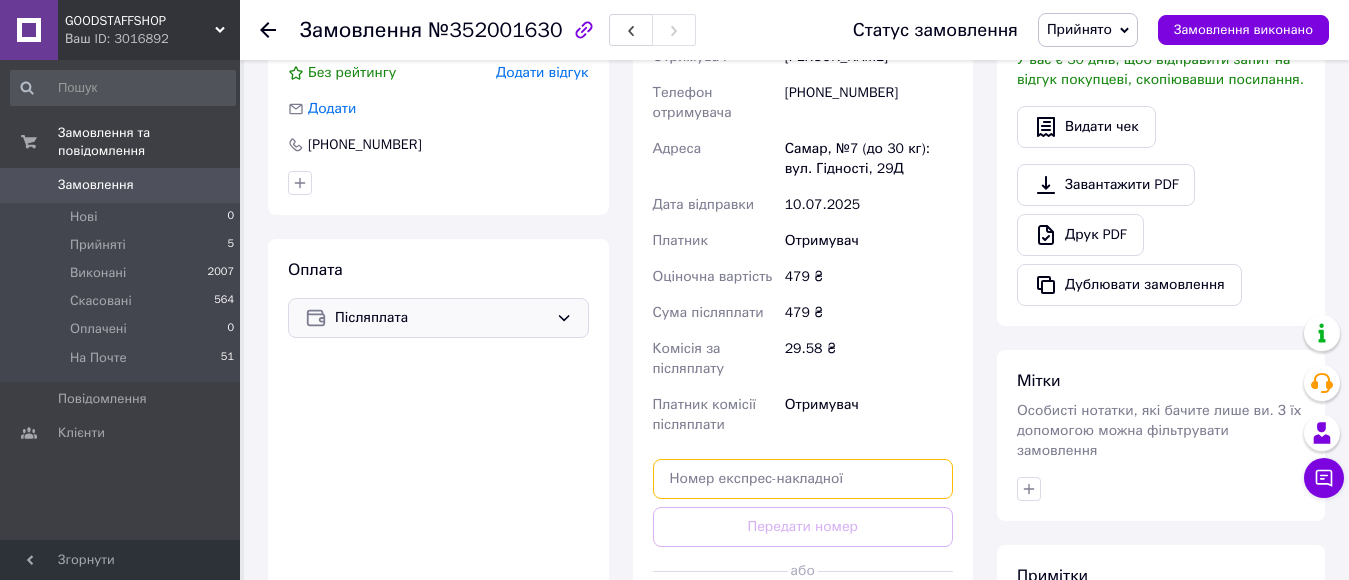 paste on "20451202895240" 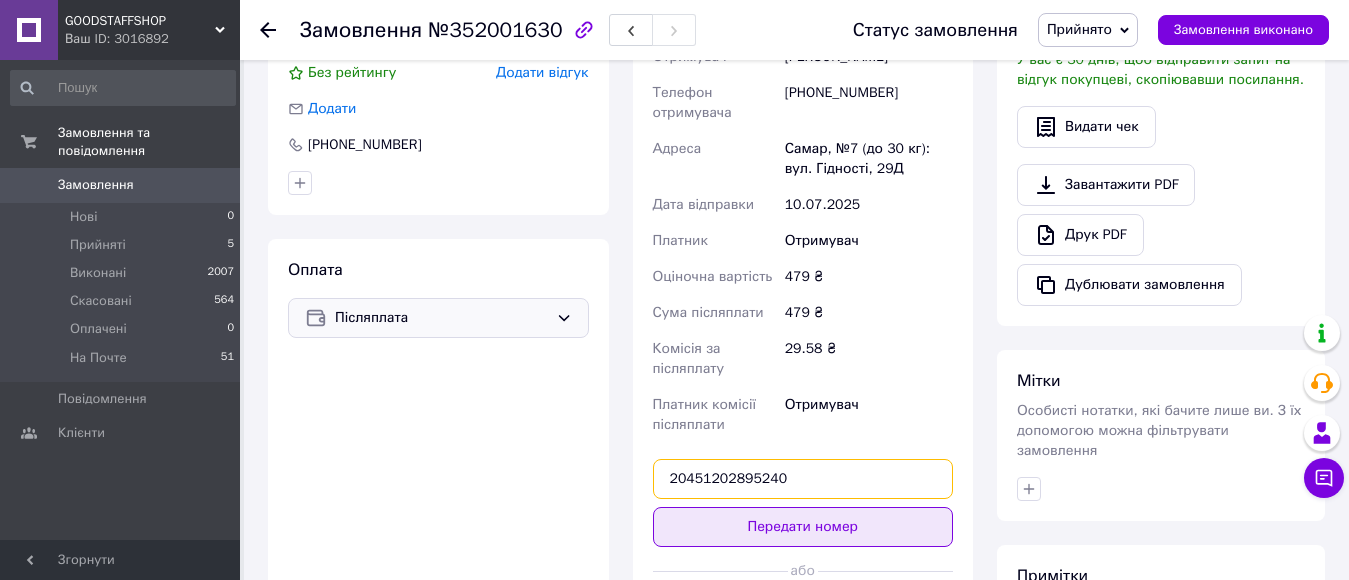 type on "20451202895240" 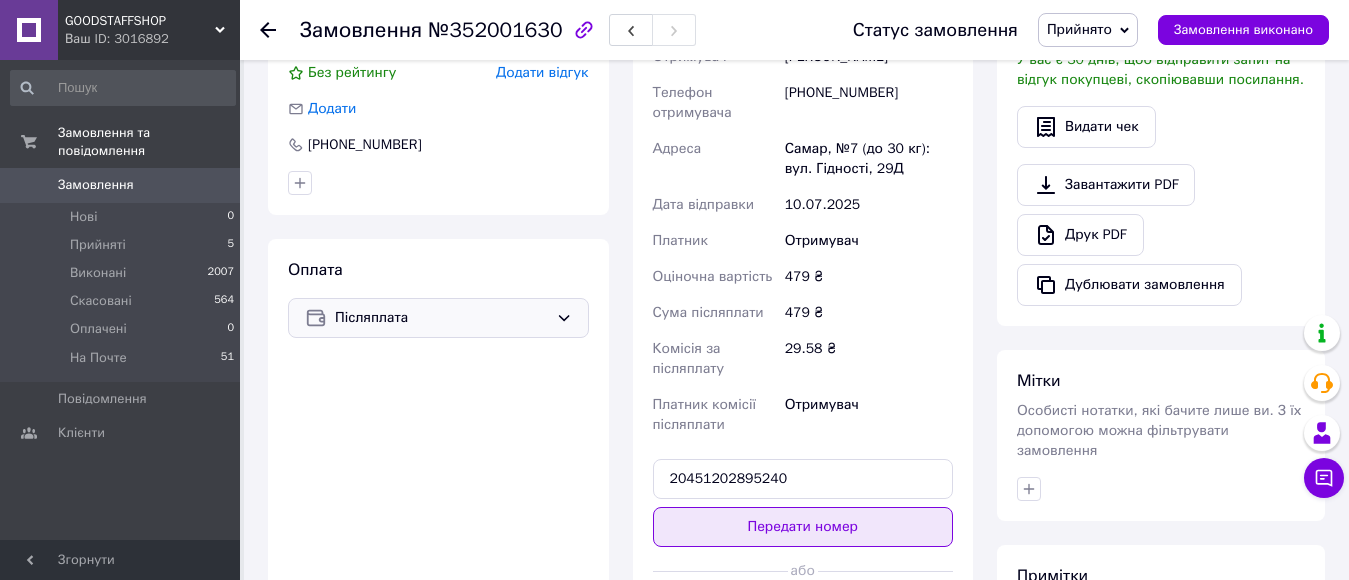 click on "Передати номер" at bounding box center [803, 527] 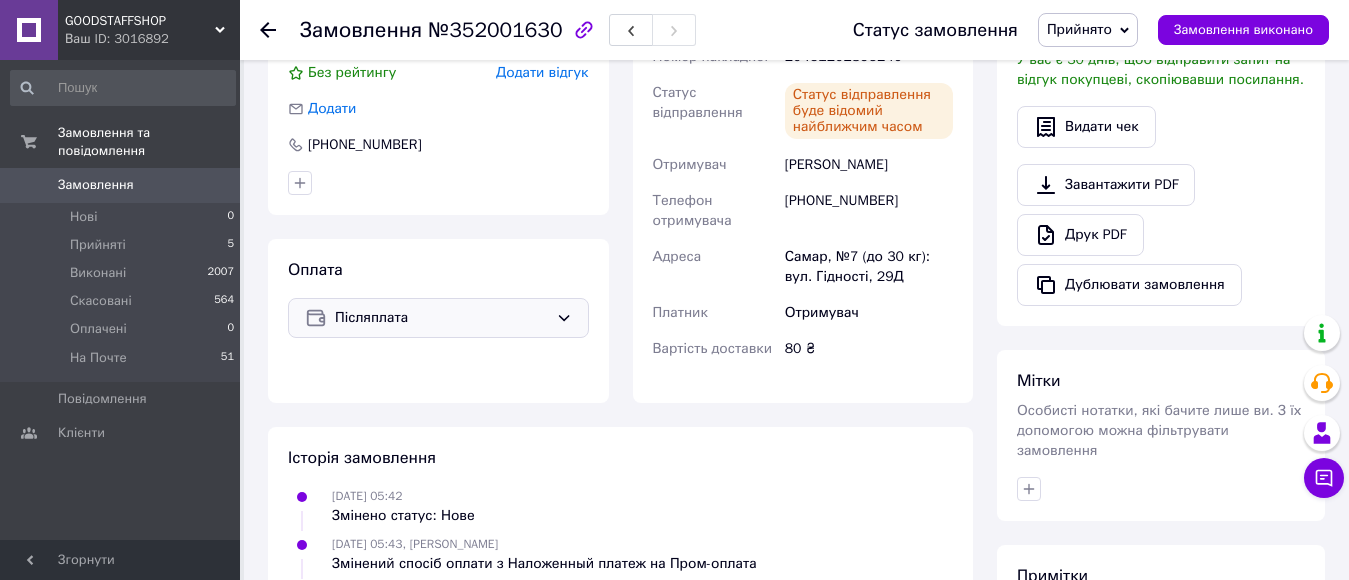 click on "Прийнято" at bounding box center (1079, 29) 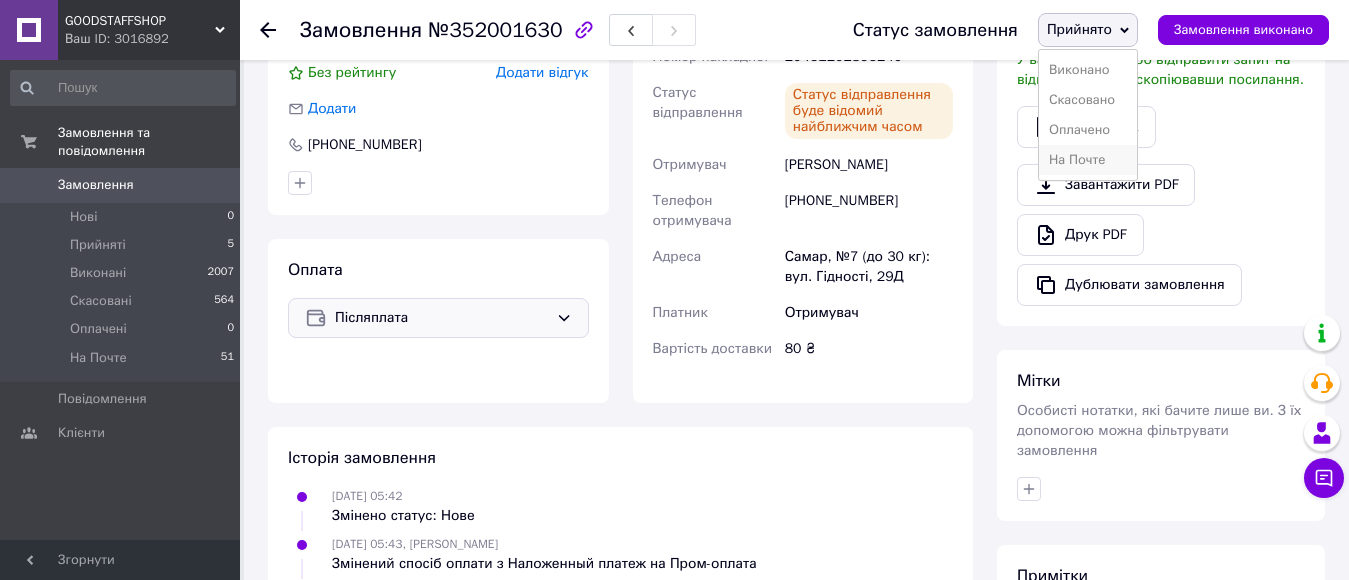 click on "На Почте" at bounding box center [1088, 160] 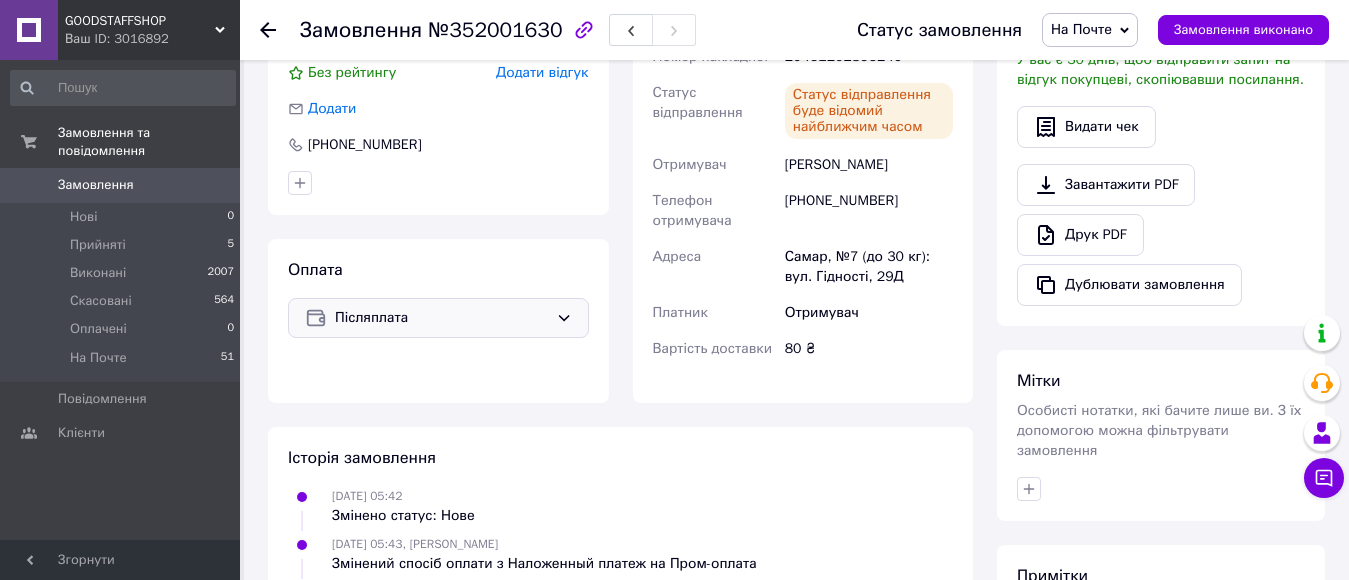 click on "Замовлення 0" at bounding box center (123, 185) 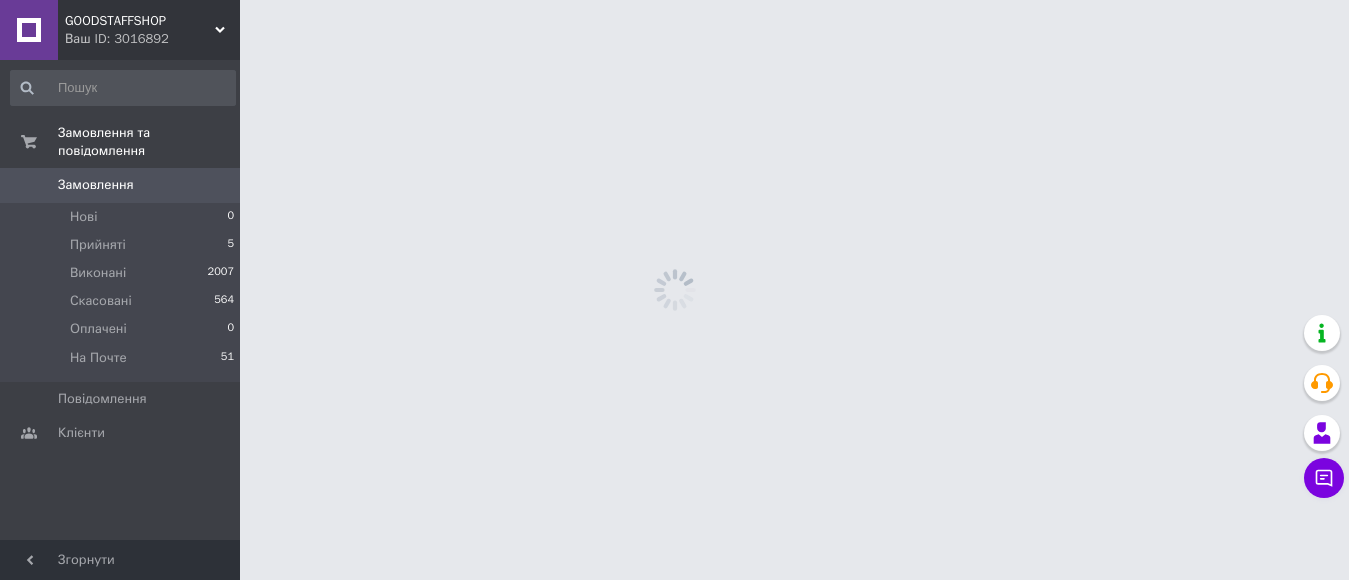 scroll, scrollTop: 0, scrollLeft: 0, axis: both 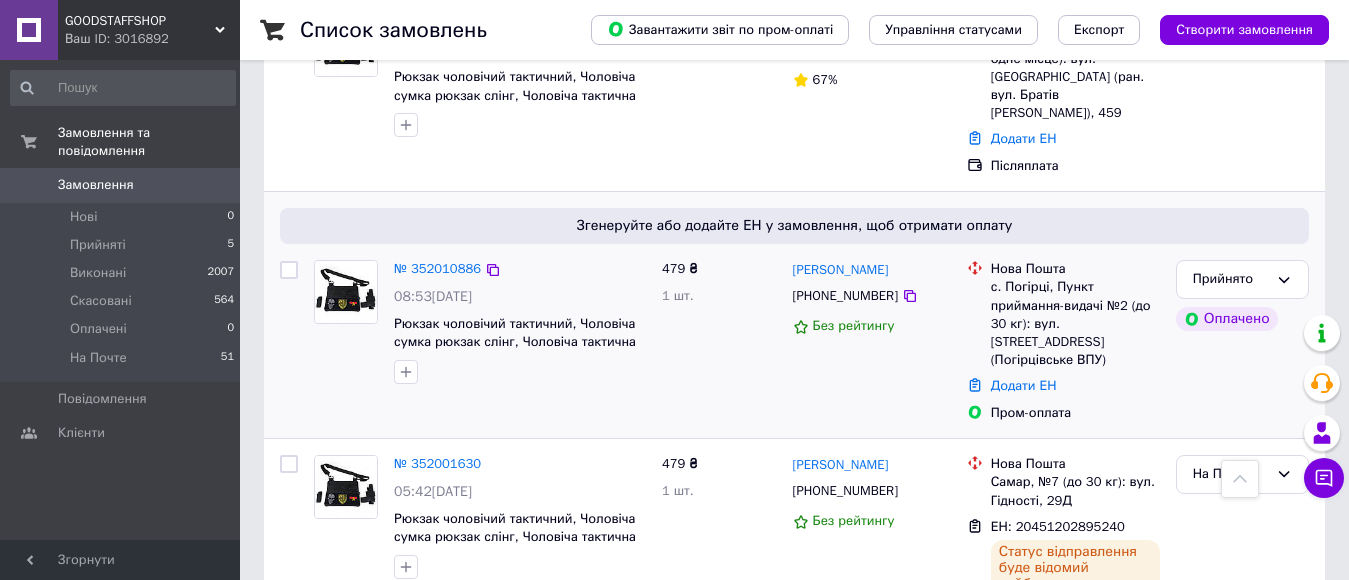 click at bounding box center (346, 292) 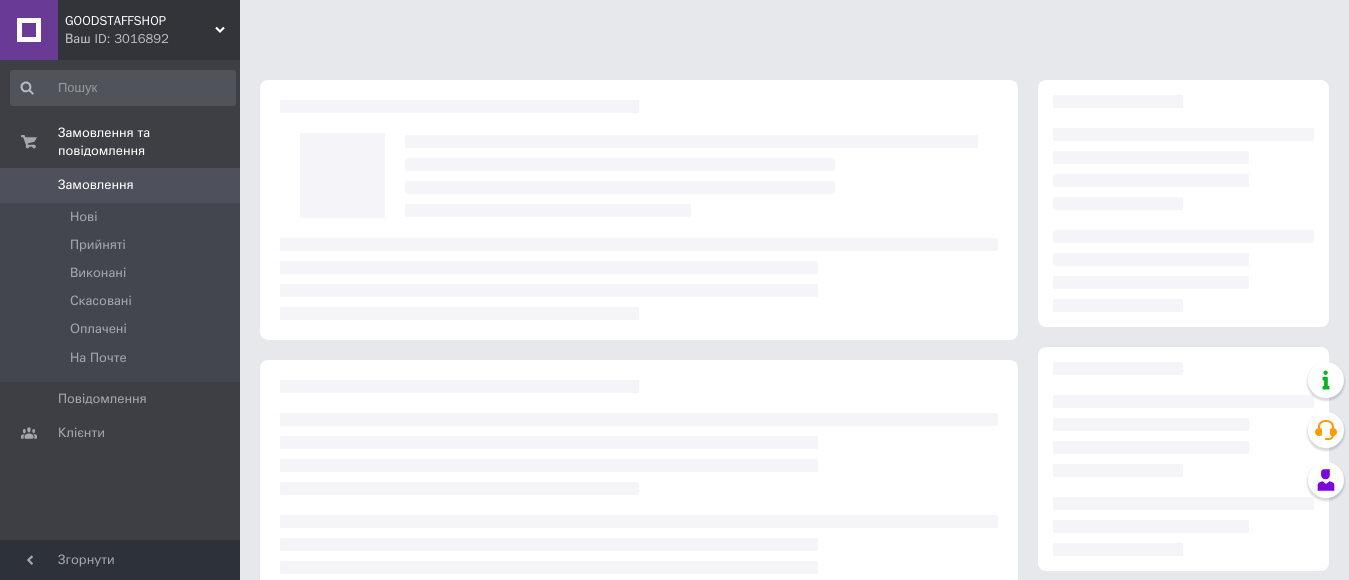 scroll, scrollTop: 0, scrollLeft: 0, axis: both 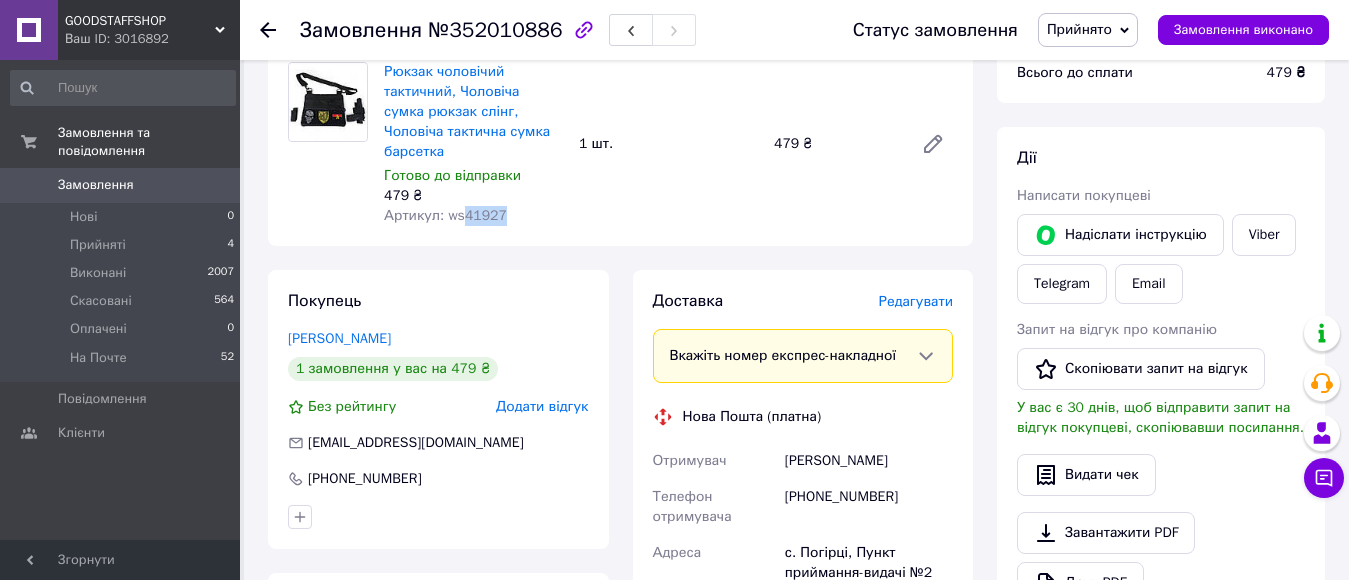 drag, startPoint x: 458, startPoint y: 194, endPoint x: 507, endPoint y: 198, distance: 49.162994 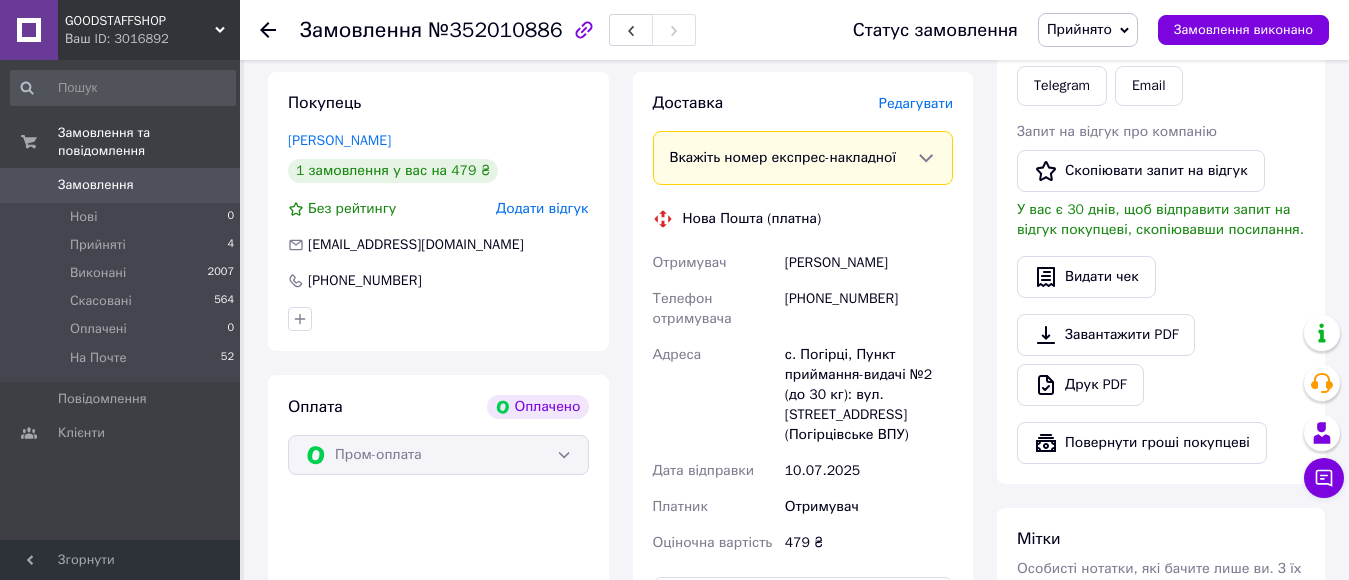 scroll, scrollTop: 434, scrollLeft: 0, axis: vertical 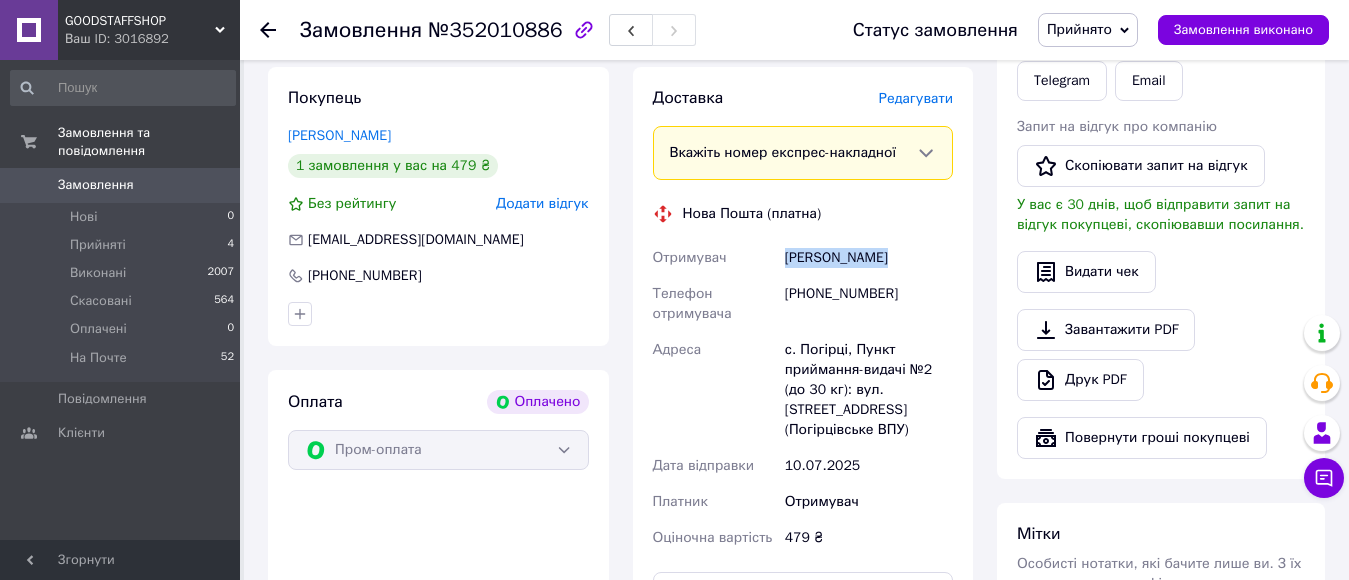 drag, startPoint x: 783, startPoint y: 236, endPoint x: 916, endPoint y: 246, distance: 133.37541 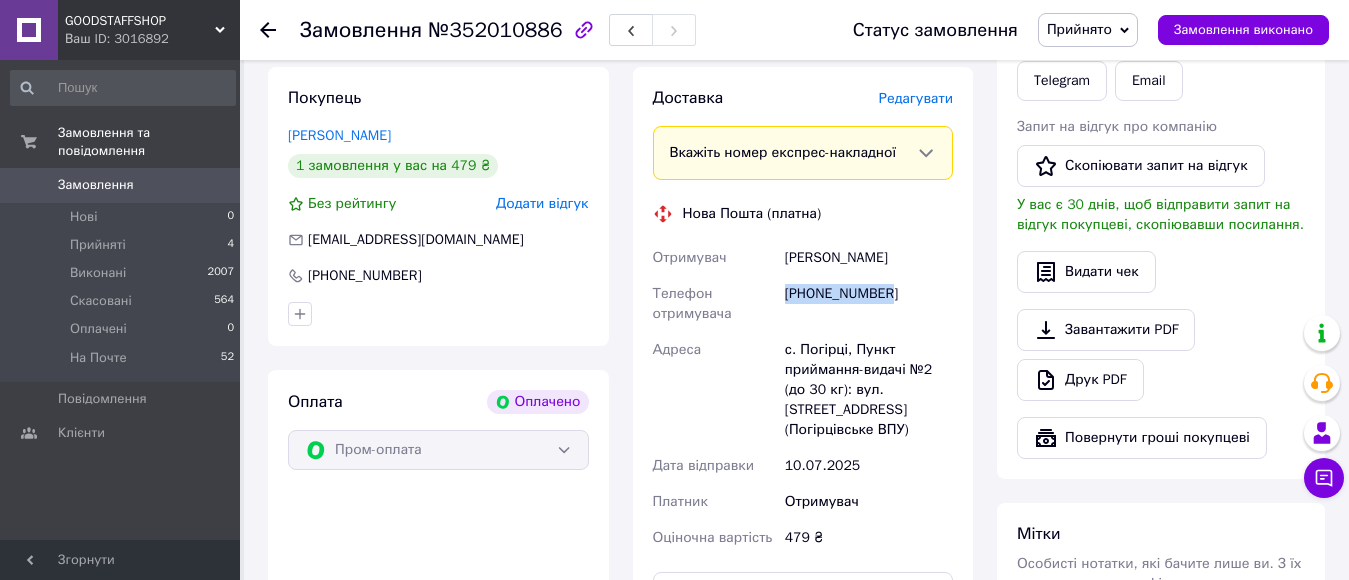 drag, startPoint x: 780, startPoint y: 269, endPoint x: 950, endPoint y: 274, distance: 170.07352 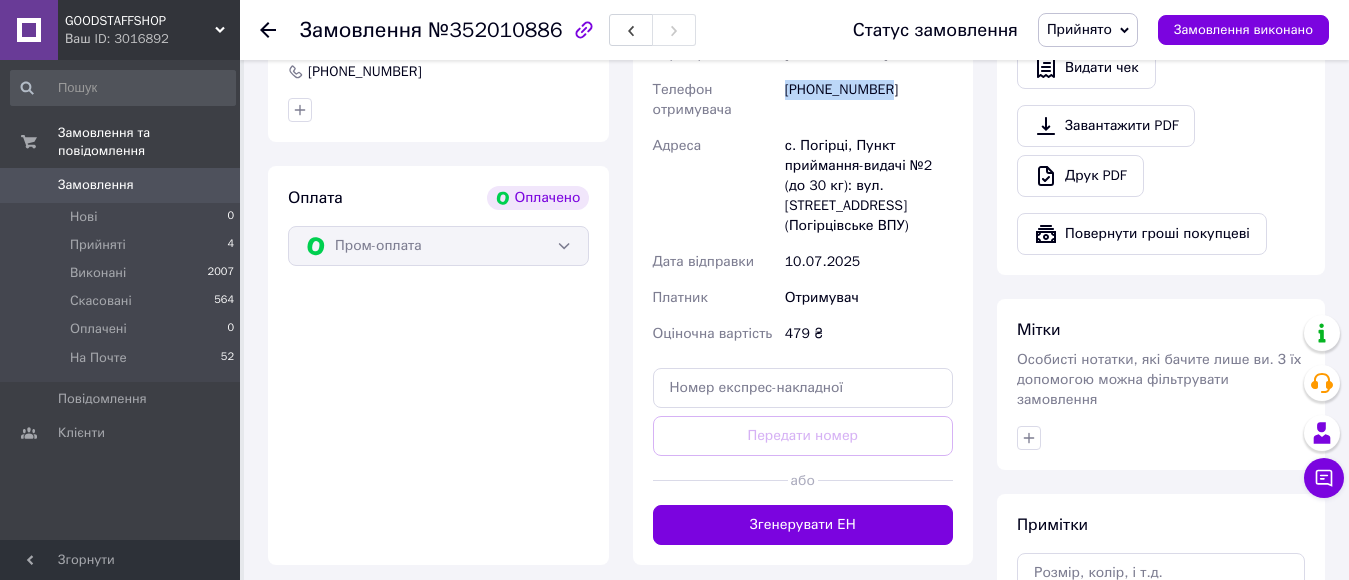scroll, scrollTop: 643, scrollLeft: 0, axis: vertical 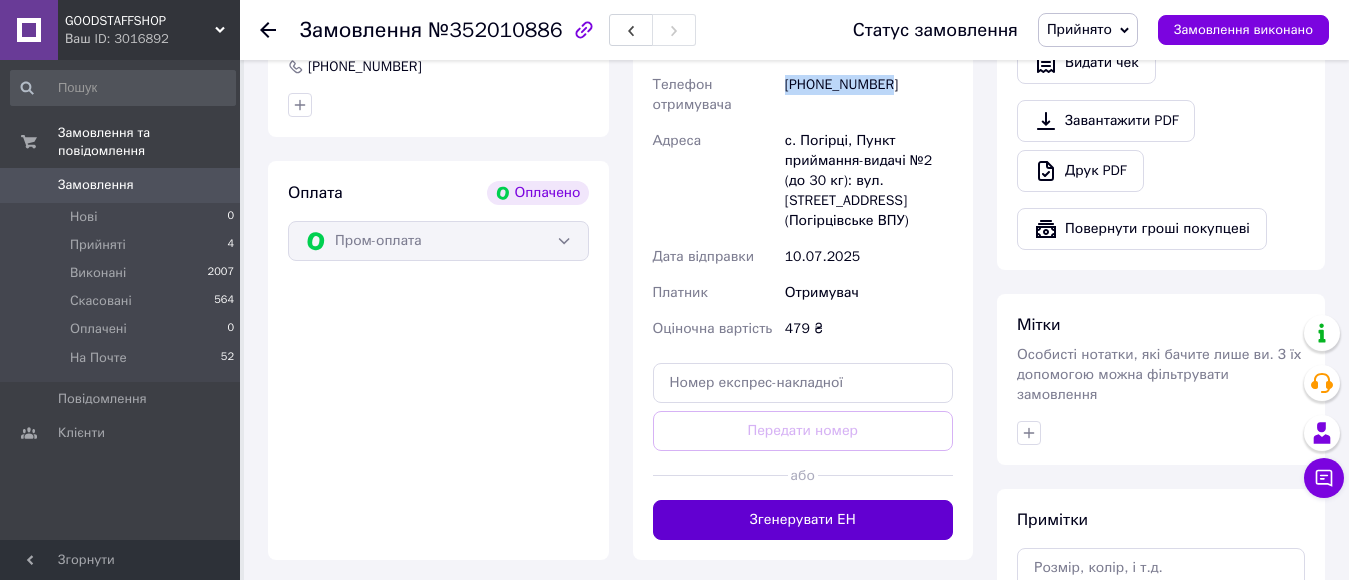 click on "Згенерувати ЕН" at bounding box center (803, 520) 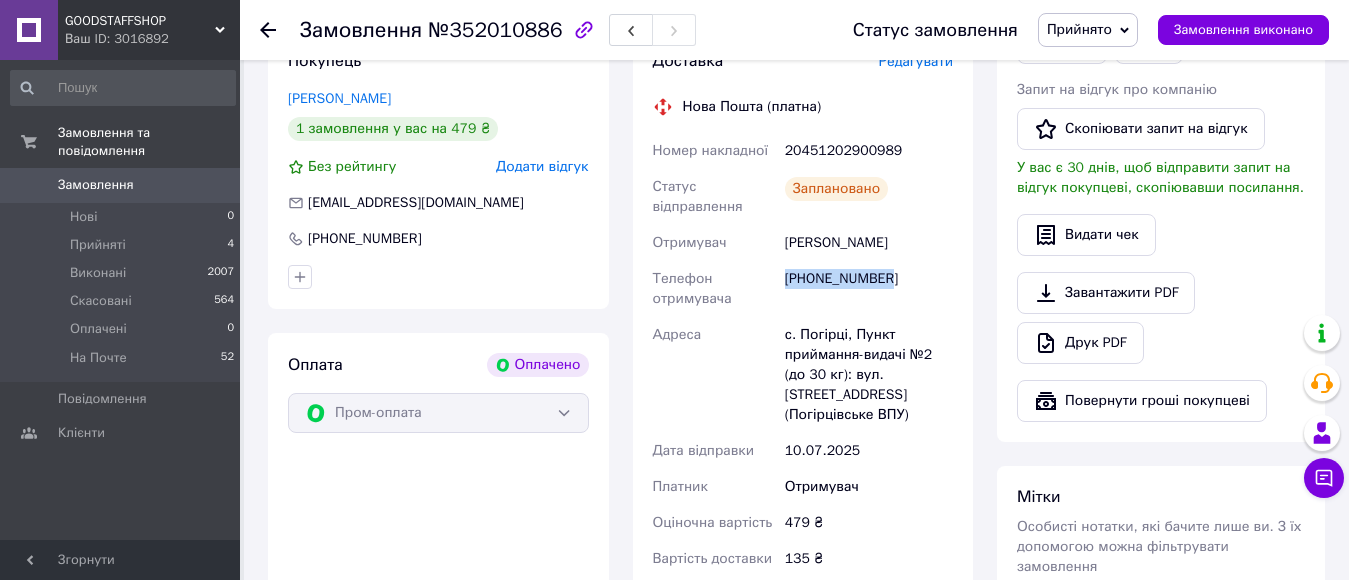 scroll, scrollTop: 433, scrollLeft: 0, axis: vertical 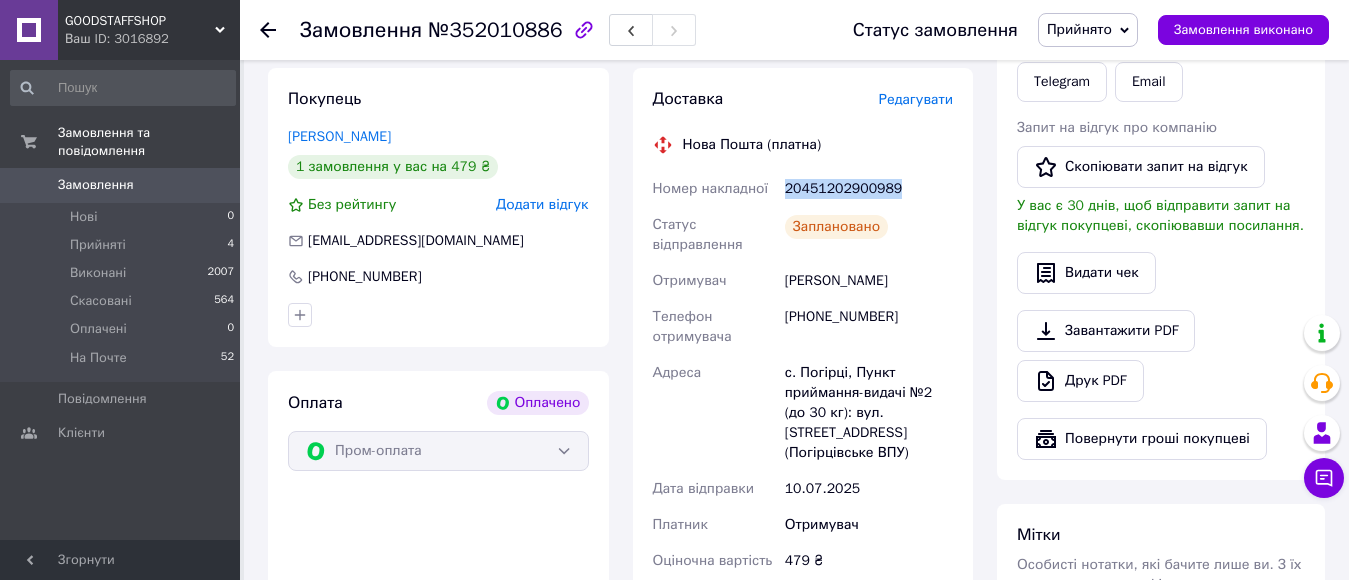 drag, startPoint x: 786, startPoint y: 170, endPoint x: 932, endPoint y: 162, distance: 146.21901 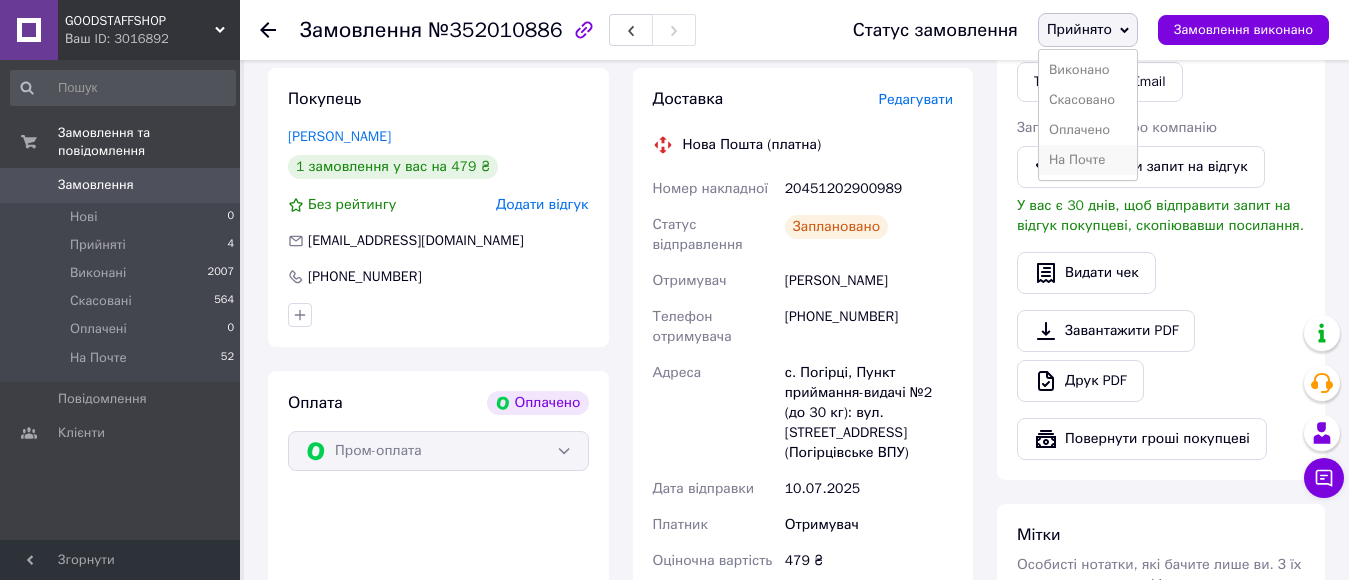 click on "На Почте" at bounding box center [1088, 160] 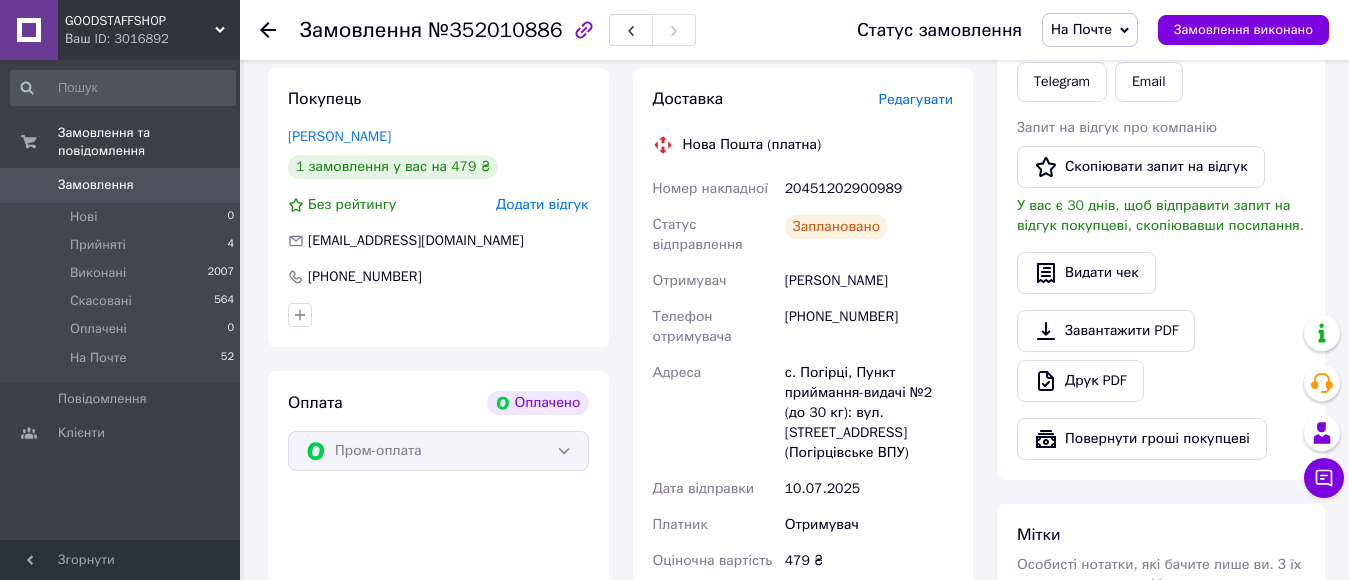 click on "Замовлення 0" at bounding box center (123, 185) 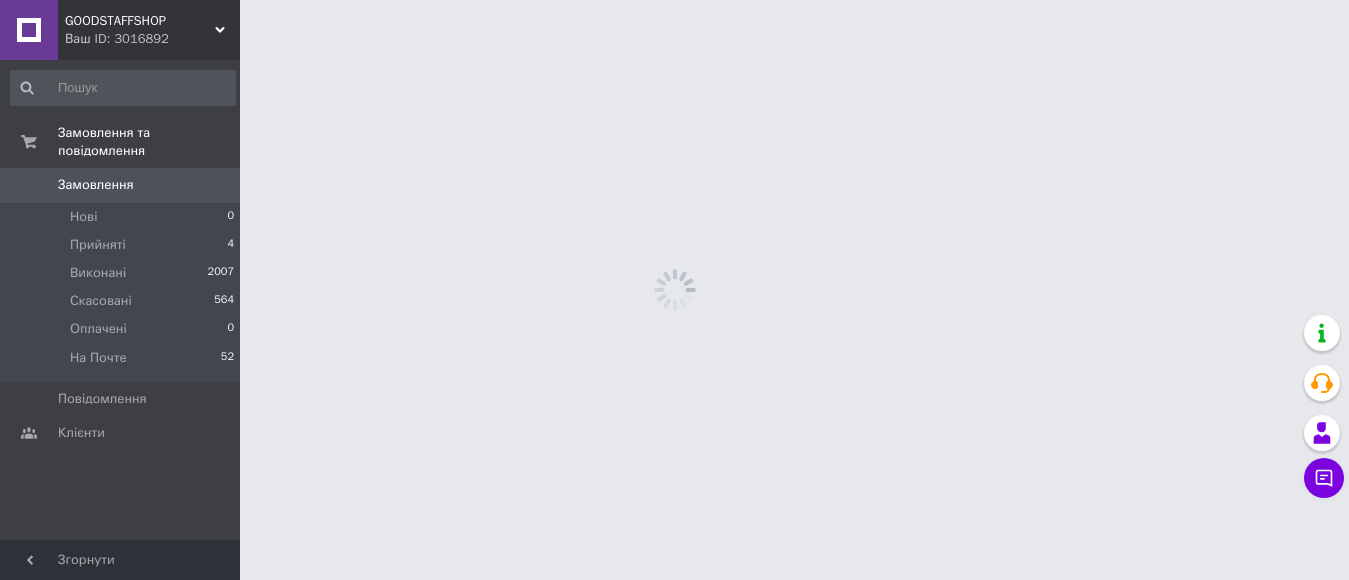 scroll, scrollTop: 0, scrollLeft: 0, axis: both 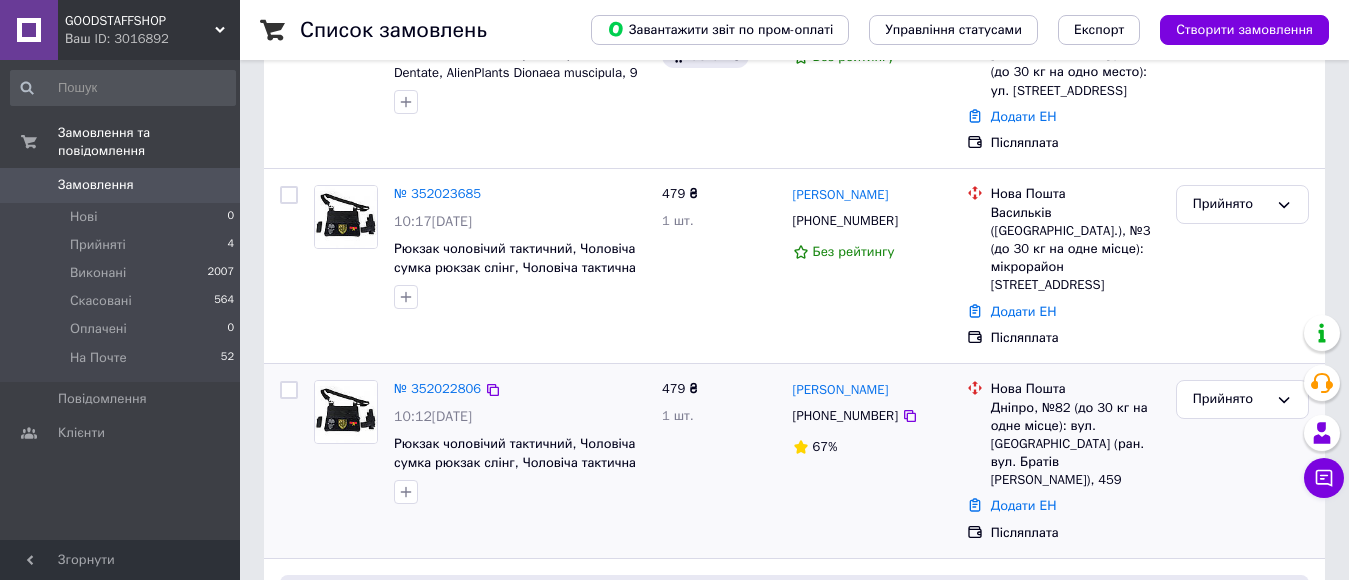 click at bounding box center [346, 412] 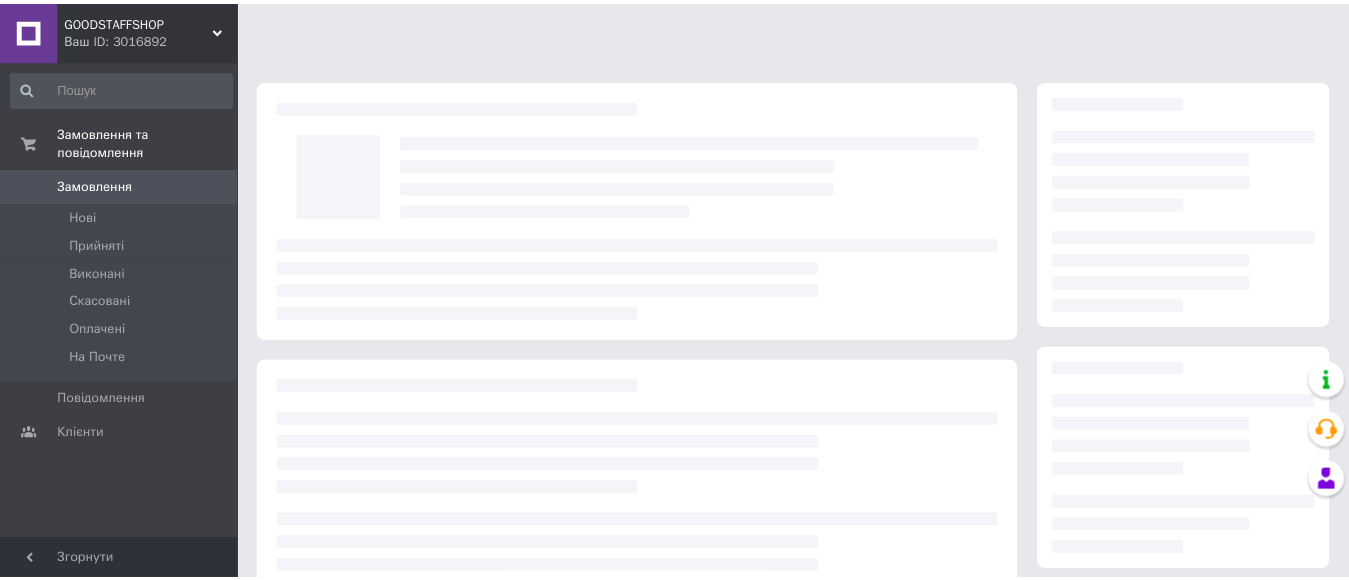 scroll, scrollTop: 0, scrollLeft: 0, axis: both 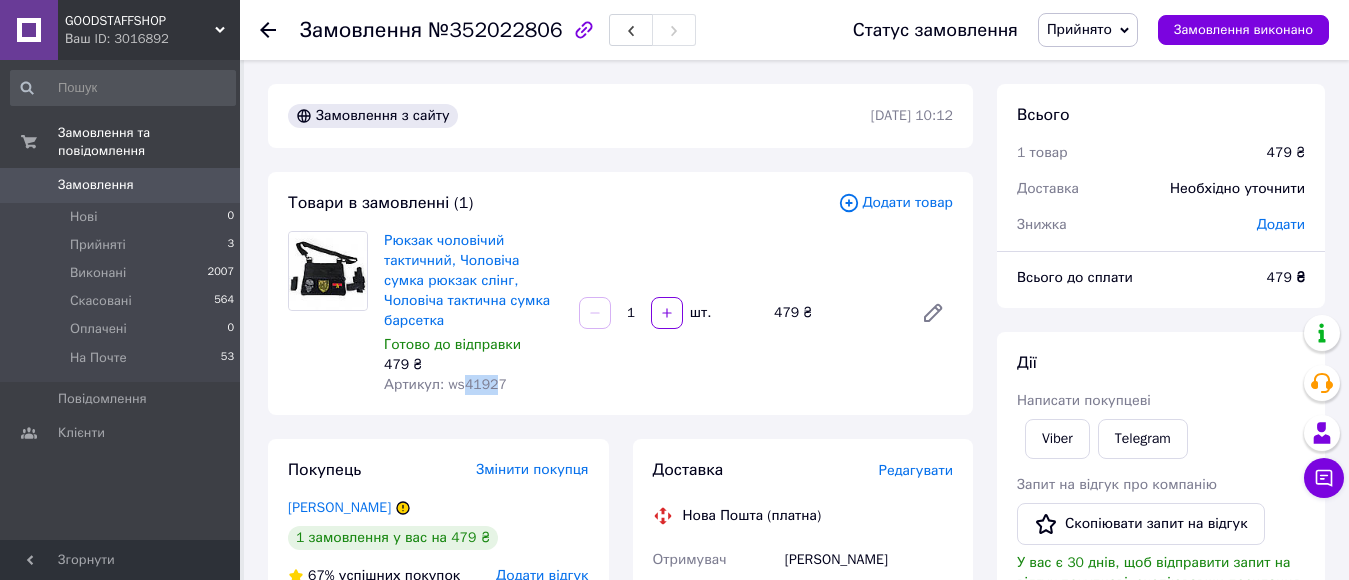 drag, startPoint x: 457, startPoint y: 369, endPoint x: 494, endPoint y: 369, distance: 37 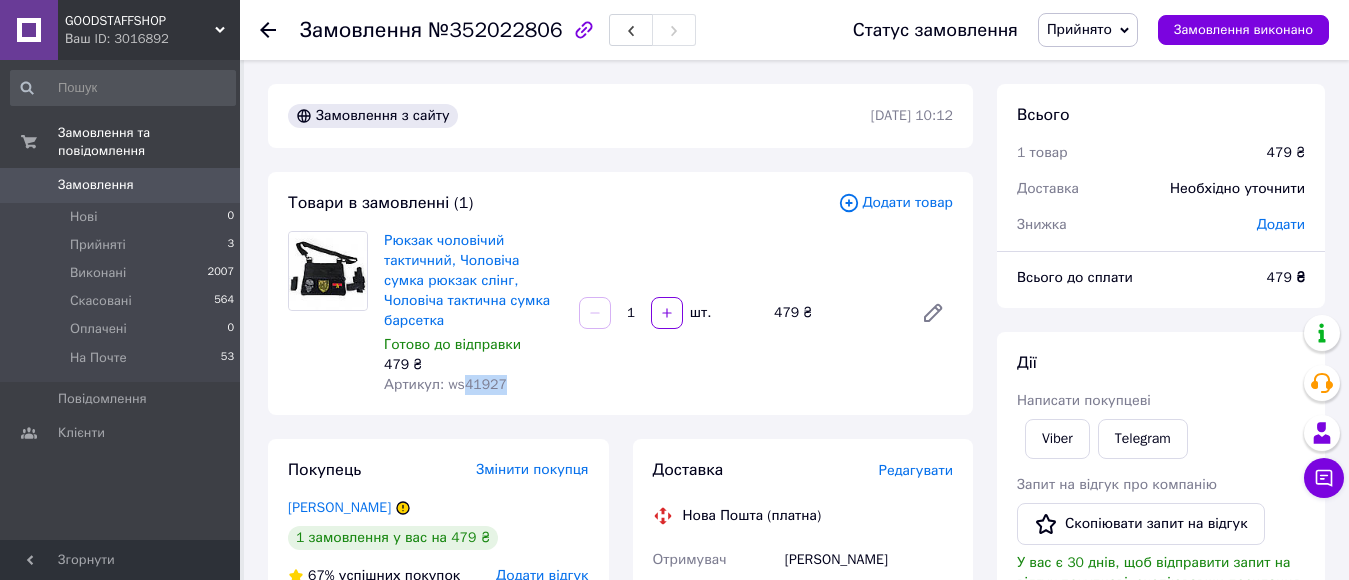 copy on "41927" 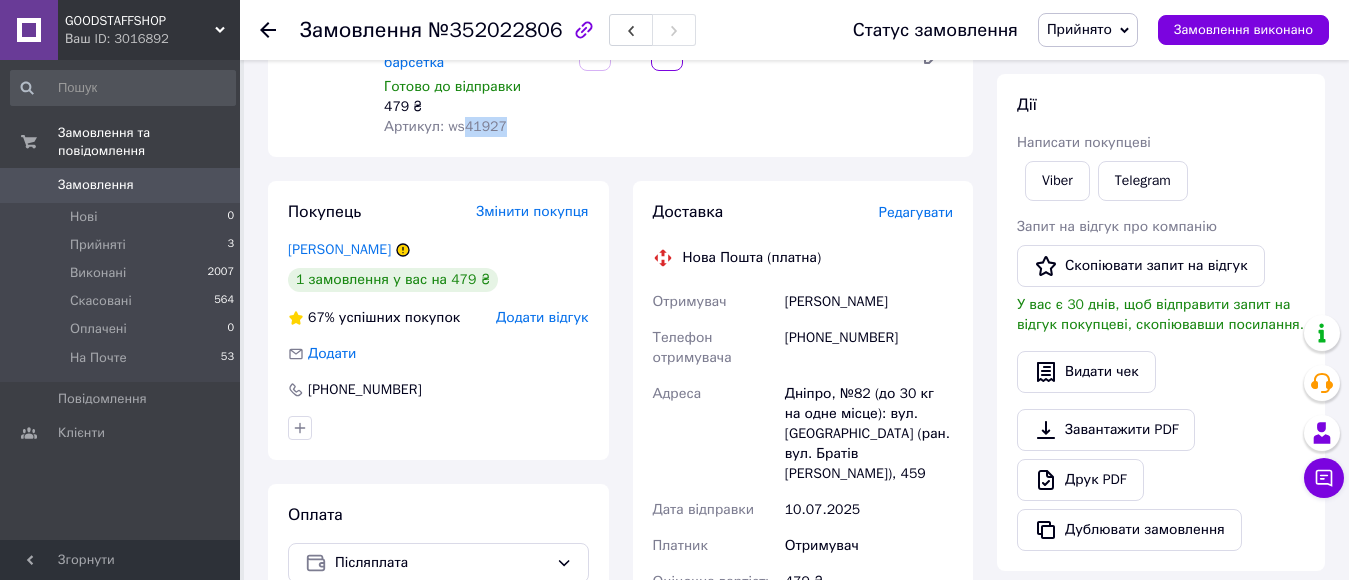 scroll, scrollTop: 260, scrollLeft: 0, axis: vertical 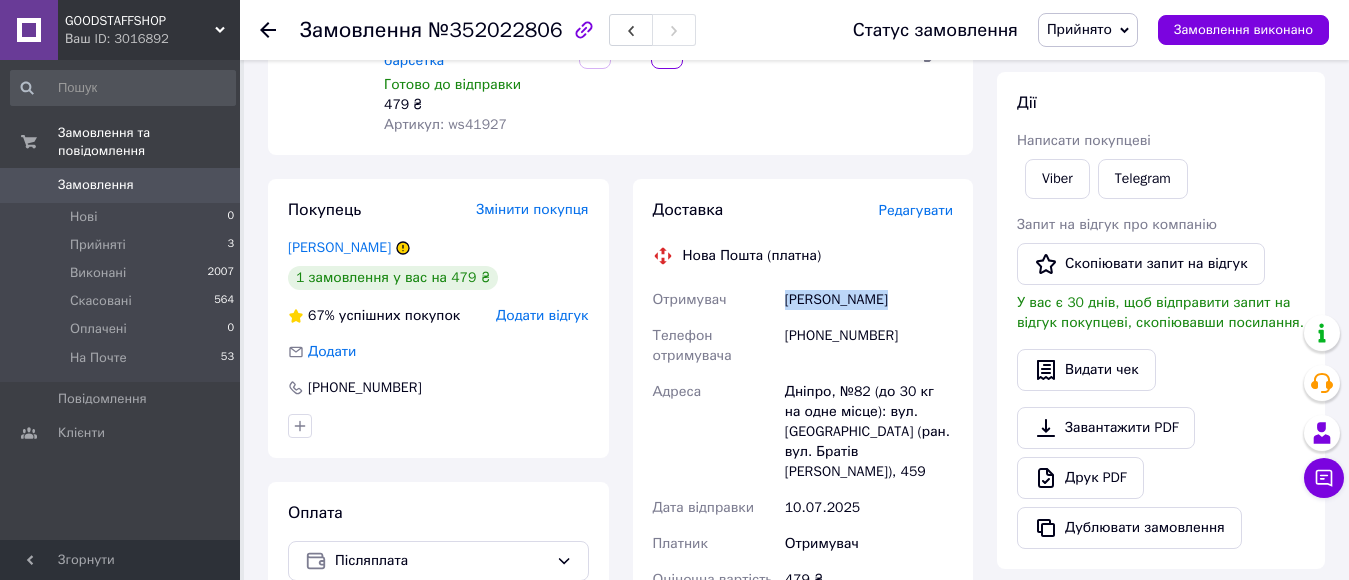 drag, startPoint x: 816, startPoint y: 279, endPoint x: 921, endPoint y: 281, distance: 105.01904 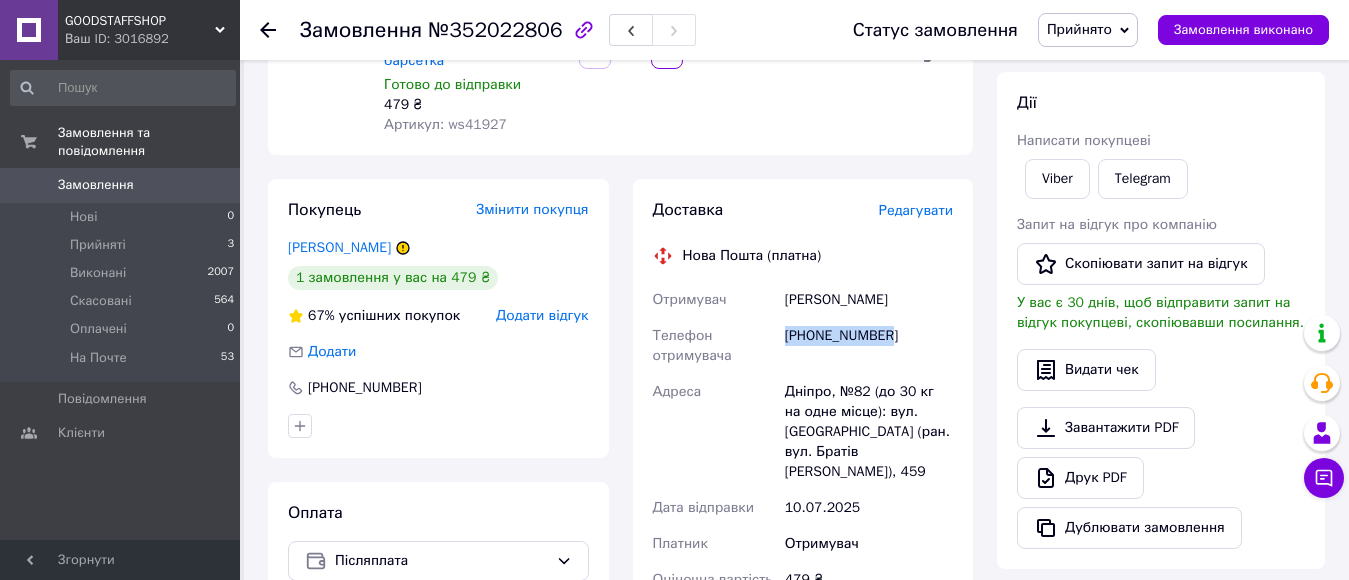 drag, startPoint x: 784, startPoint y: 318, endPoint x: 997, endPoint y: 316, distance: 213.00938 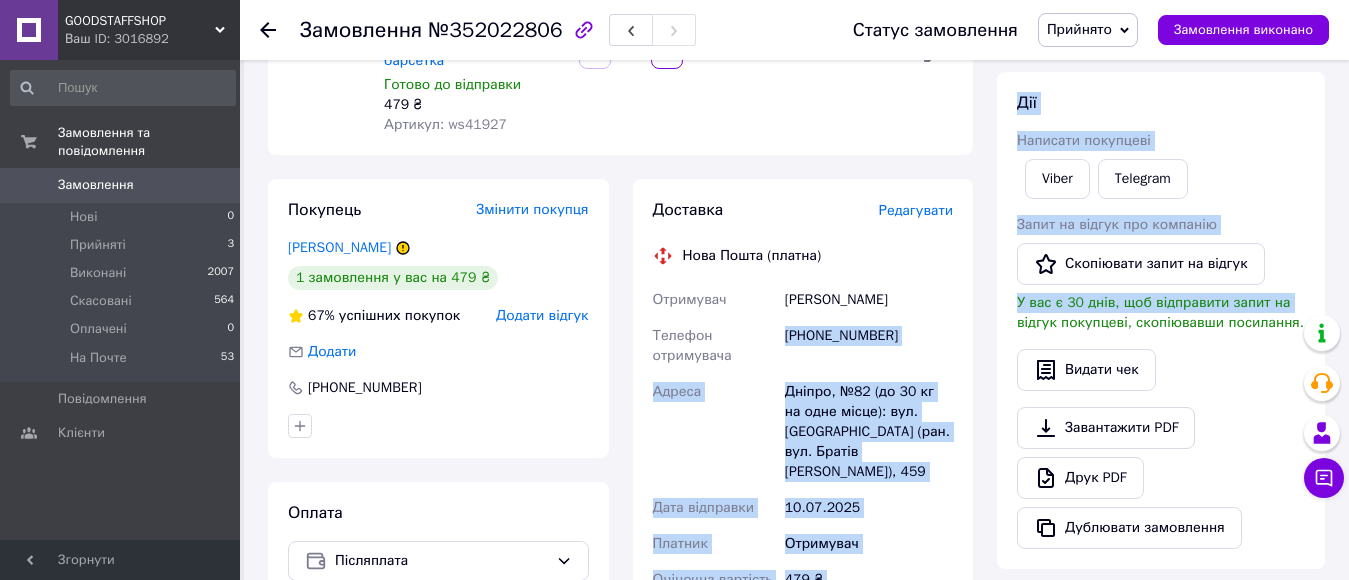 click on "[PHONE_NUMBER]" at bounding box center (869, 346) 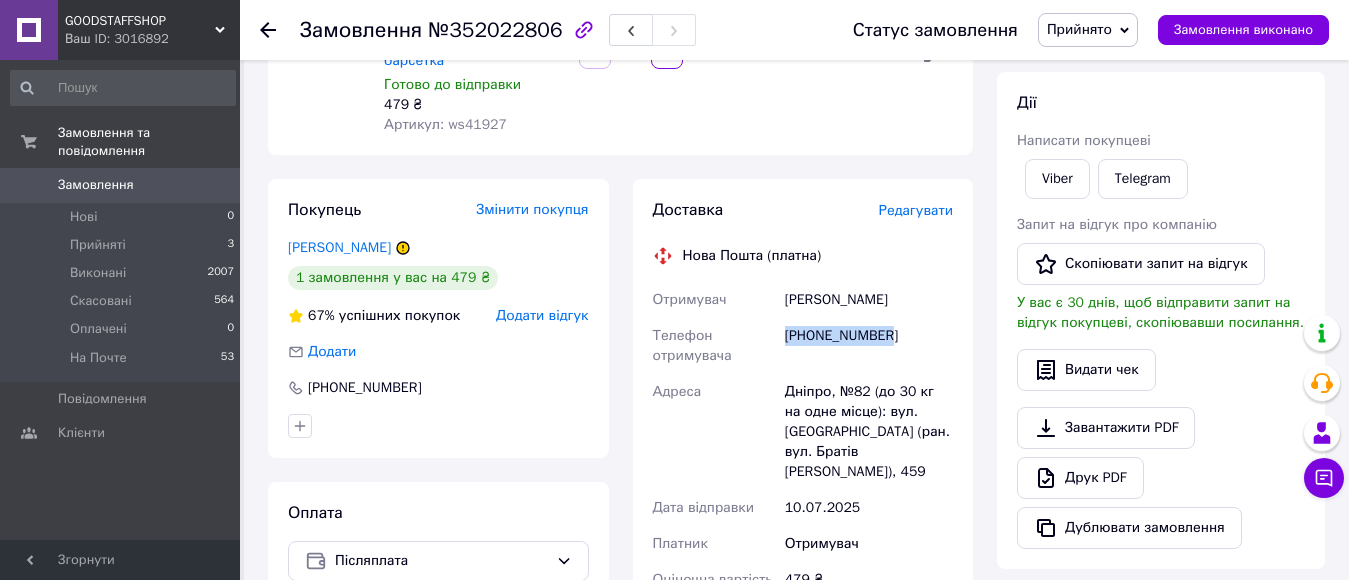 drag, startPoint x: 783, startPoint y: 318, endPoint x: 891, endPoint y: 321, distance: 108.04166 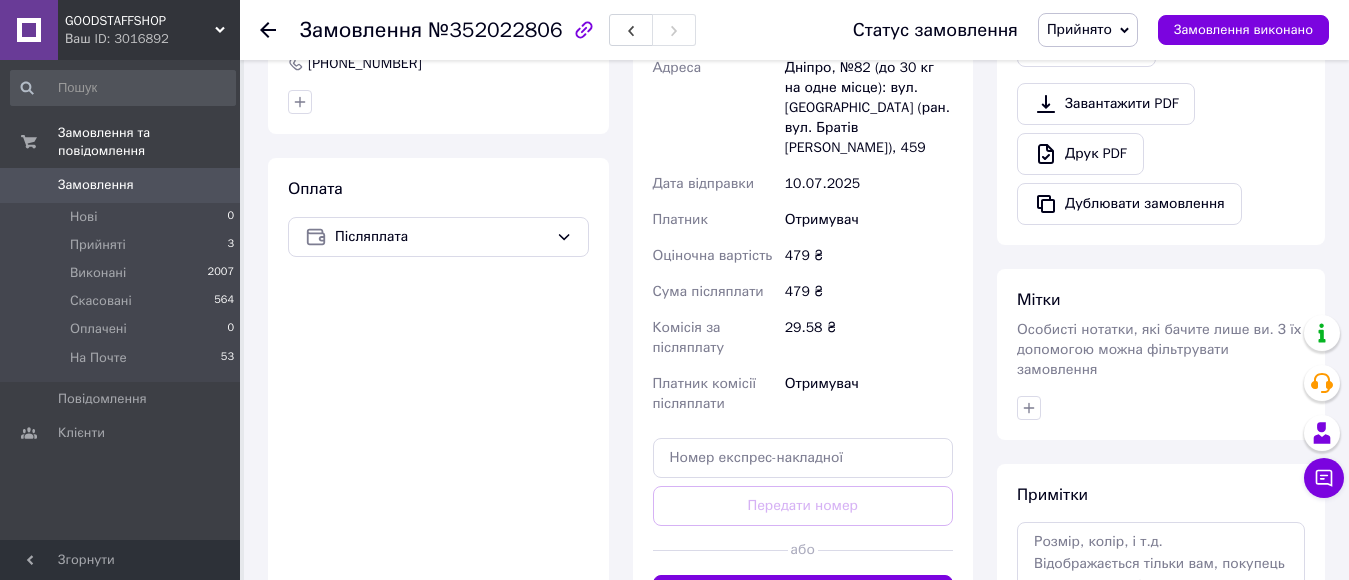scroll, scrollTop: 592, scrollLeft: 0, axis: vertical 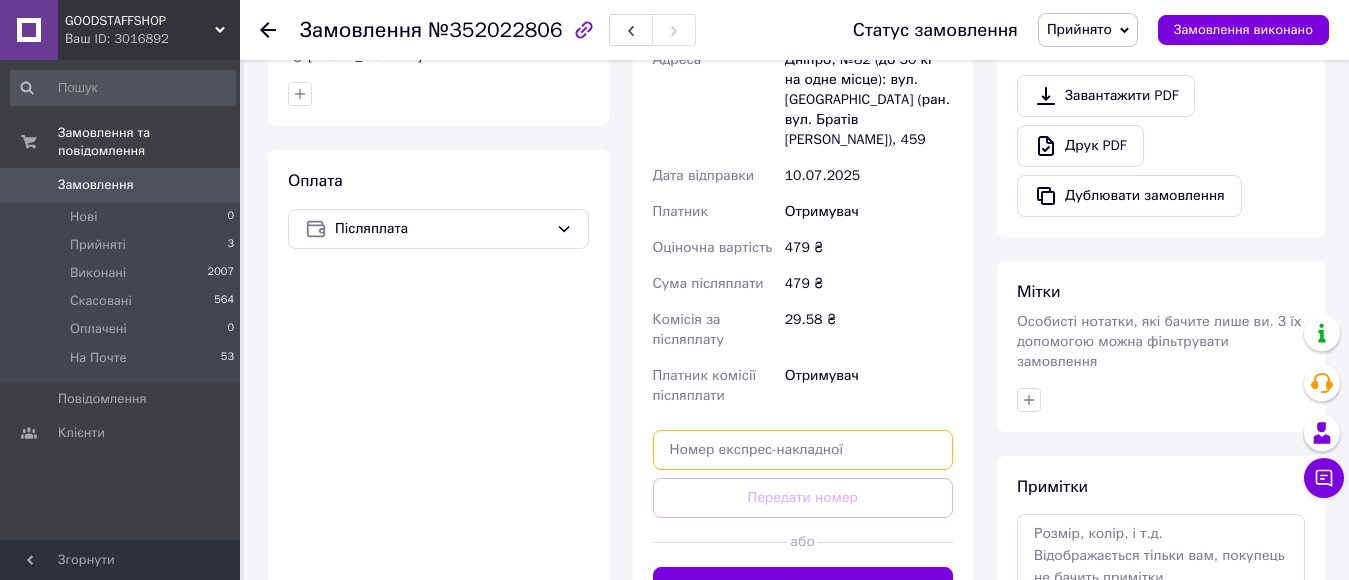 click at bounding box center [803, 450] 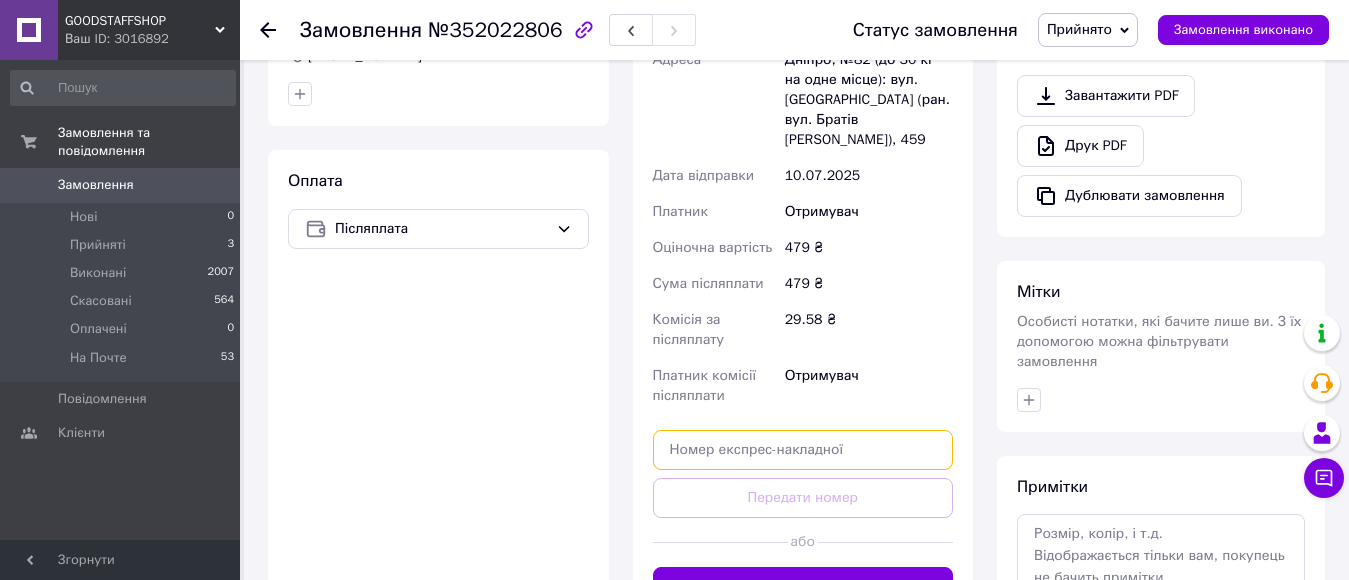 paste on "20451202909009" 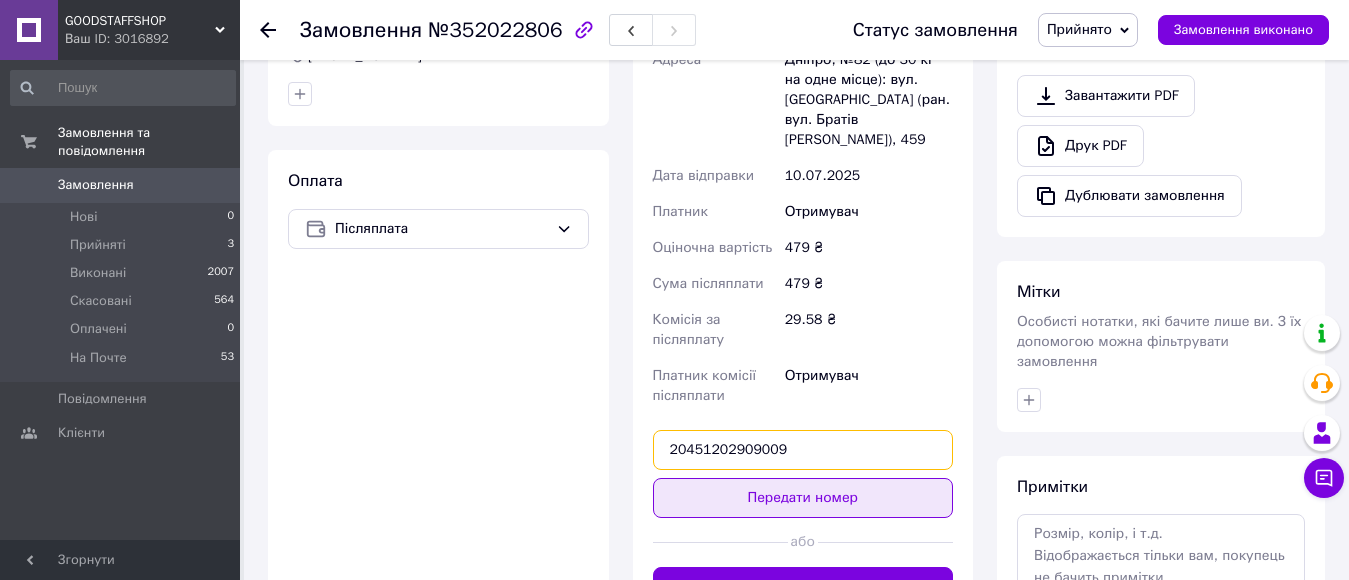 type on "20451202909009" 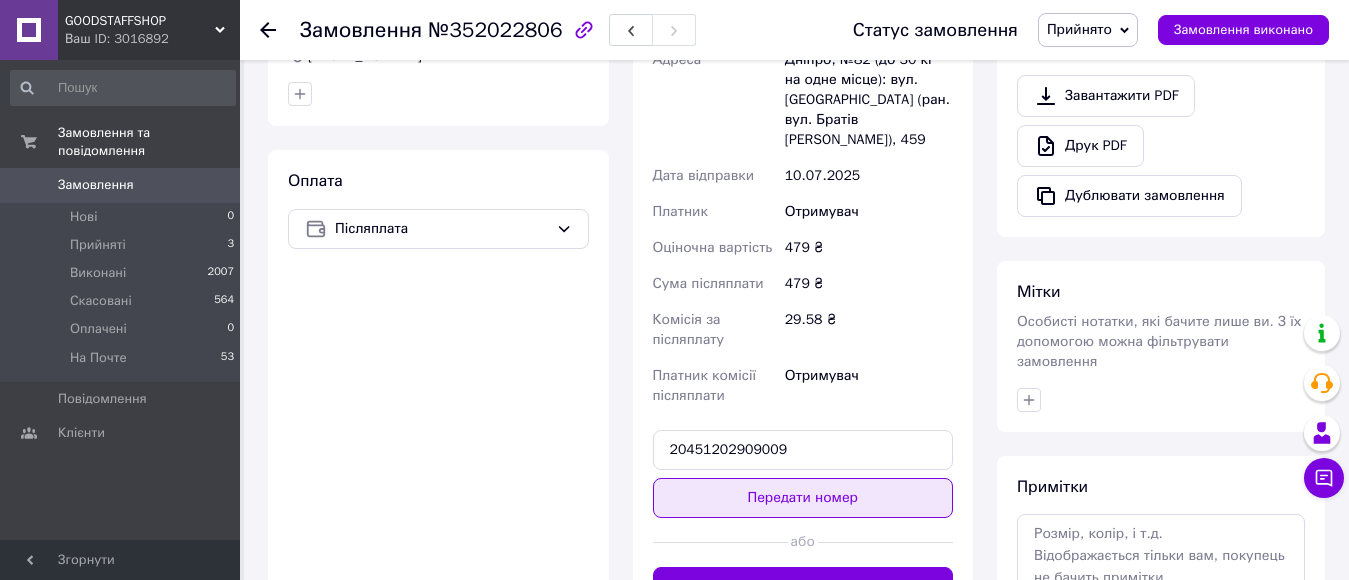 click on "Передати номер" at bounding box center (803, 498) 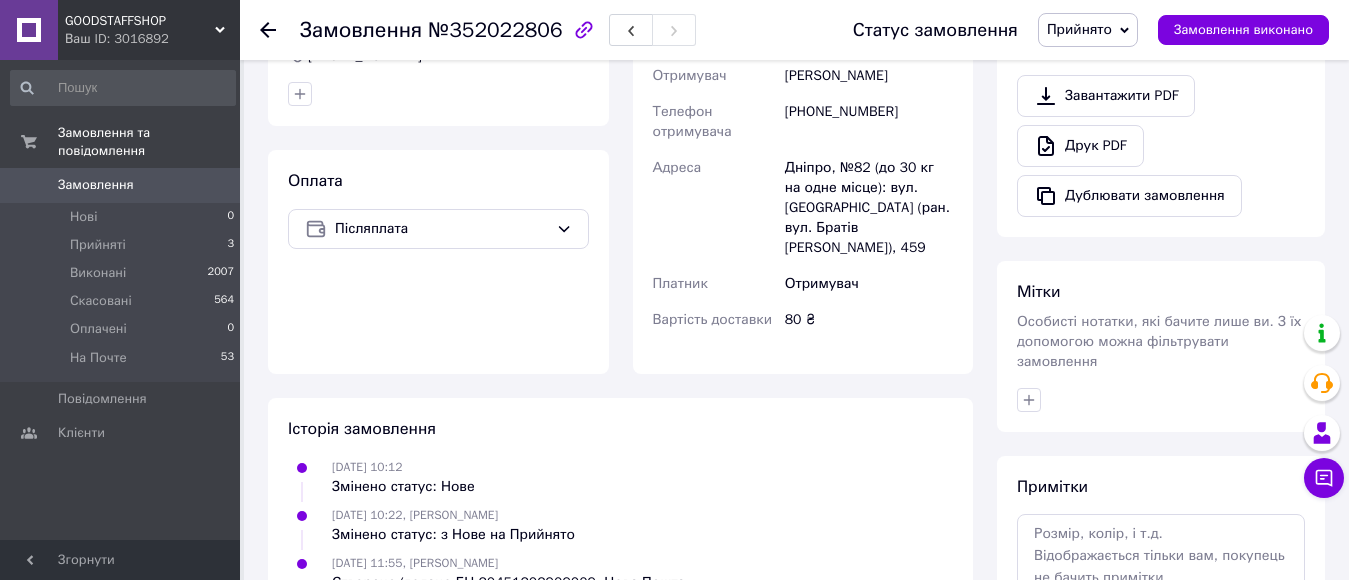 click on "Прийнято" at bounding box center [1079, 29] 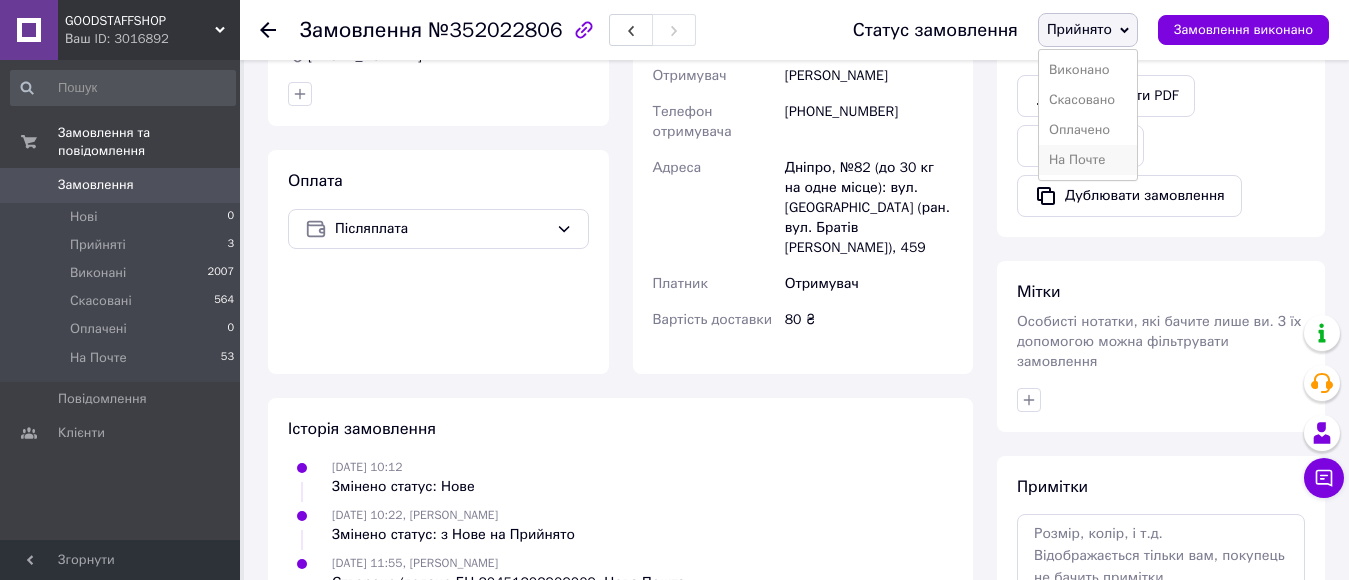 click on "На Почте" at bounding box center (1088, 160) 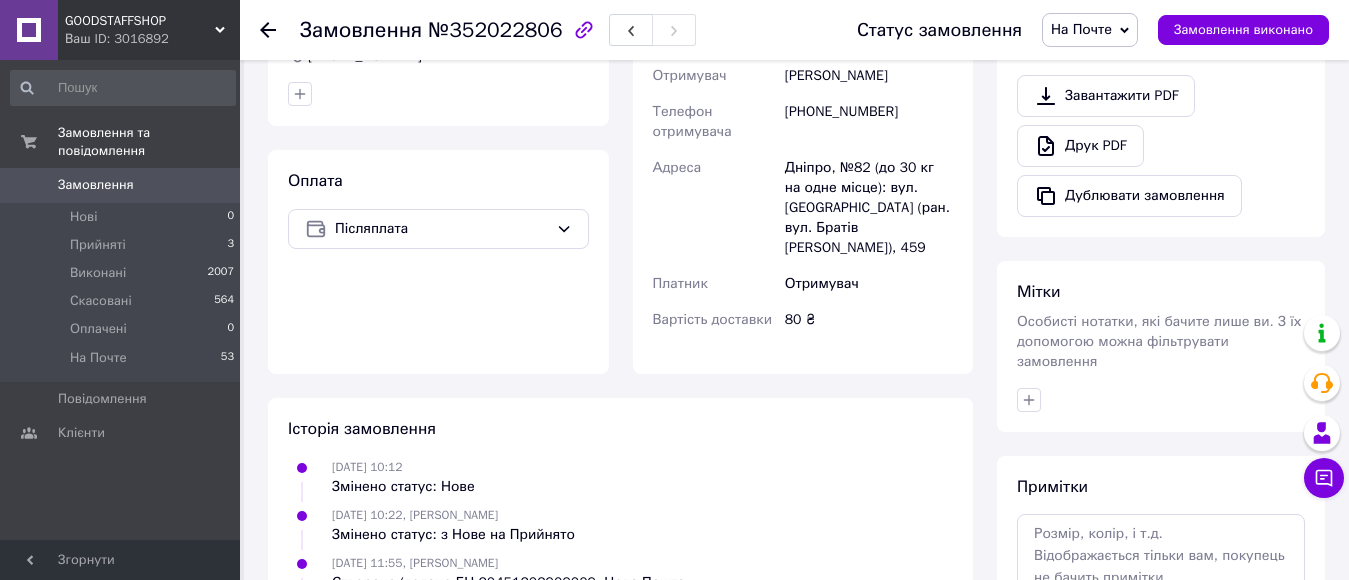 click on "Замовлення" at bounding box center (121, 185) 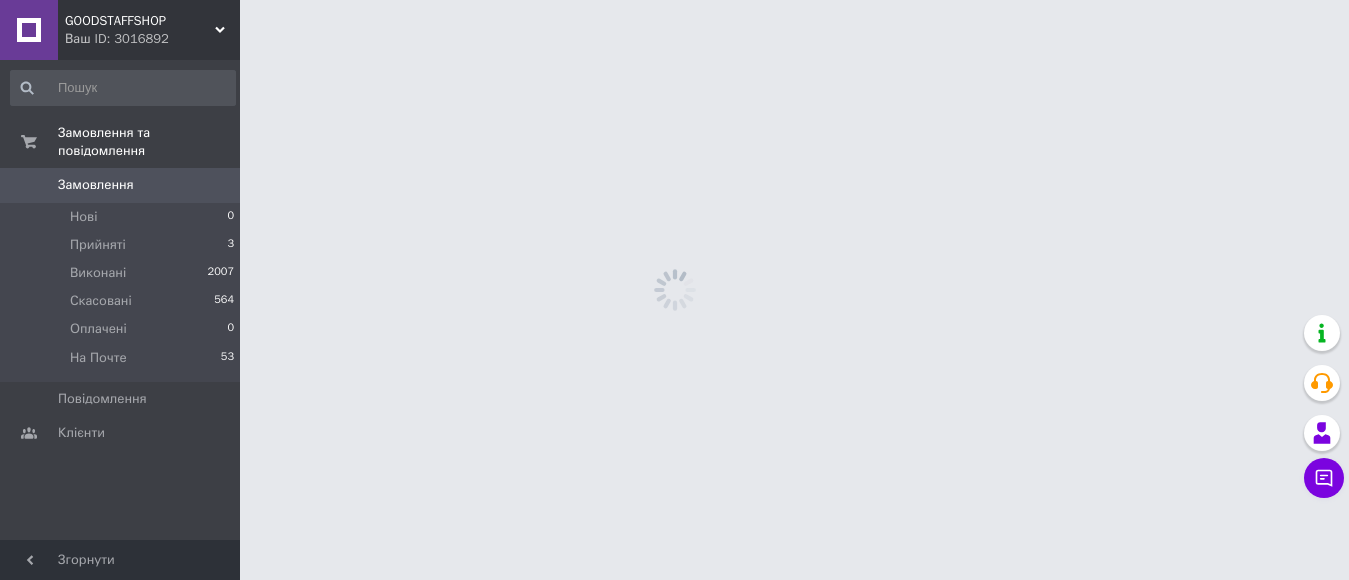 scroll, scrollTop: 0, scrollLeft: 0, axis: both 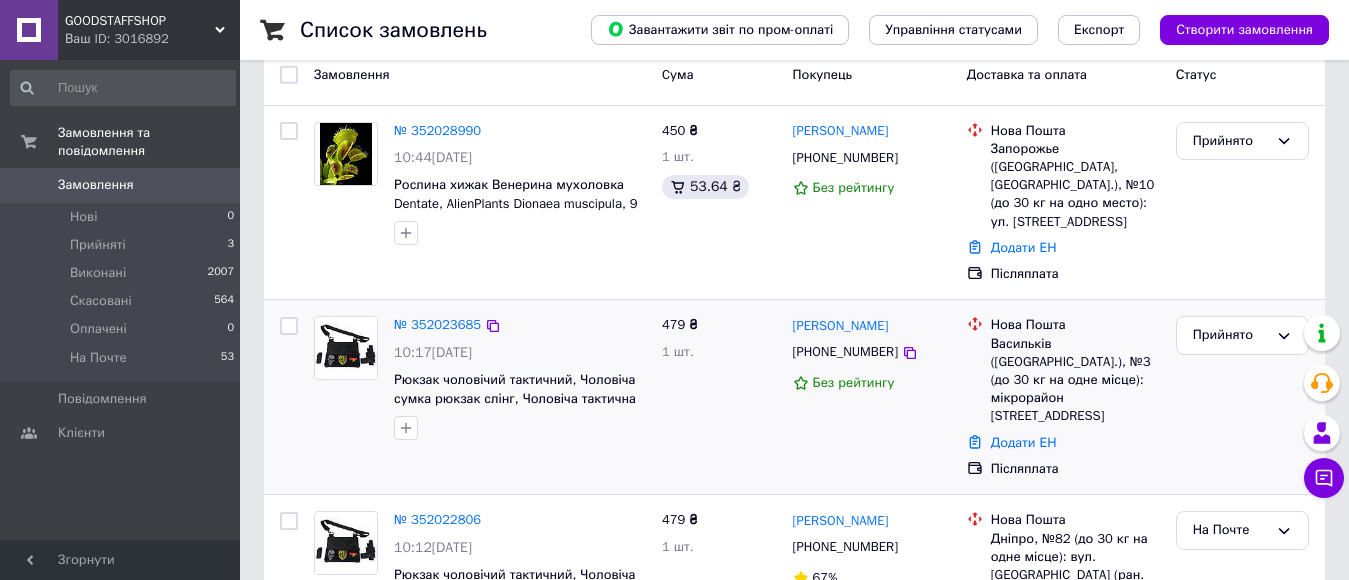 click at bounding box center [346, 348] 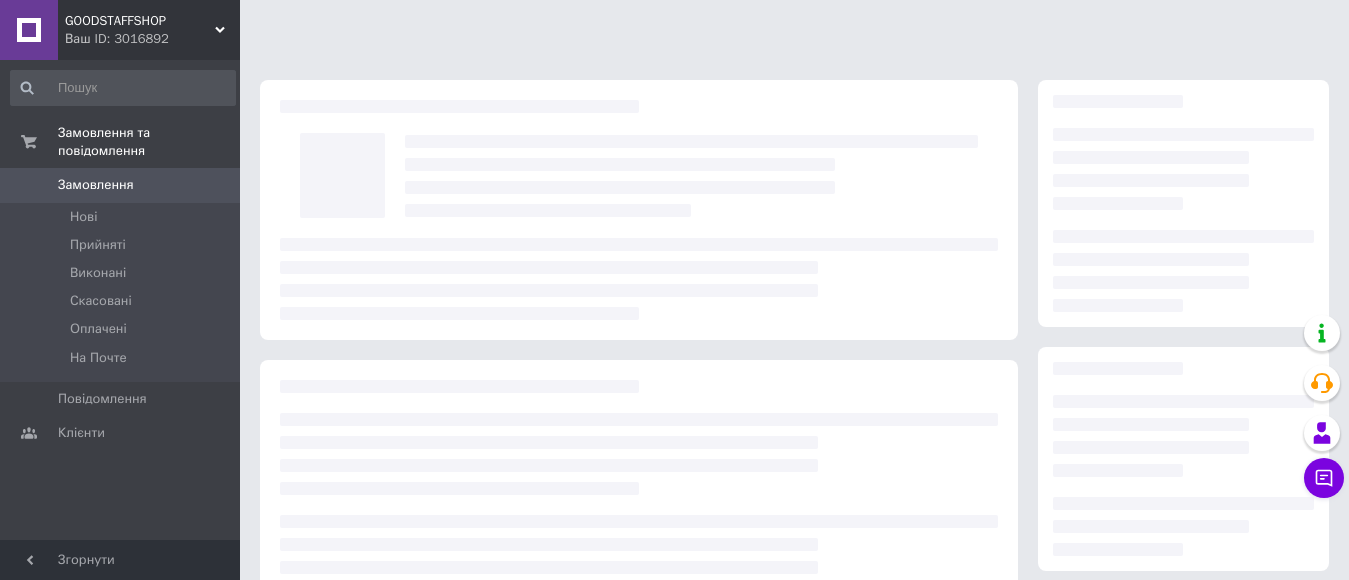 scroll, scrollTop: 0, scrollLeft: 0, axis: both 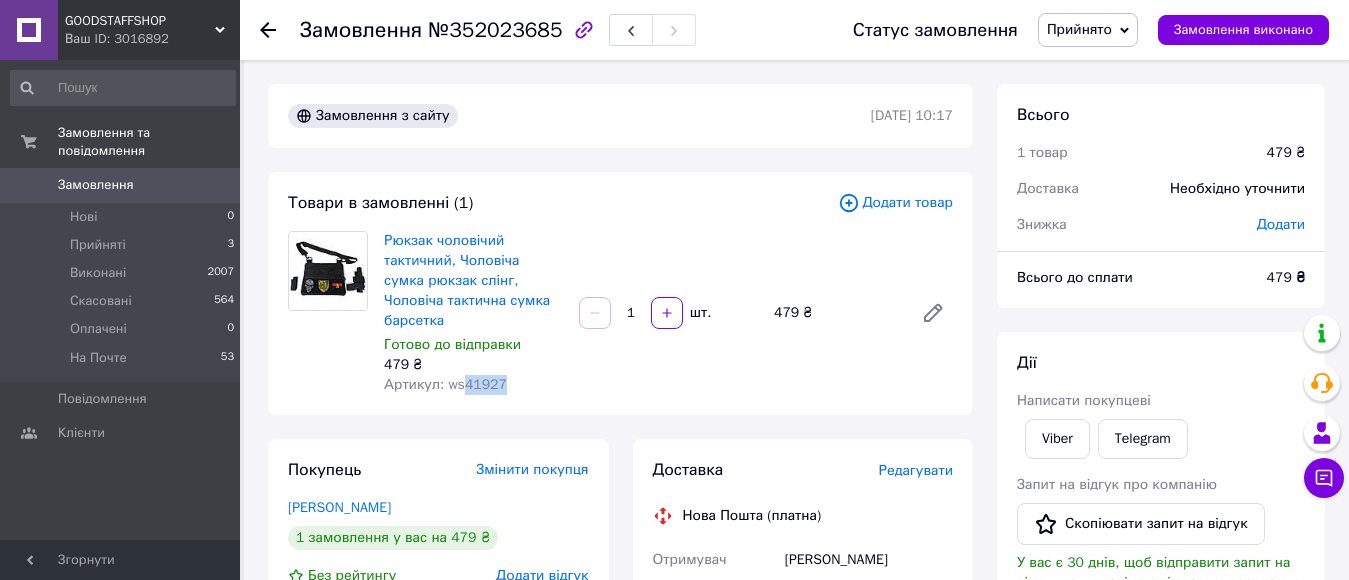 drag, startPoint x: 461, startPoint y: 366, endPoint x: 512, endPoint y: 368, distance: 51.0392 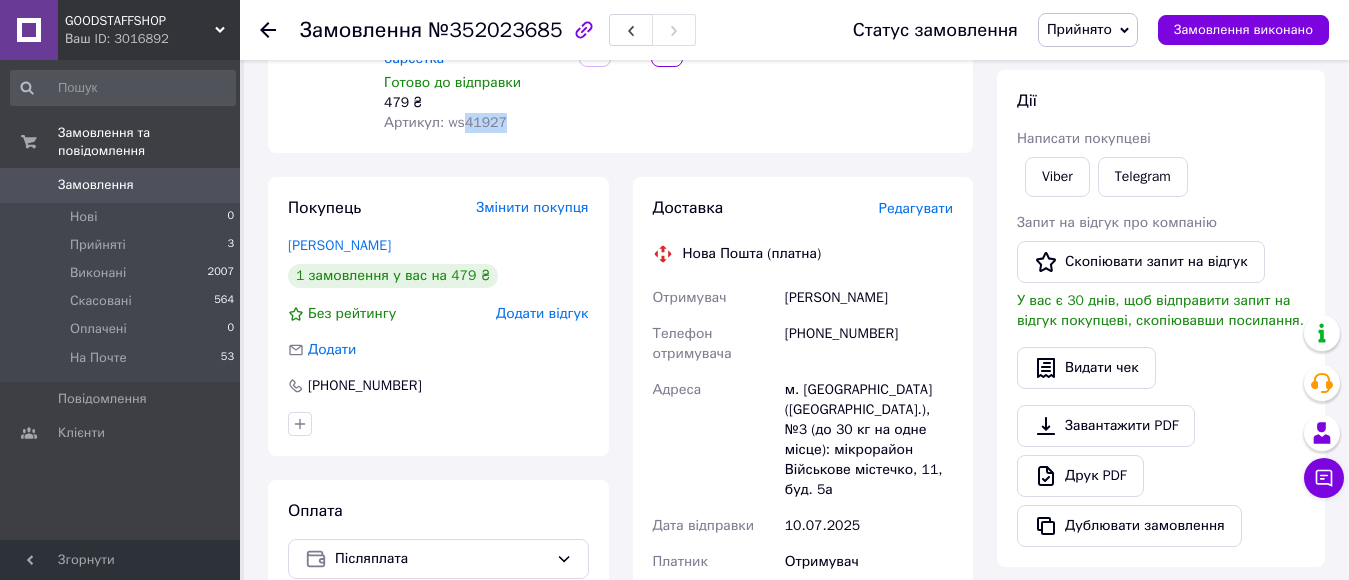 scroll, scrollTop: 290, scrollLeft: 0, axis: vertical 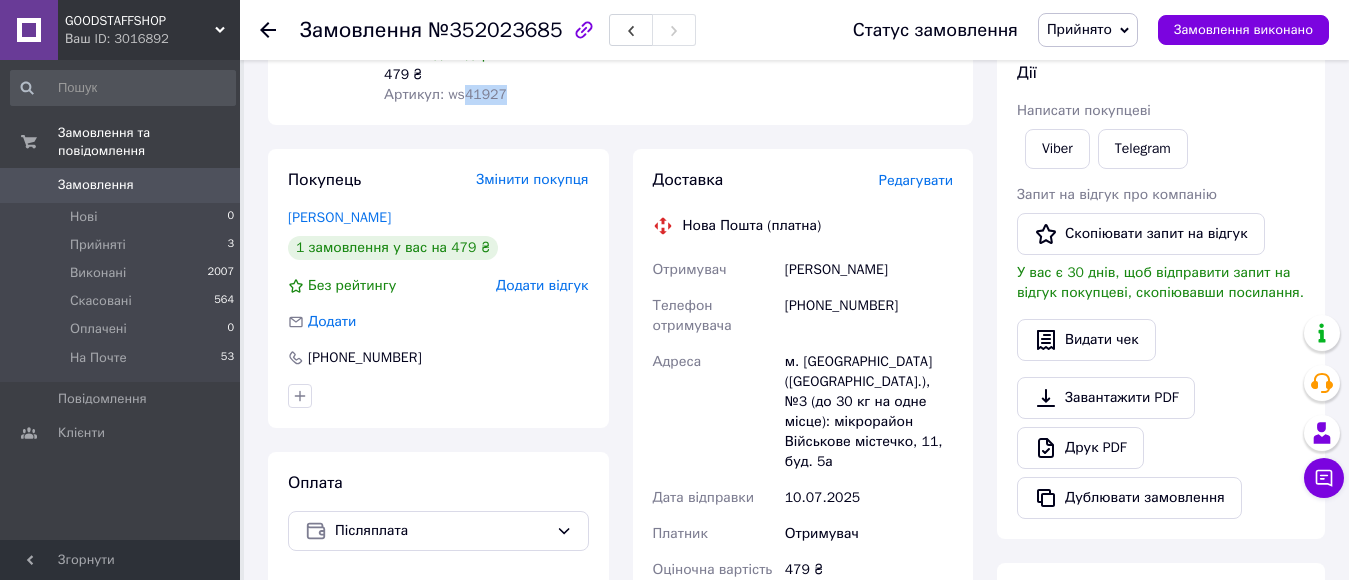 drag, startPoint x: 781, startPoint y: 249, endPoint x: 935, endPoint y: 247, distance: 154.01299 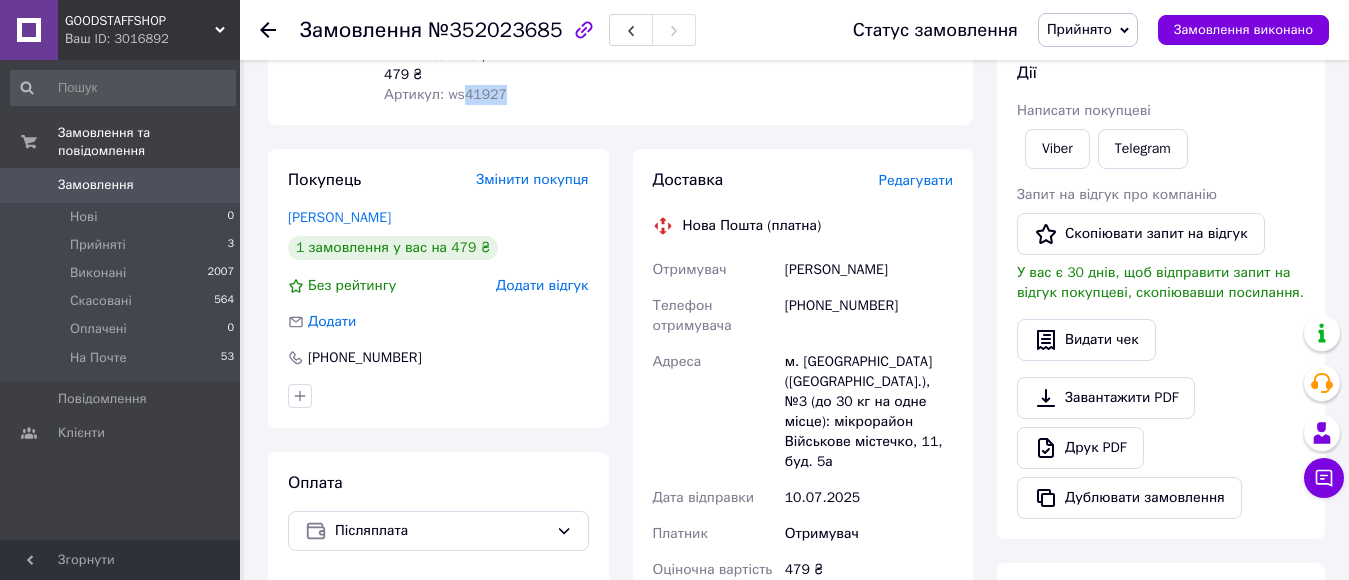 copy on "[PERSON_NAME]" 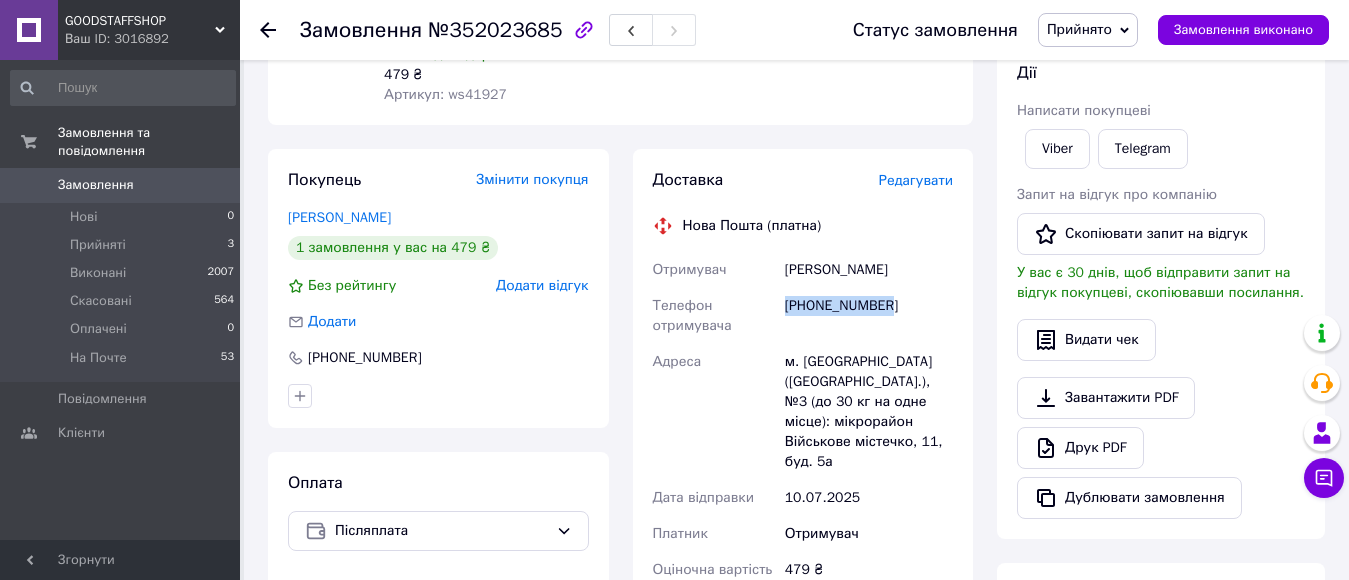 drag, startPoint x: 780, startPoint y: 288, endPoint x: 976, endPoint y: 289, distance: 196.00255 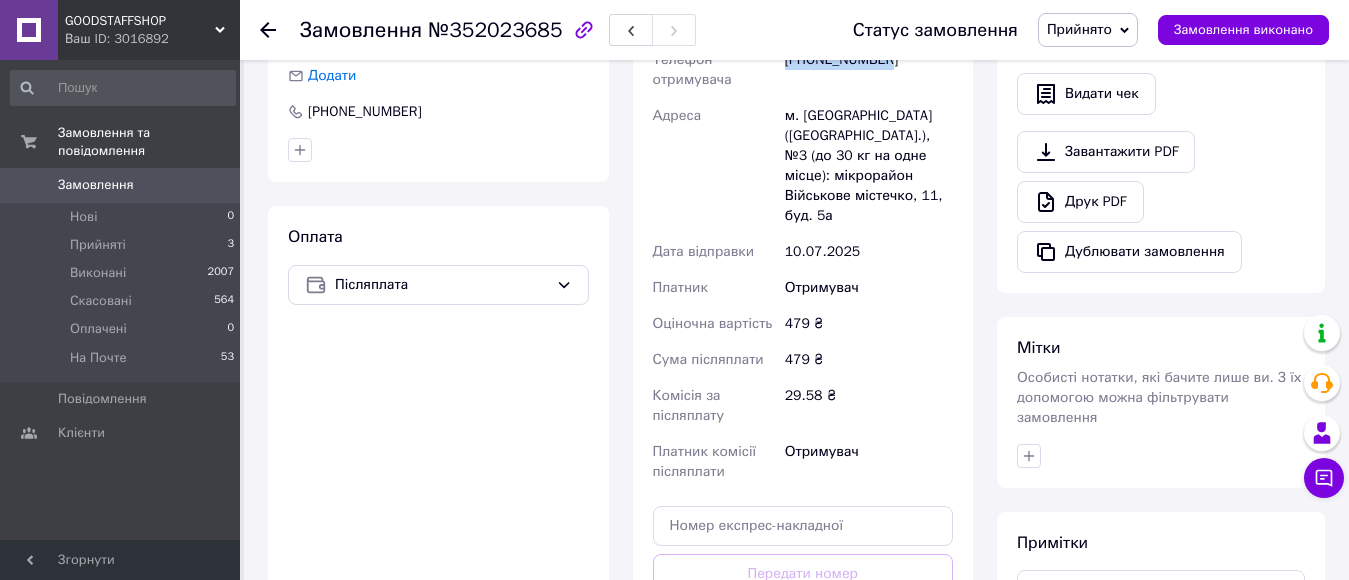 scroll, scrollTop: 606, scrollLeft: 0, axis: vertical 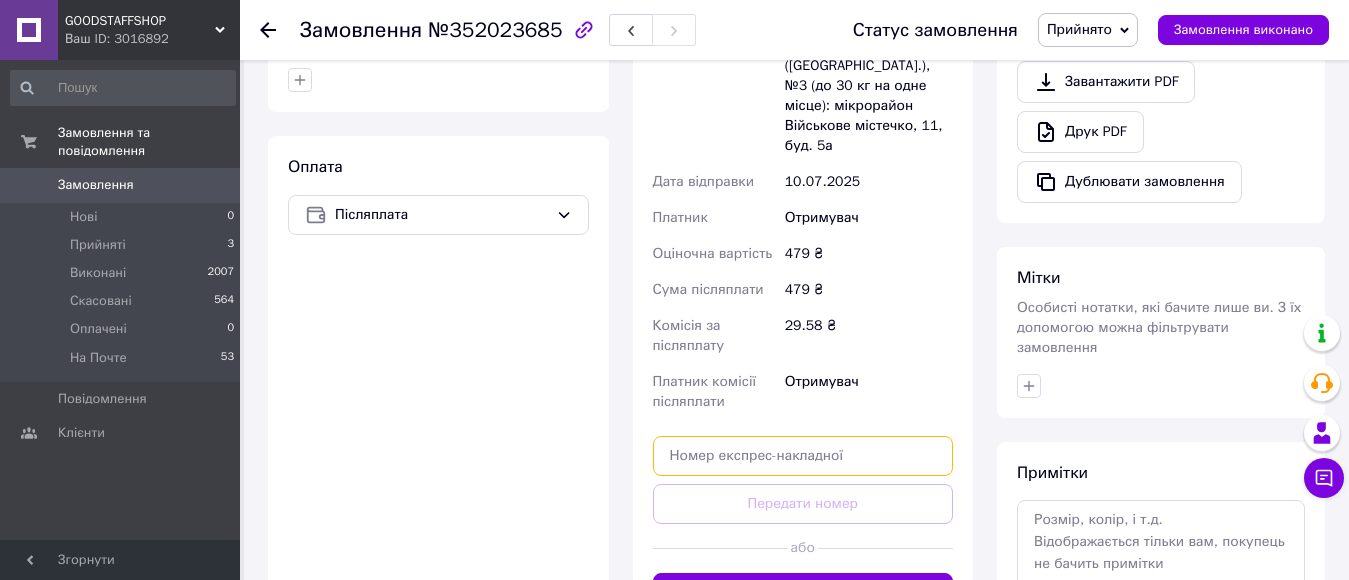 click at bounding box center (803, 456) 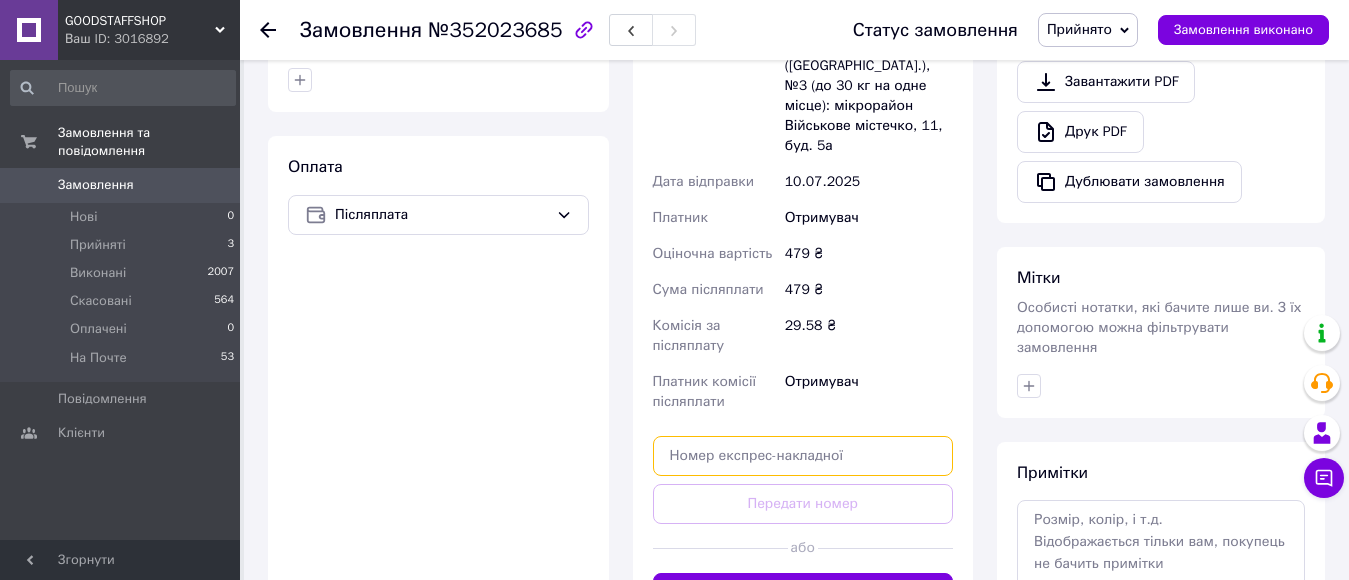 paste on "20451202914655" 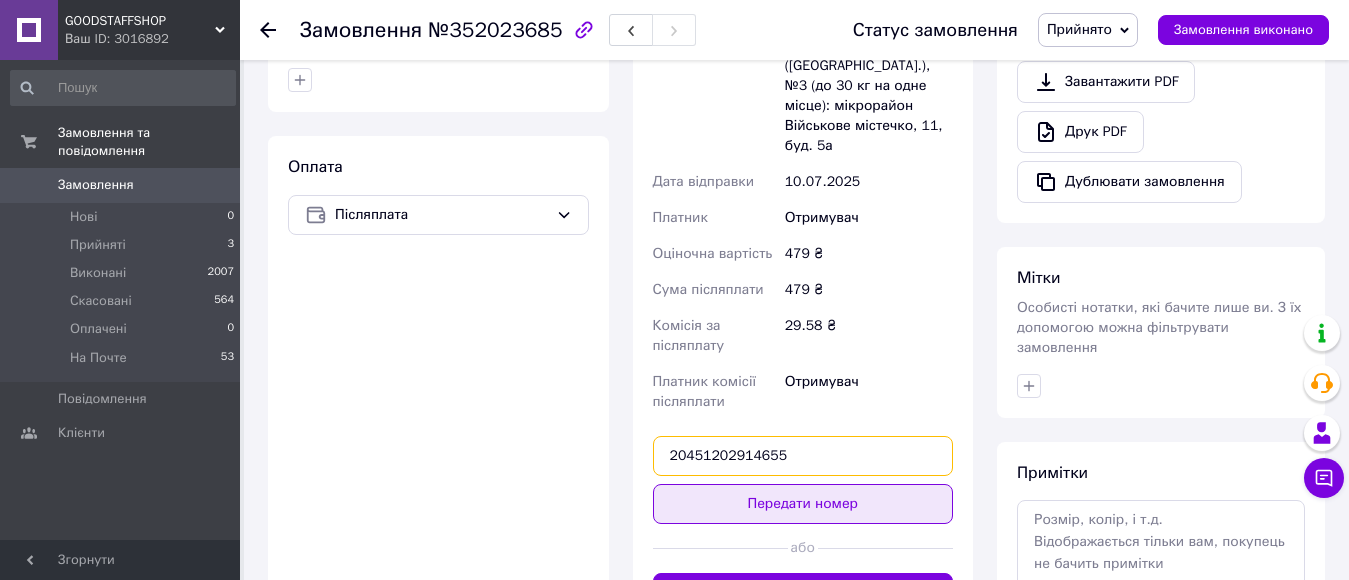 type on "20451202914655" 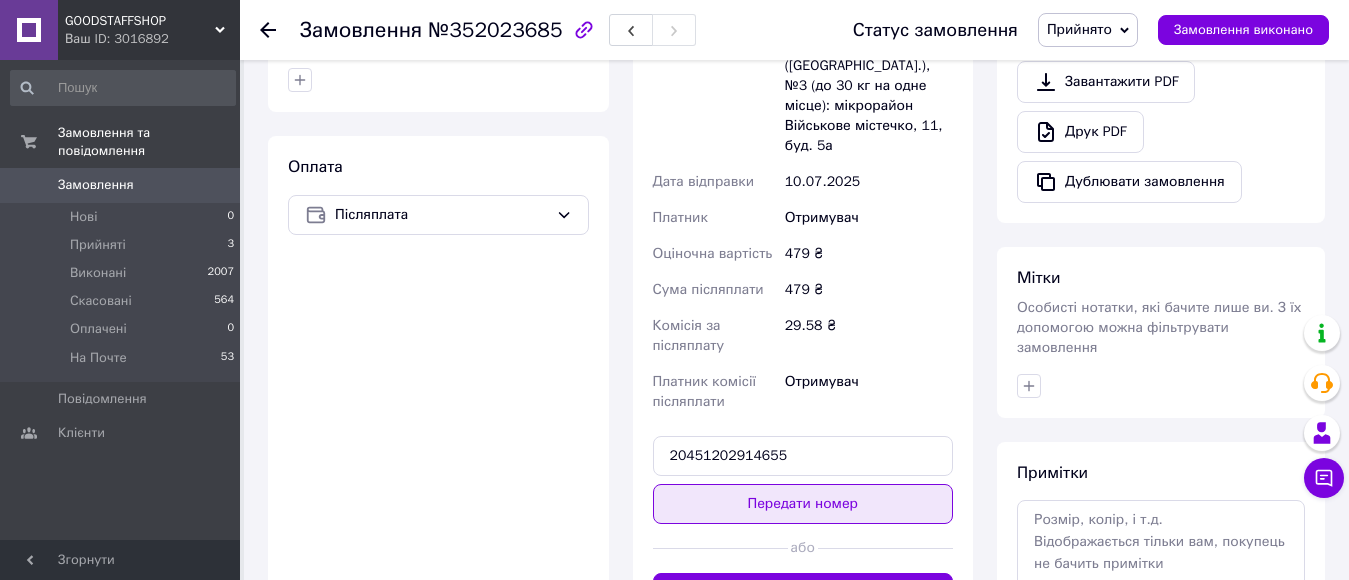 click on "Передати номер" at bounding box center (803, 504) 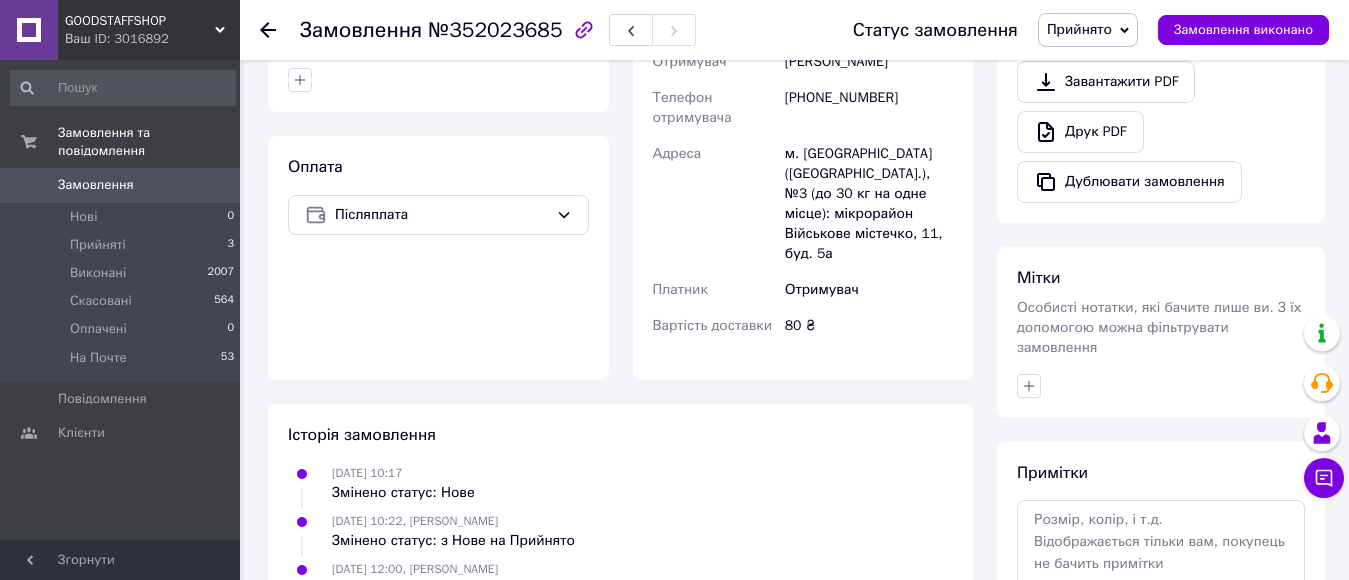 click on "Прийнято" at bounding box center (1079, 29) 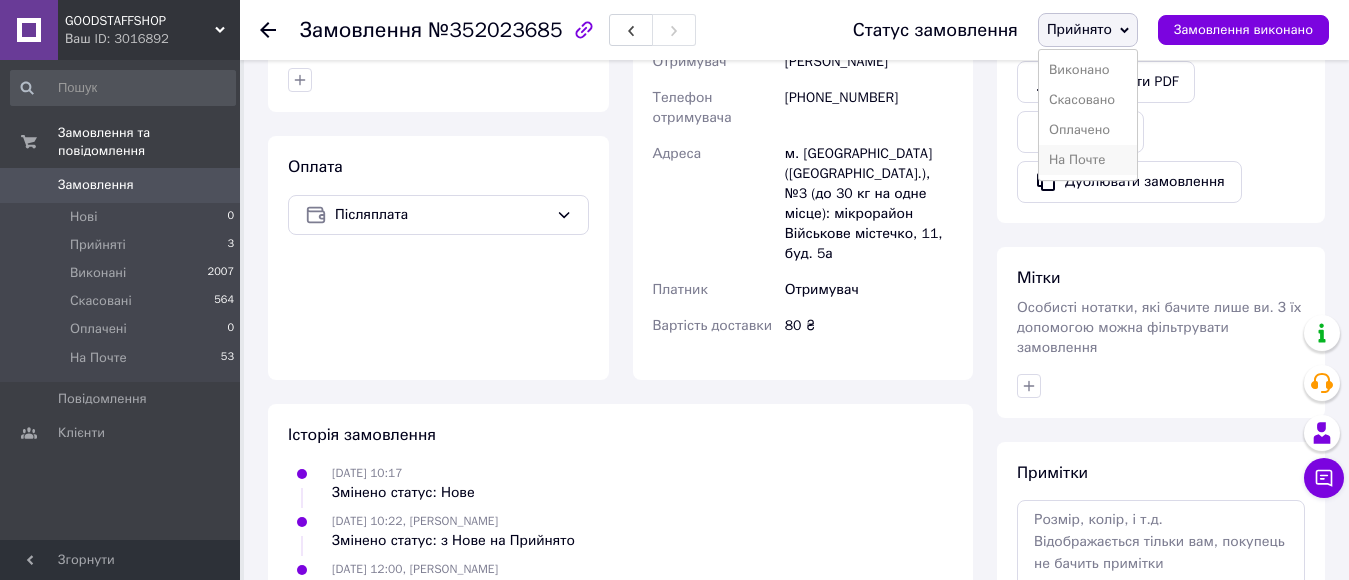 click on "На Почте" at bounding box center (1088, 160) 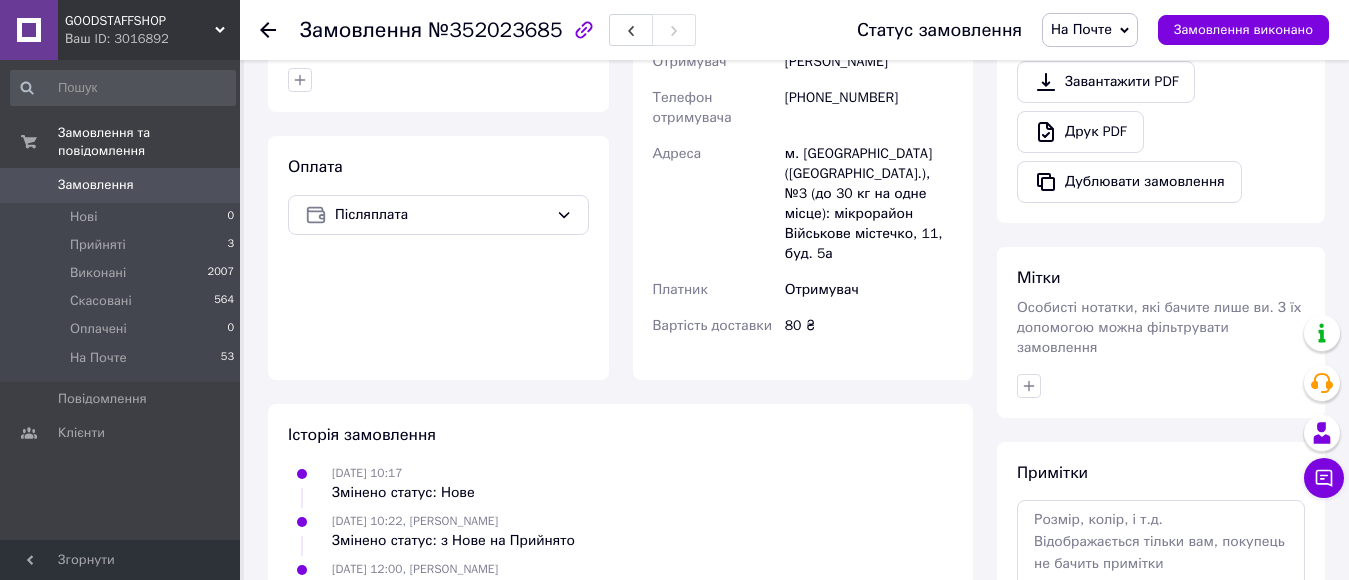 click on "Замовлення" at bounding box center [96, 185] 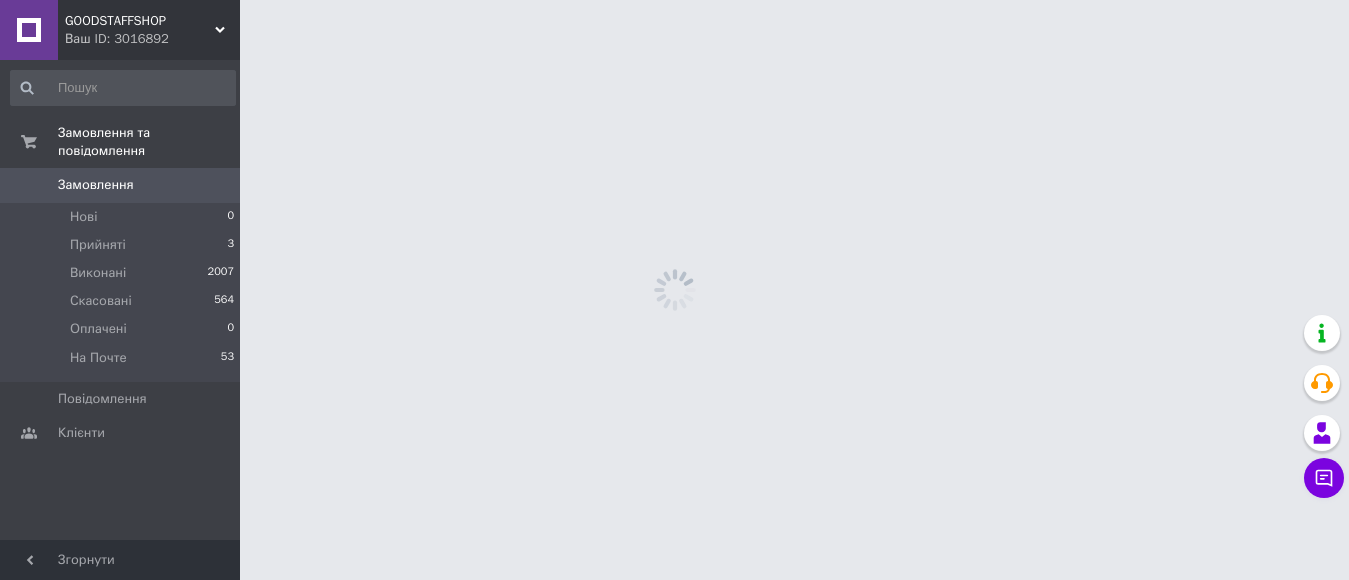 scroll, scrollTop: 0, scrollLeft: 0, axis: both 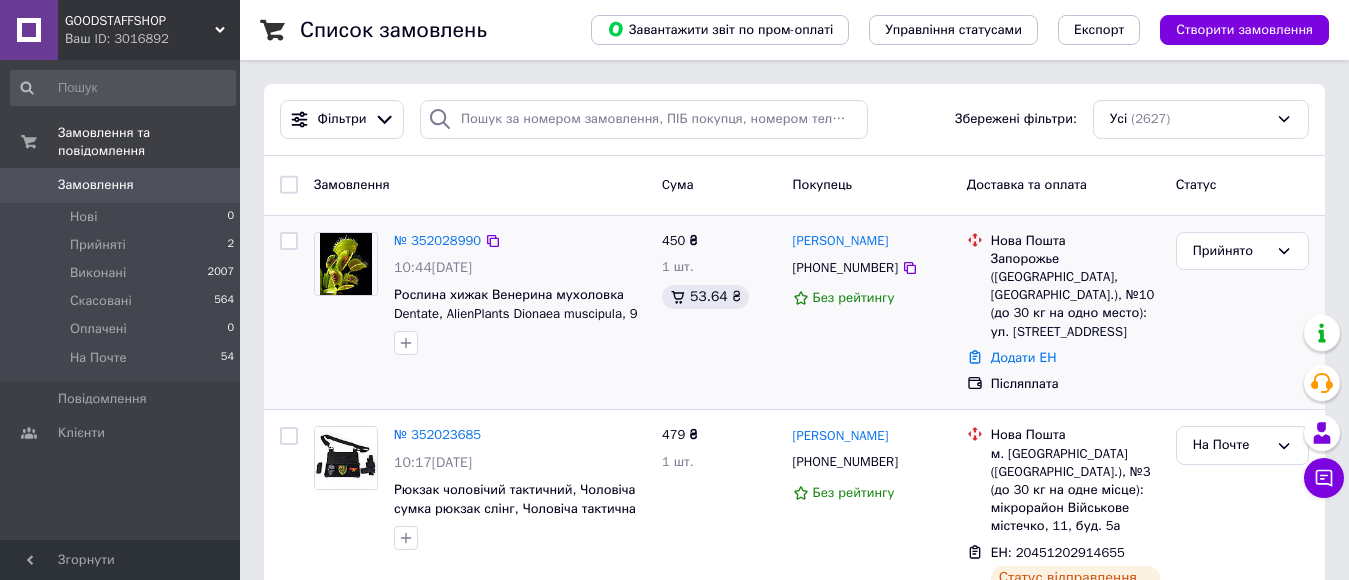 click at bounding box center [346, 264] 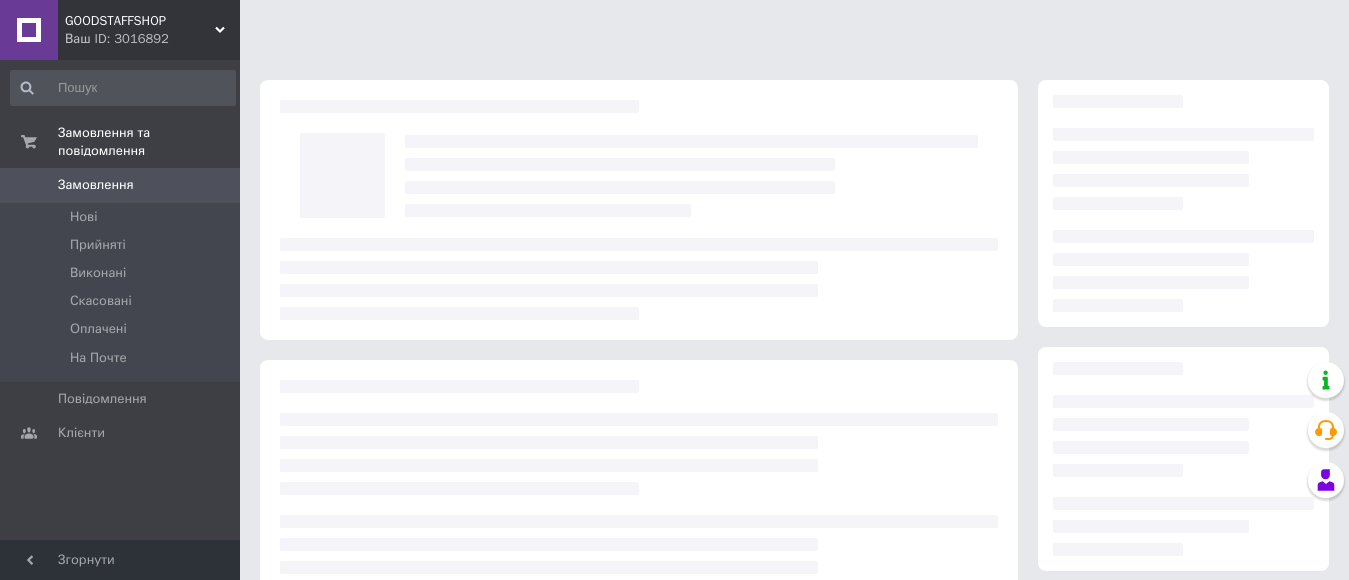 scroll, scrollTop: 0, scrollLeft: 0, axis: both 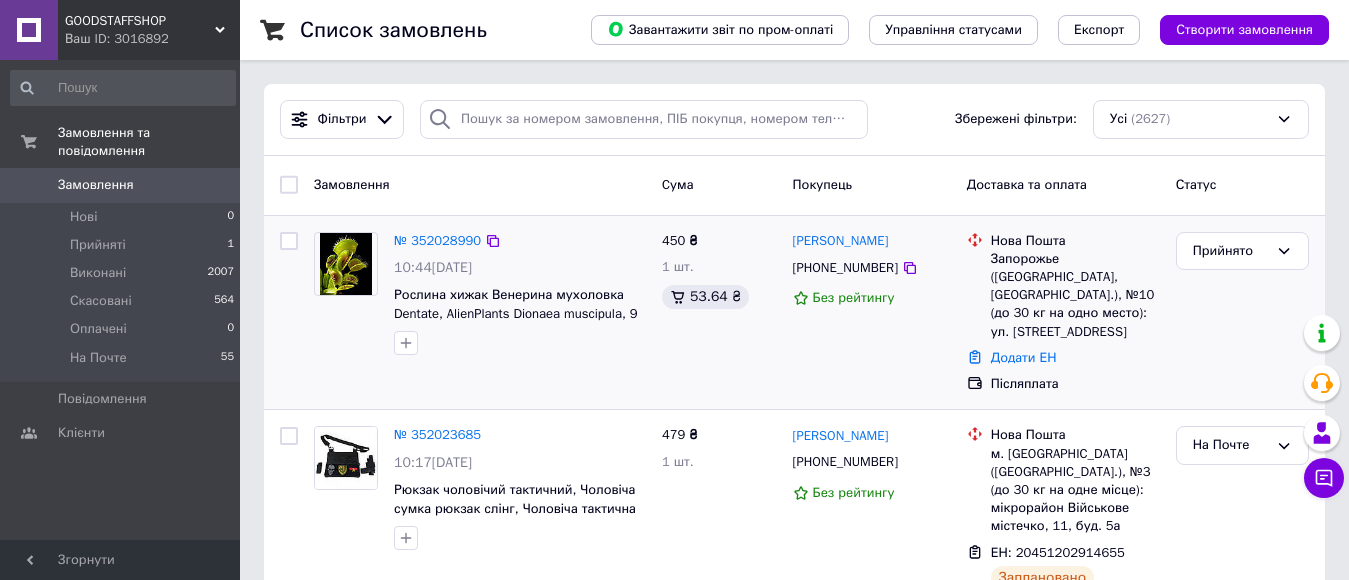 click at bounding box center (346, 264) 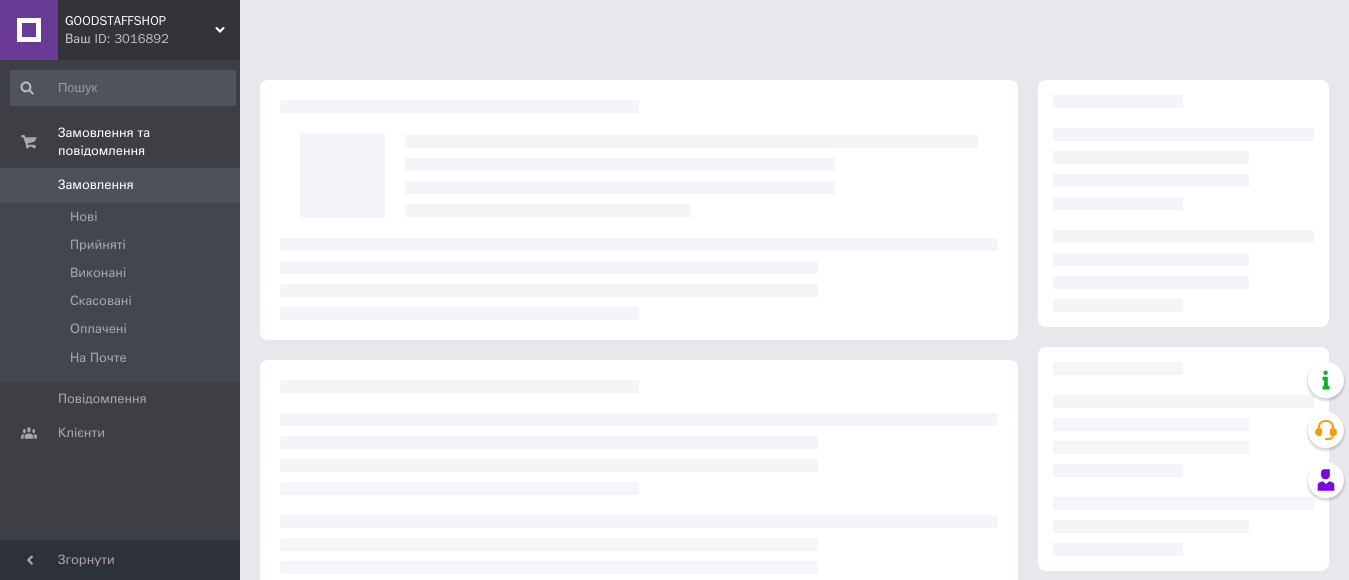 scroll, scrollTop: 0, scrollLeft: 0, axis: both 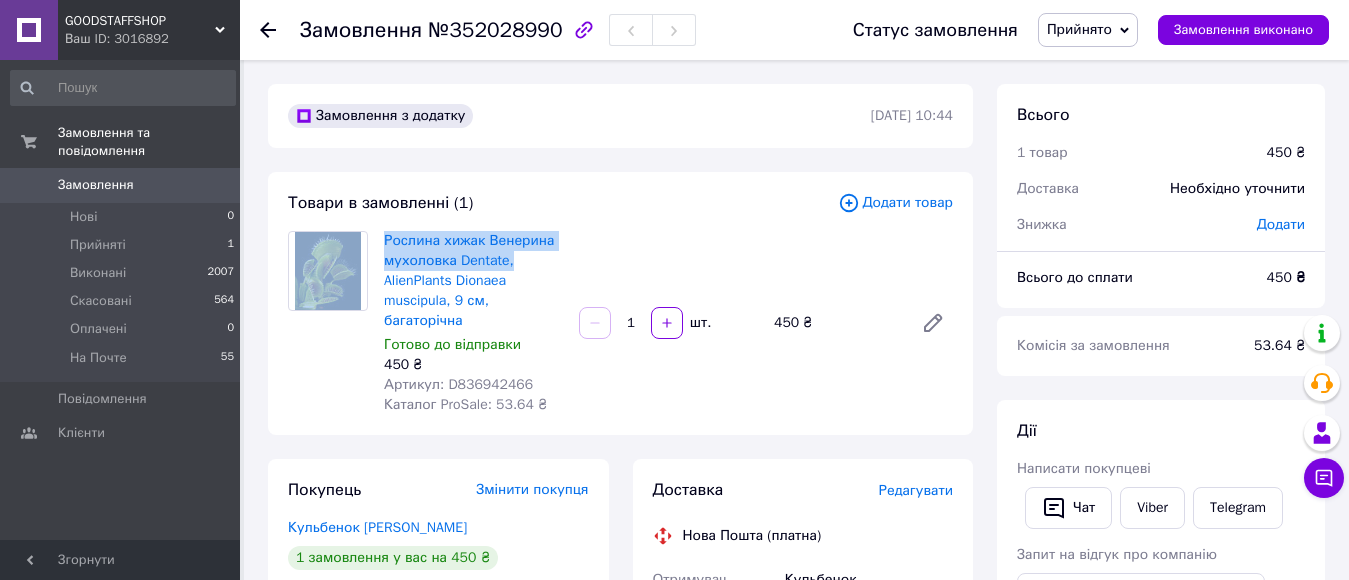 drag, startPoint x: 374, startPoint y: 240, endPoint x: 523, endPoint y: 251, distance: 149.40549 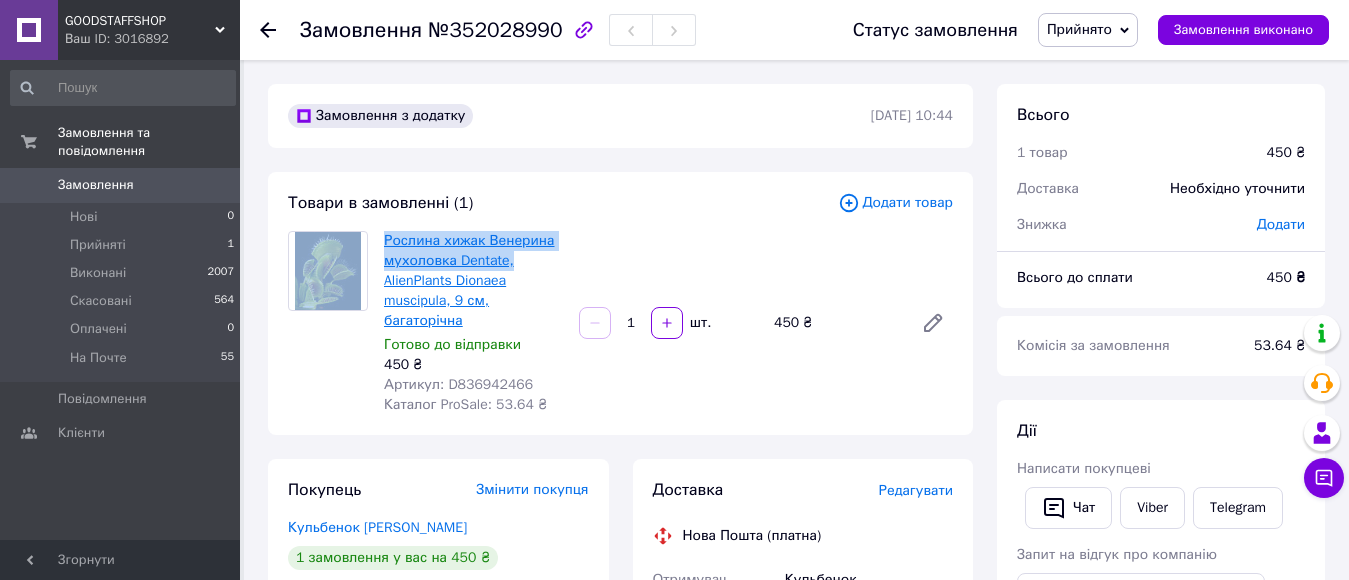 copy on "Рослина хижак Венерина мухоловка Dentate," 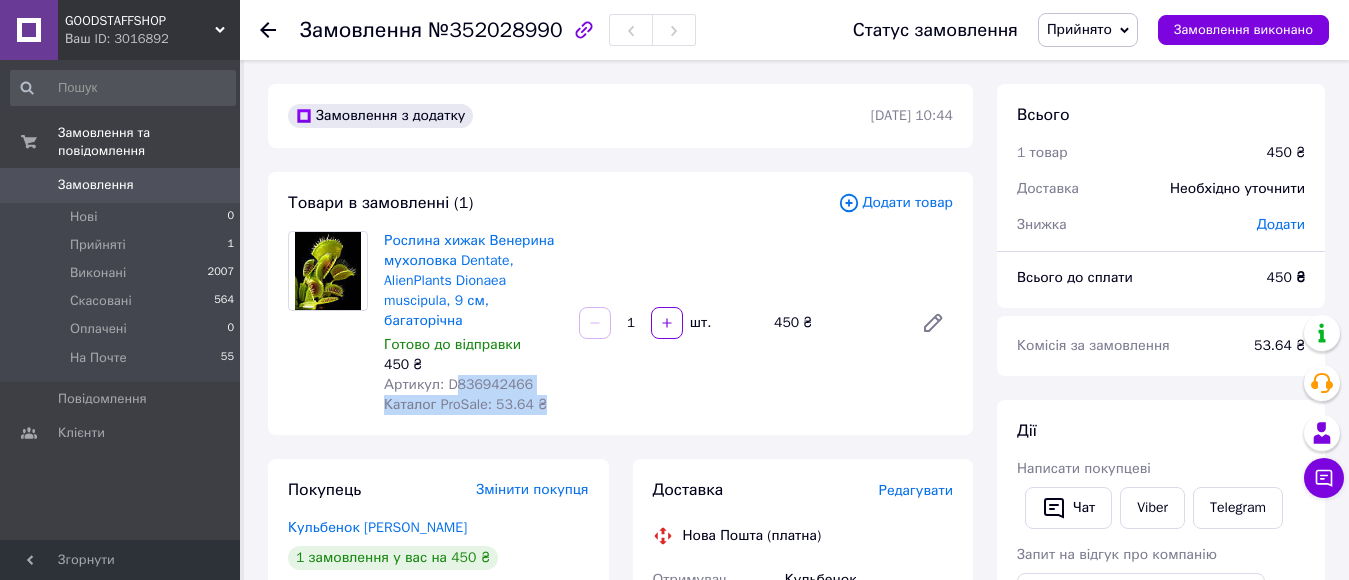 drag, startPoint x: 450, startPoint y: 385, endPoint x: 562, endPoint y: 397, distance: 112.64102 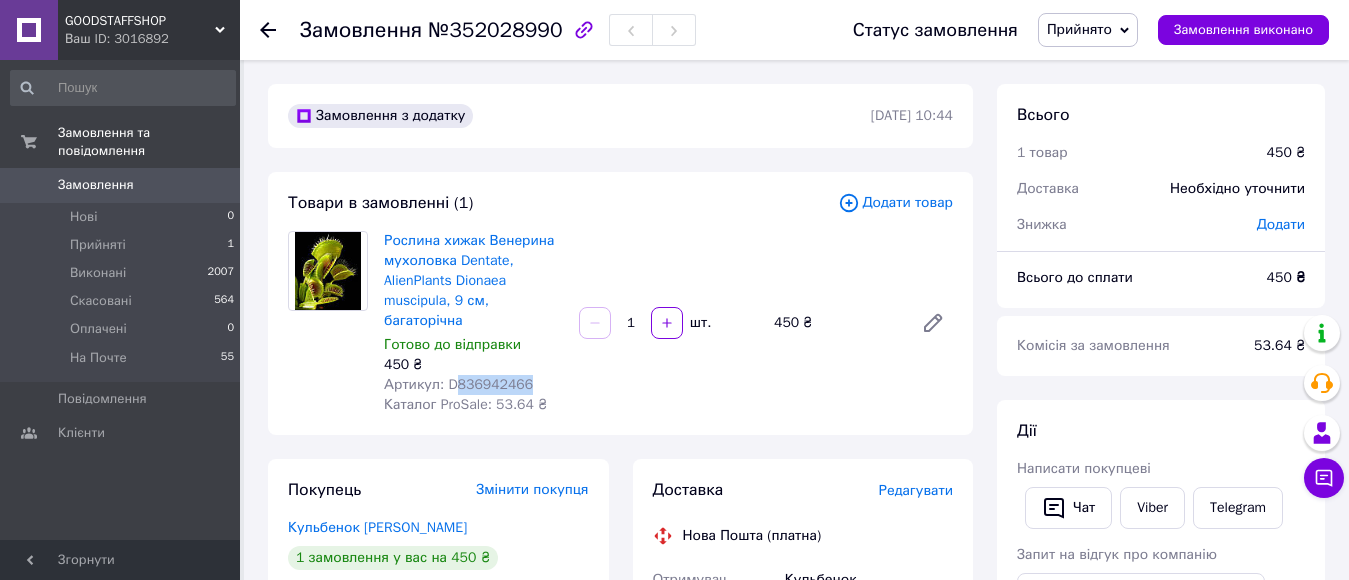 drag, startPoint x: 454, startPoint y: 387, endPoint x: 551, endPoint y: 388, distance: 97.00516 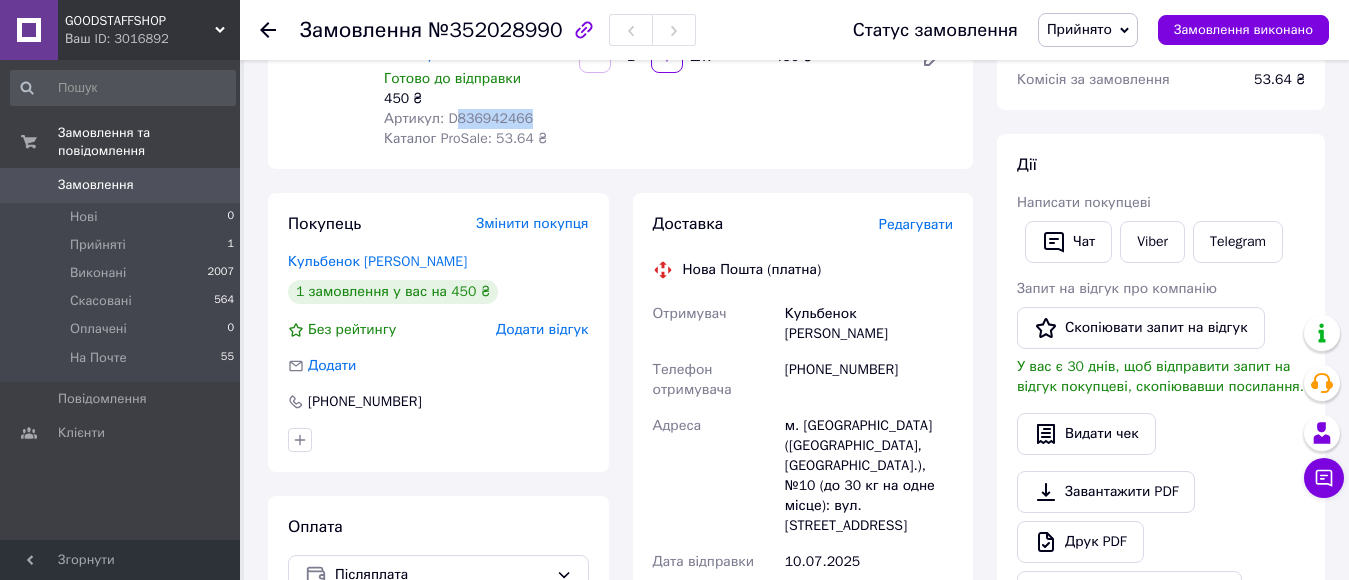 scroll, scrollTop: 285, scrollLeft: 0, axis: vertical 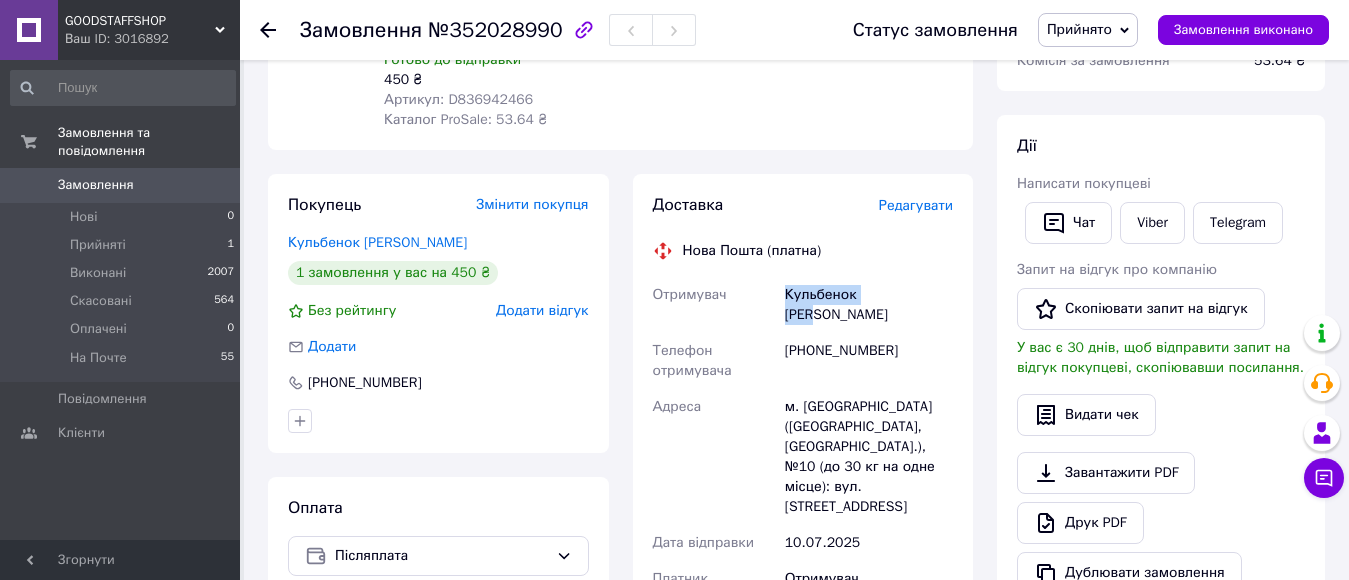 drag, startPoint x: 781, startPoint y: 298, endPoint x: 967, endPoint y: 302, distance: 186.043 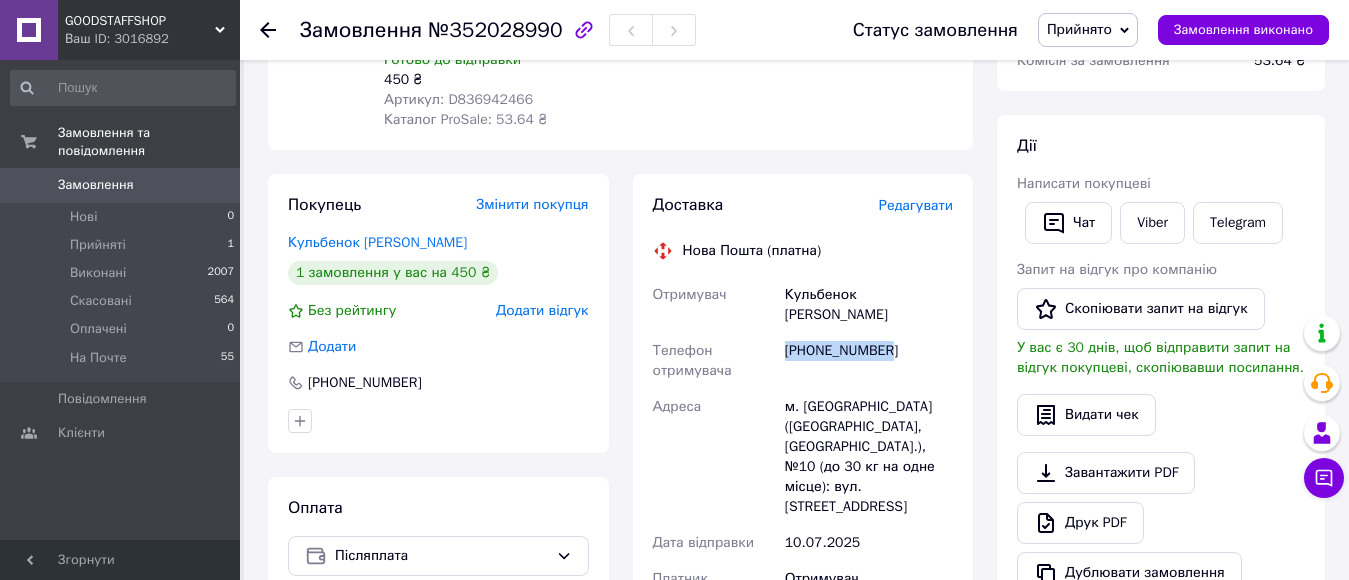 drag, startPoint x: 781, startPoint y: 330, endPoint x: 946, endPoint y: 332, distance: 165.01212 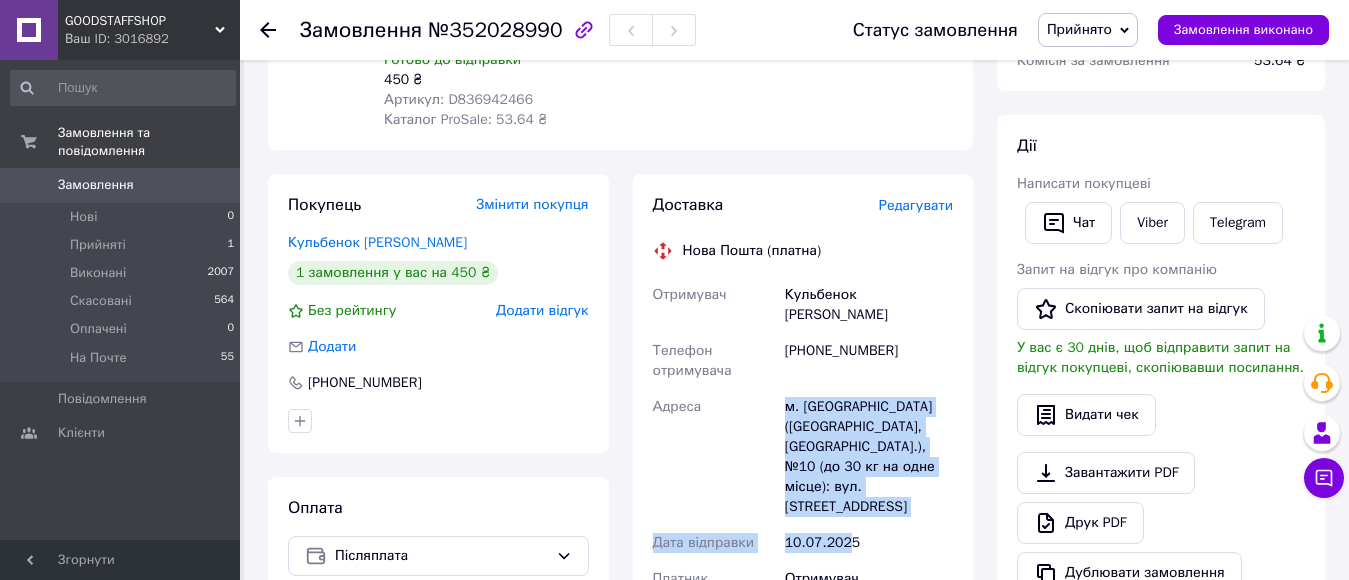 drag, startPoint x: 786, startPoint y: 388, endPoint x: 840, endPoint y: 484, distance: 110.145355 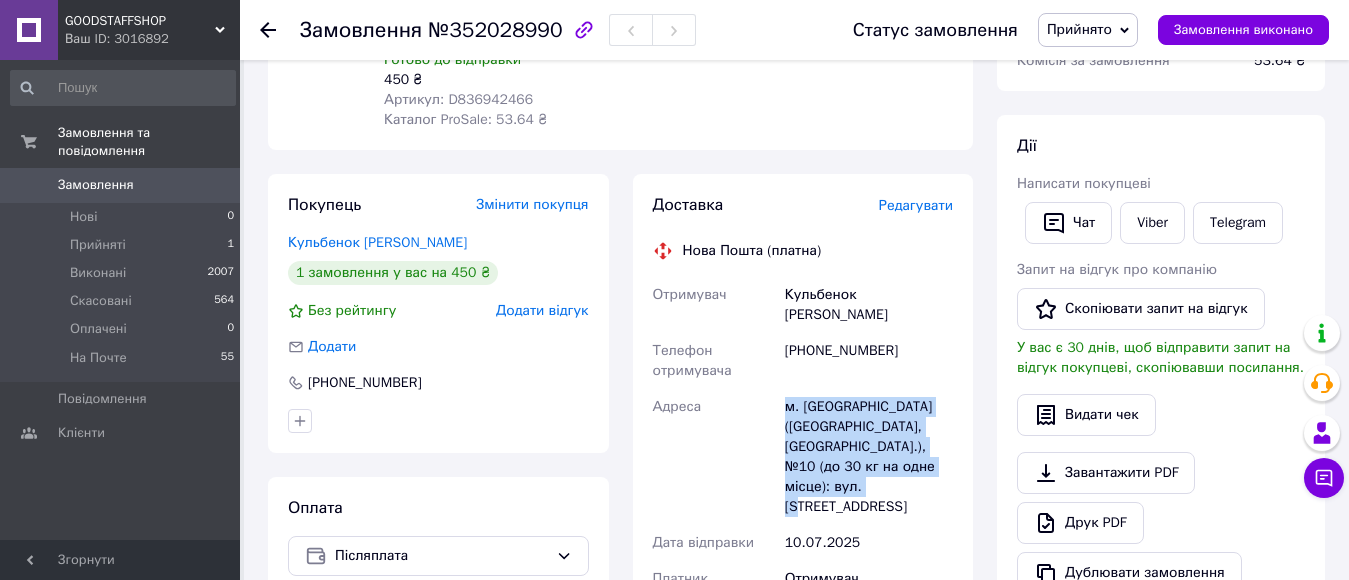 drag, startPoint x: 788, startPoint y: 386, endPoint x: 831, endPoint y: 464, distance: 89.06739 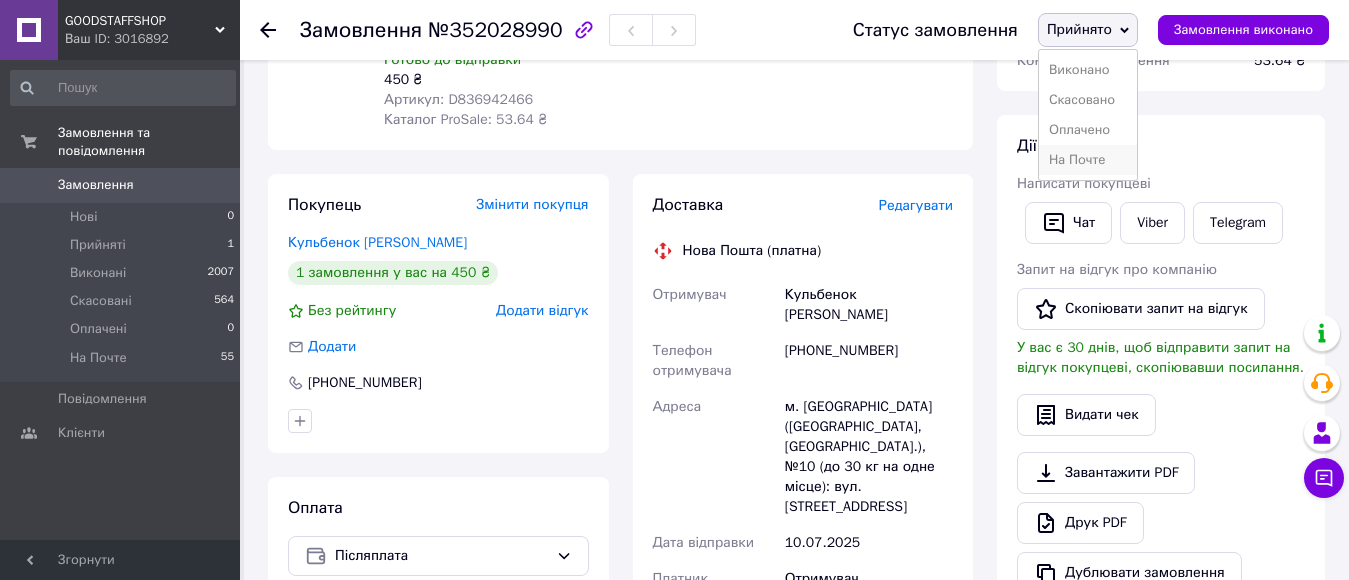 click on "На Почте" at bounding box center (1088, 160) 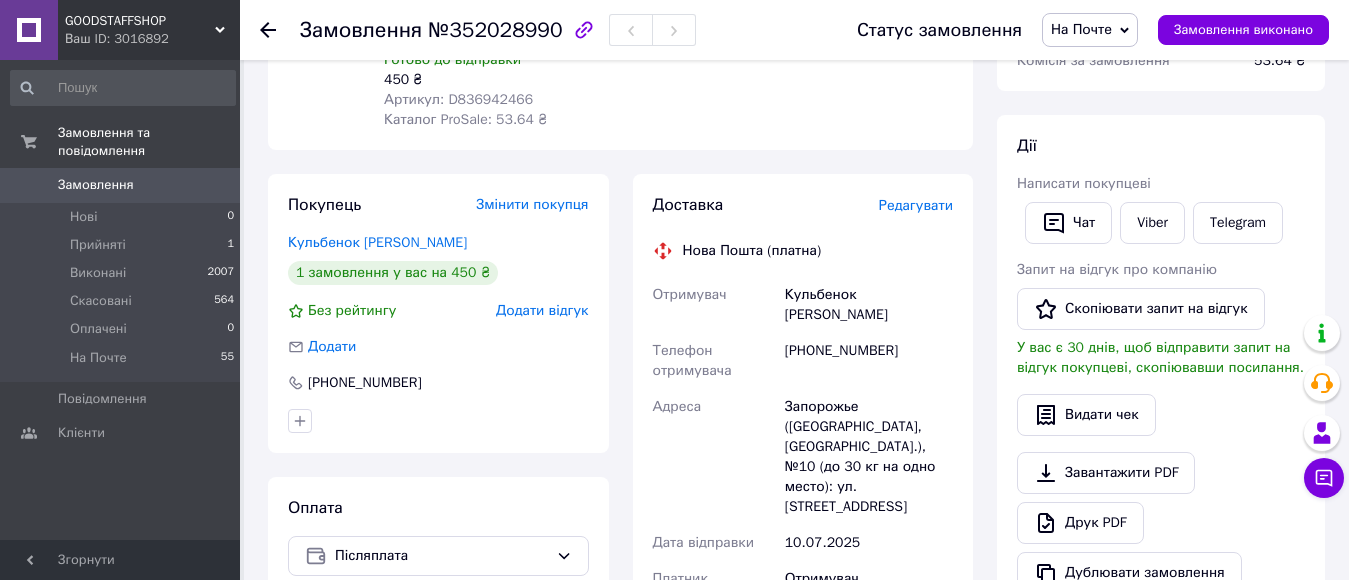 click on "Замовлення" at bounding box center (96, 185) 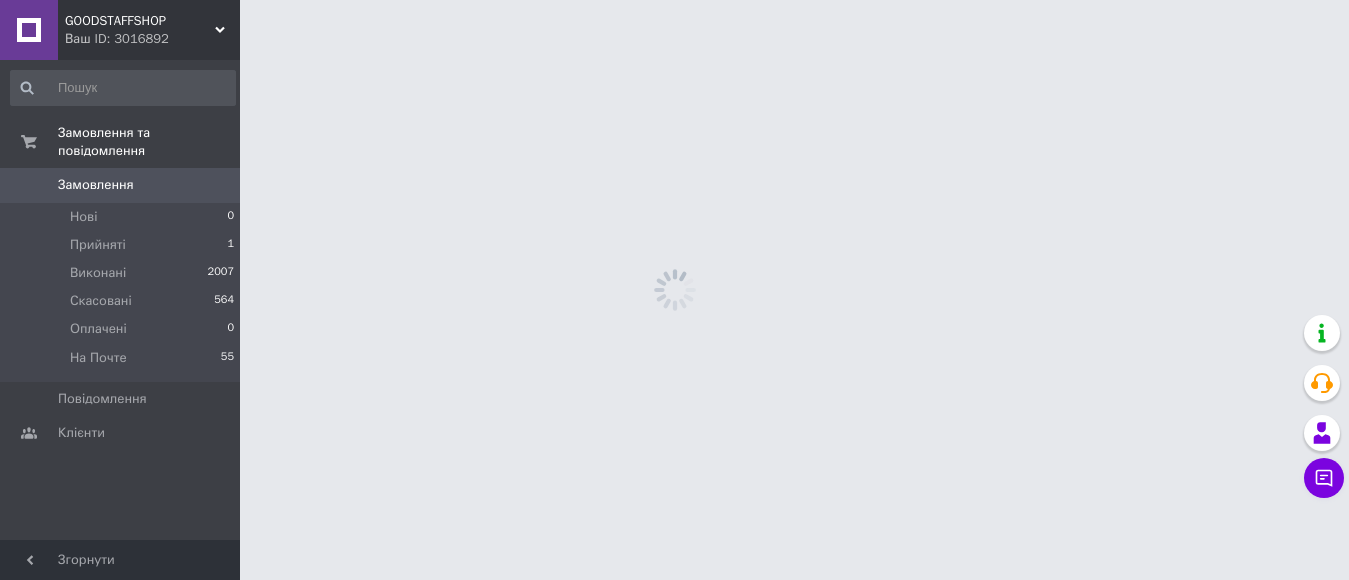 scroll, scrollTop: 0, scrollLeft: 0, axis: both 